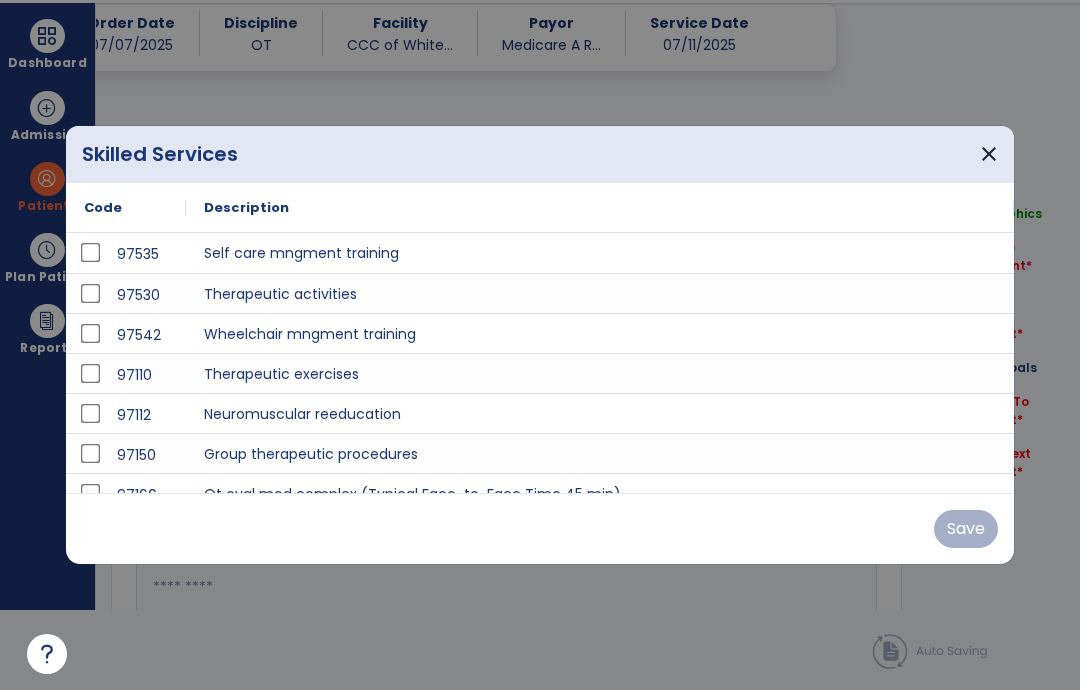 select on "*" 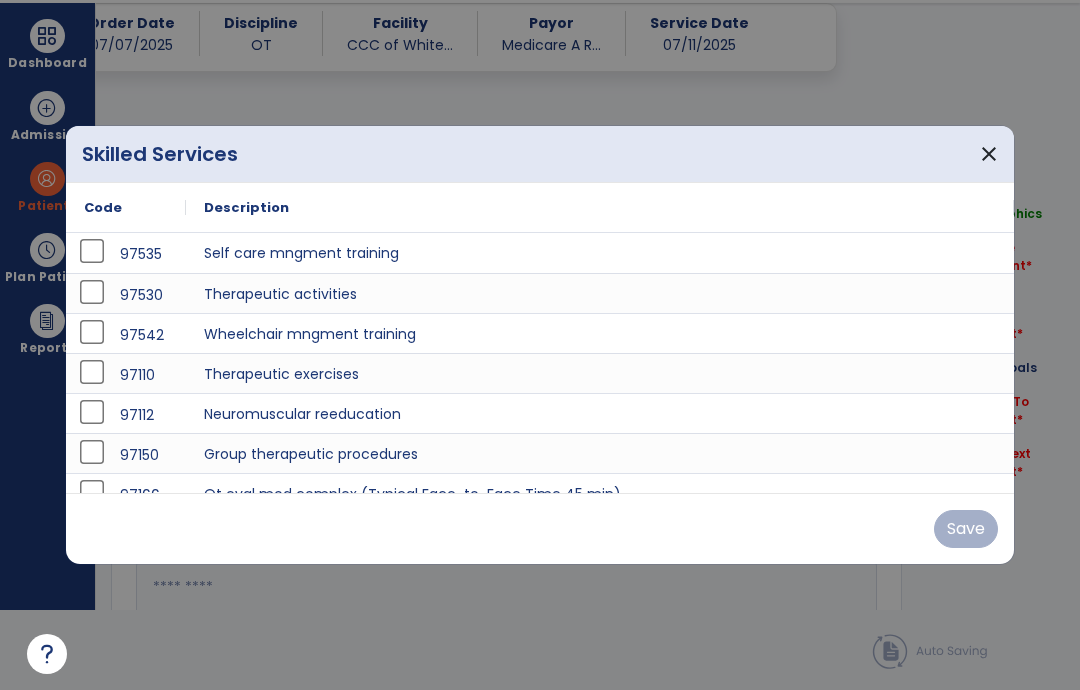 scroll, scrollTop: 0, scrollLeft: 0, axis: both 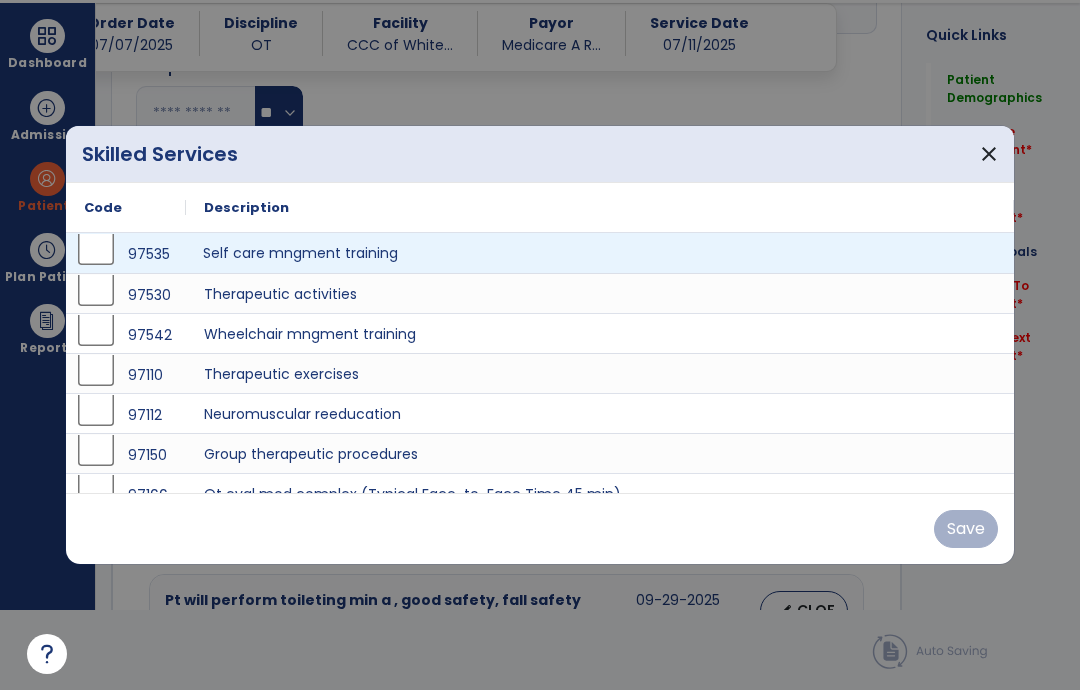 click on "Self care mngment training" at bounding box center (600, 253) 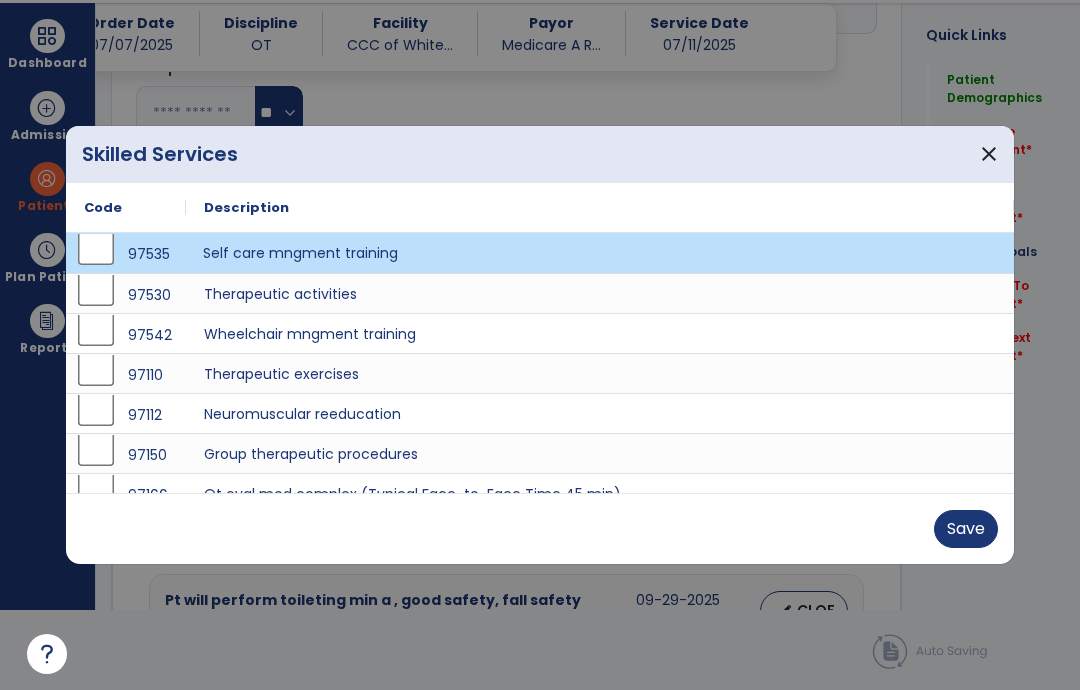 click on "Save" at bounding box center (966, 529) 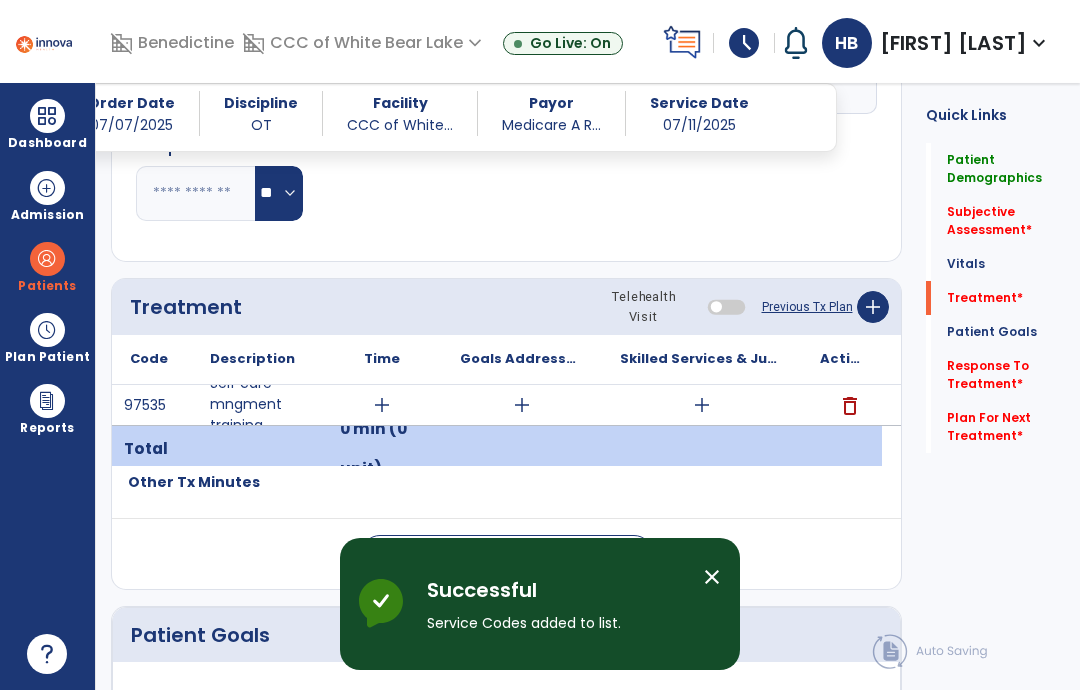scroll, scrollTop: 80, scrollLeft: 0, axis: vertical 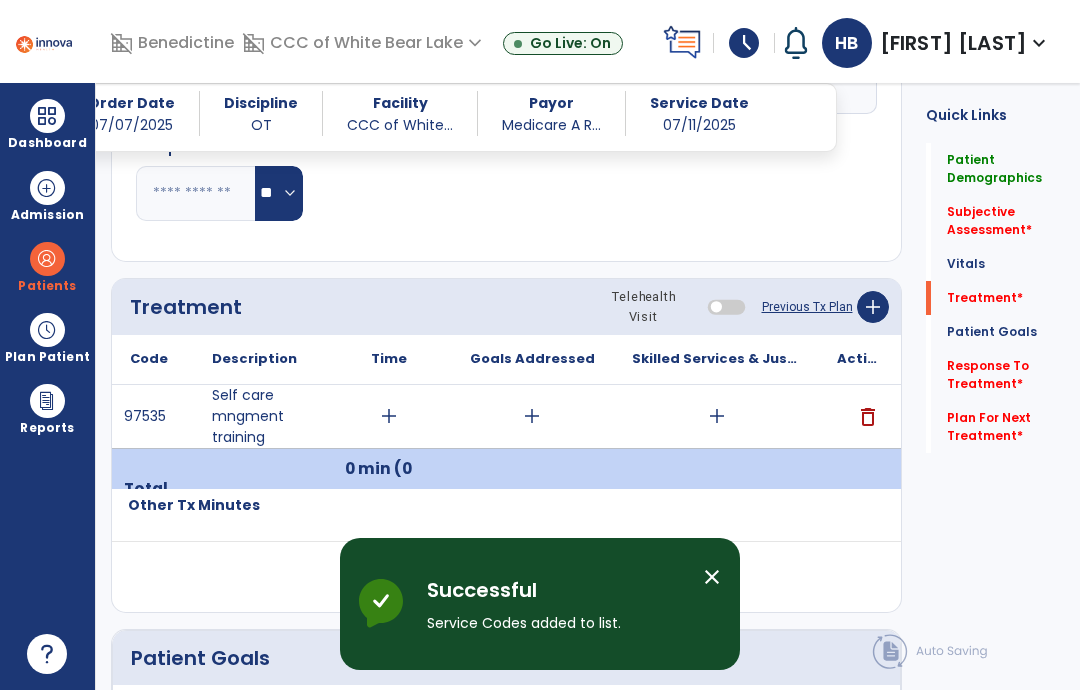 click on "add" at bounding box center [389, 416] 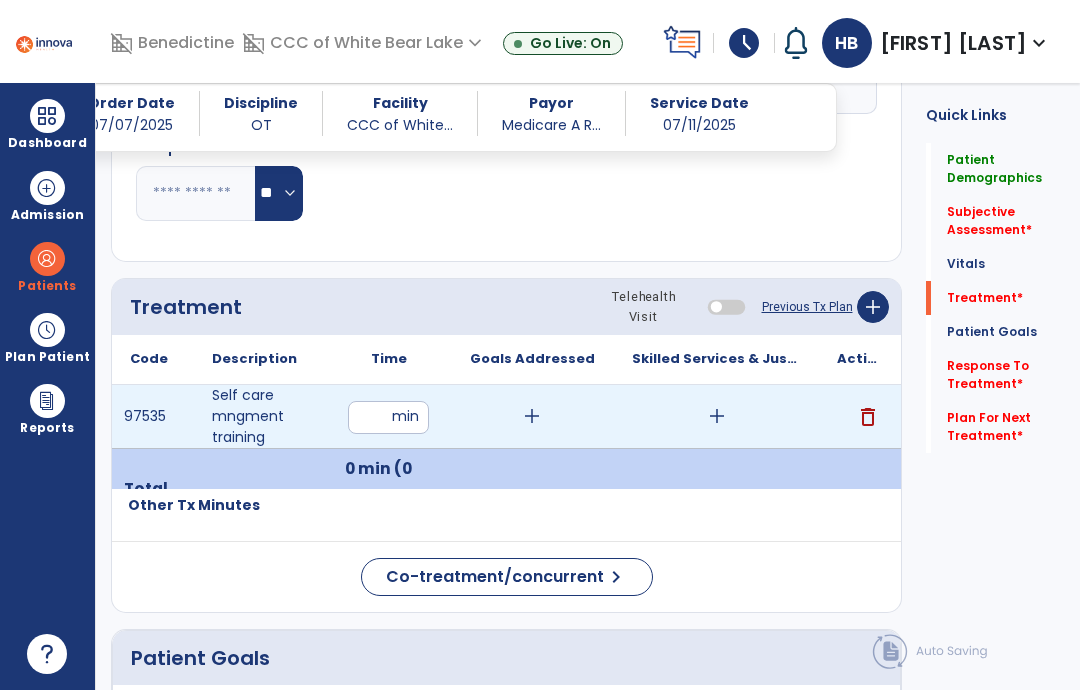 type on "**" 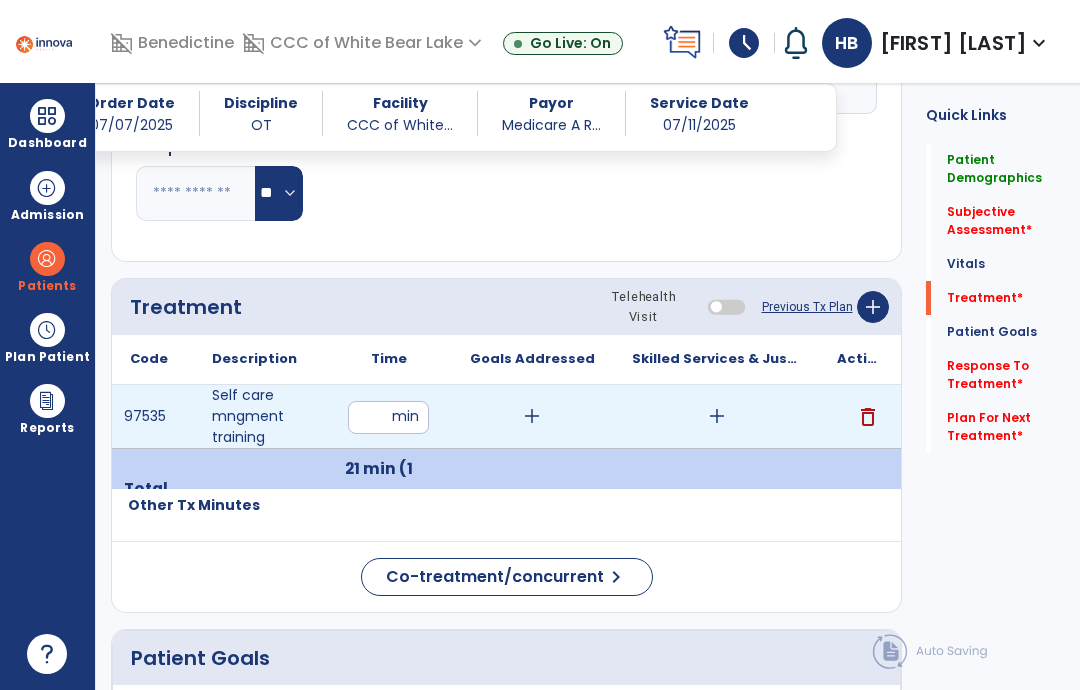 click on "add" at bounding box center [717, 416] 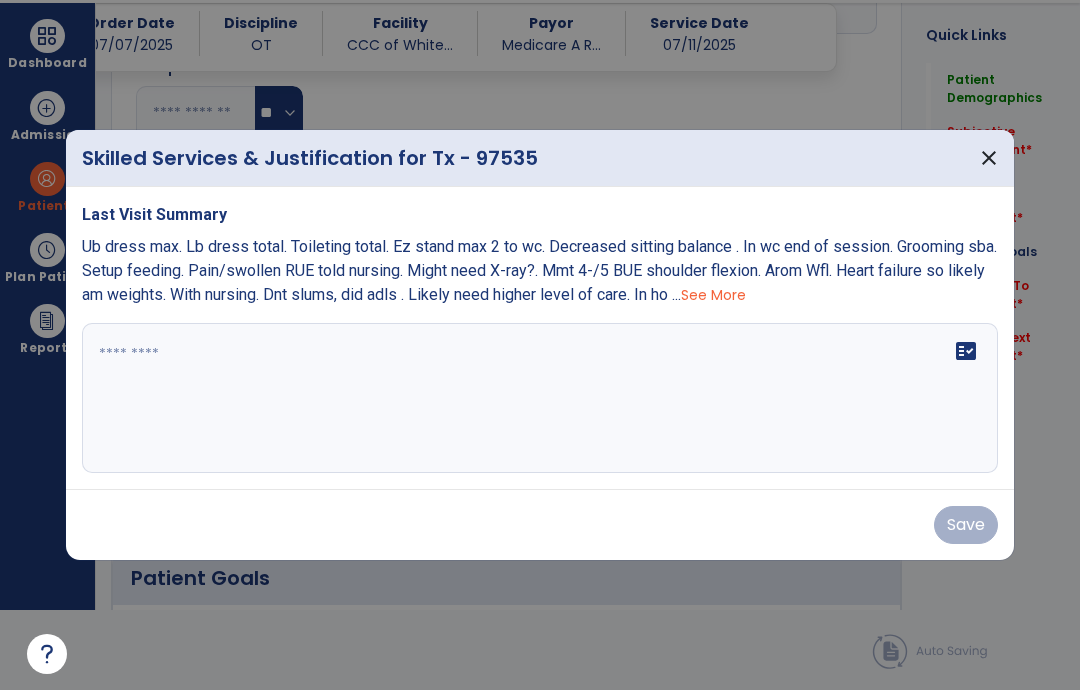 click on "fact_check" at bounding box center [540, 398] 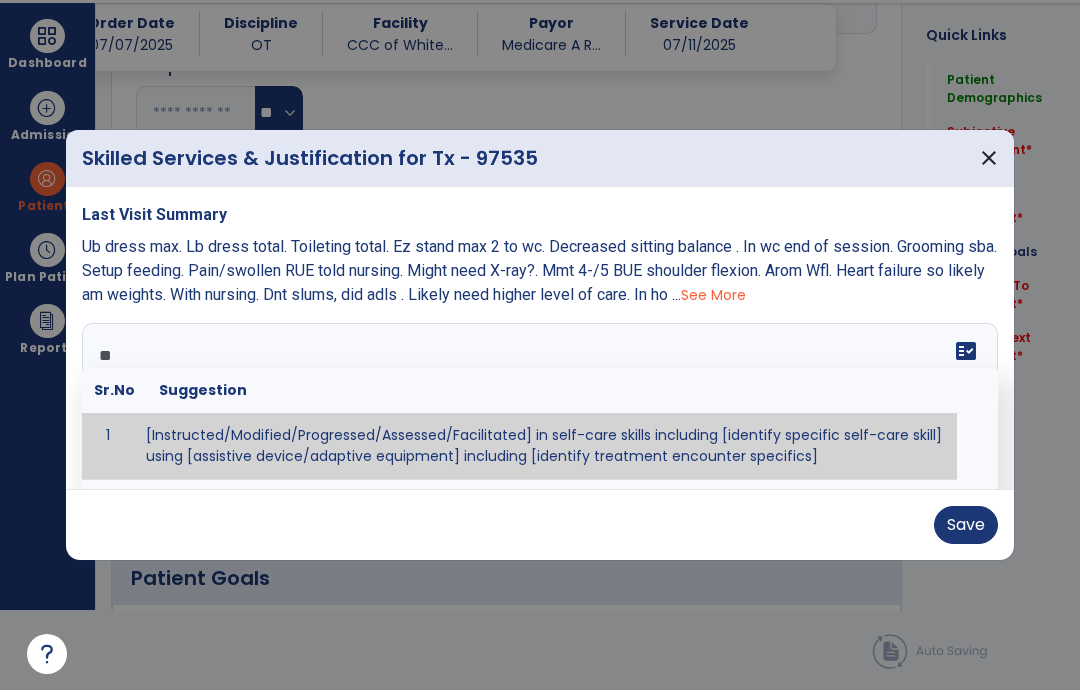type on "***" 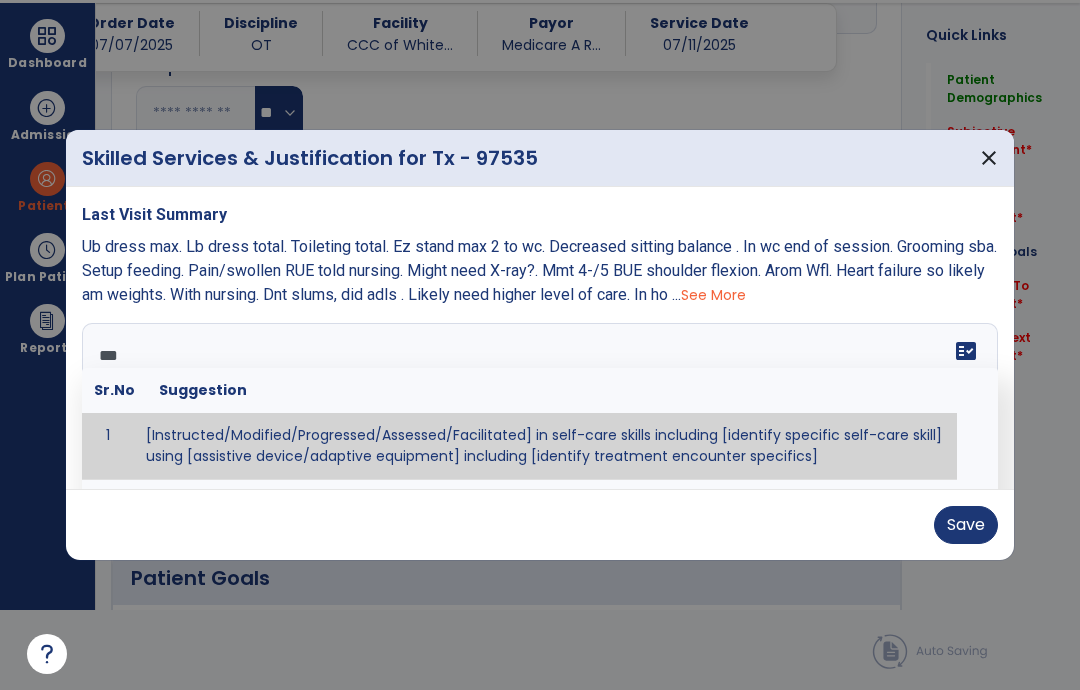 click on "close" at bounding box center (989, 158) 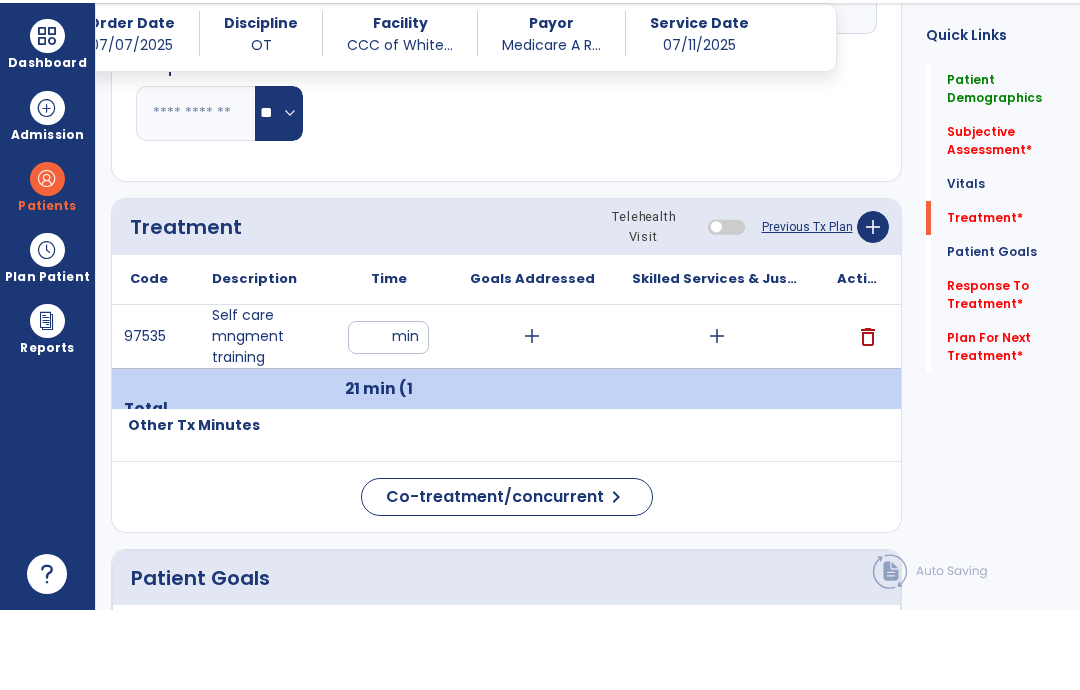 scroll, scrollTop: 80, scrollLeft: 0, axis: vertical 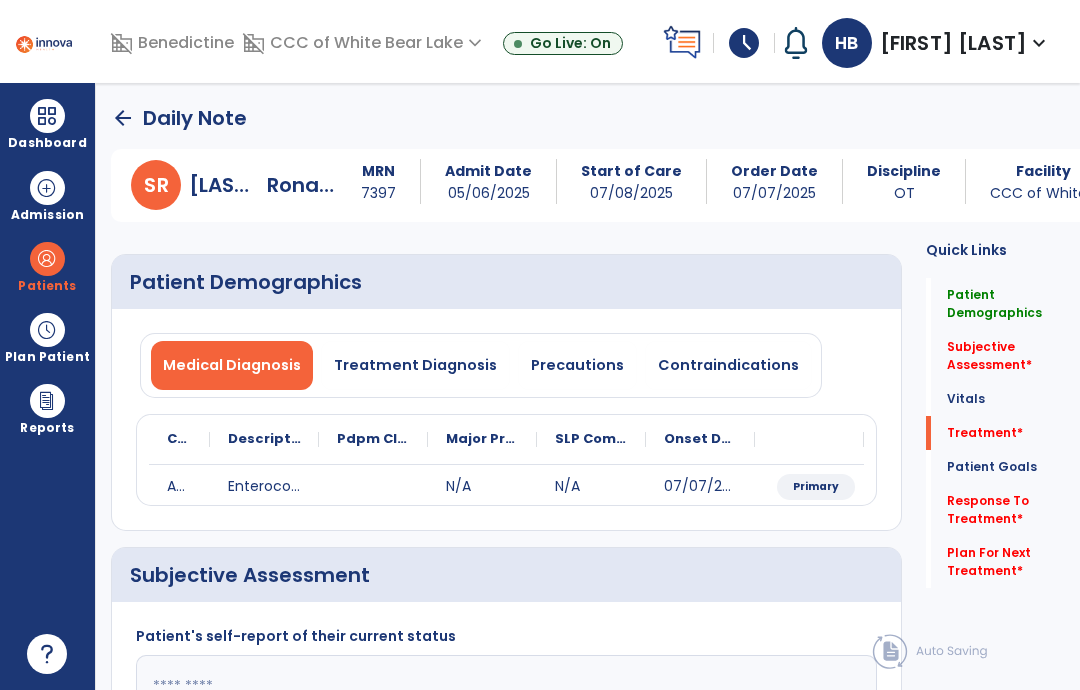 click on "Plan For Next Treatment   *" 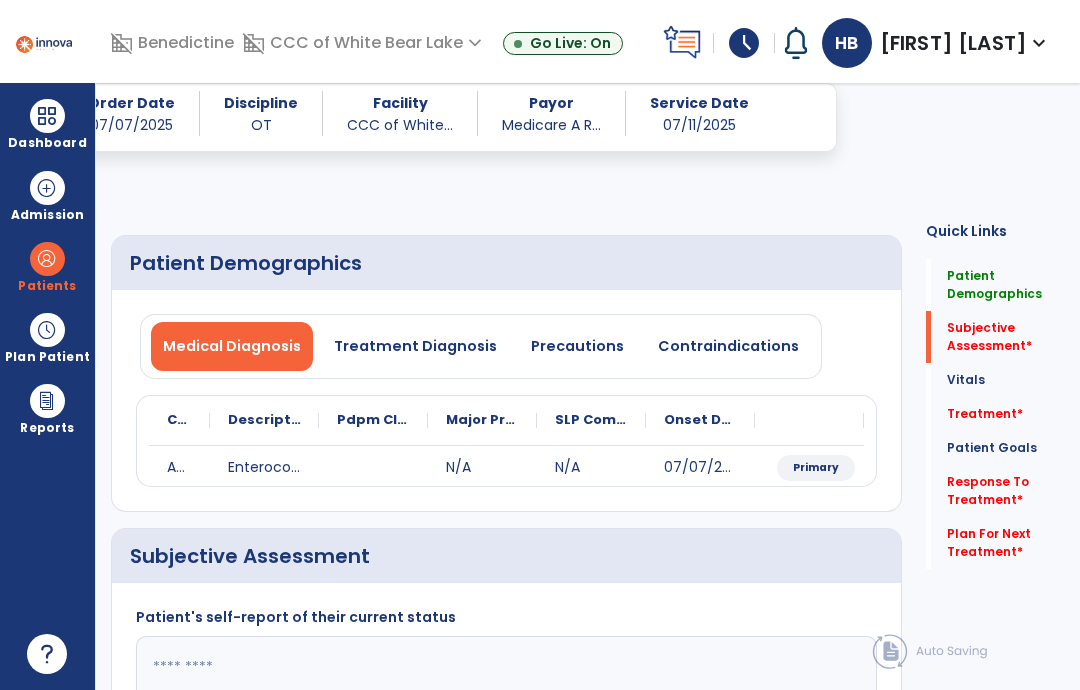 scroll, scrollTop: 1010, scrollLeft: 0, axis: vertical 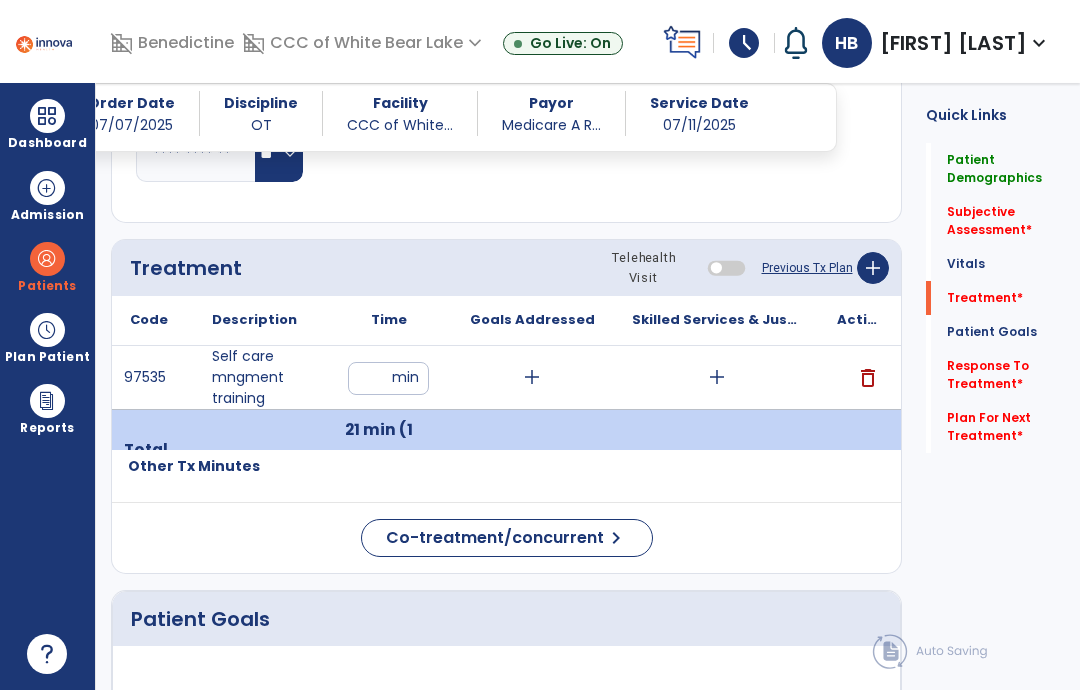 click on "add" at bounding box center [717, 377] 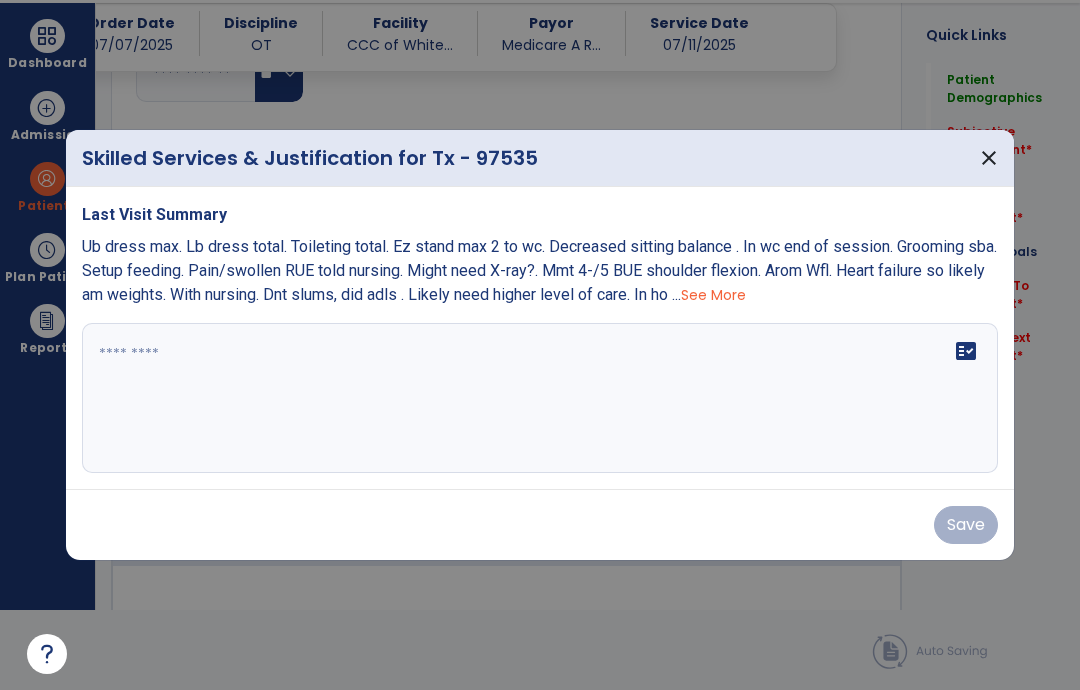 scroll, scrollTop: 0, scrollLeft: 0, axis: both 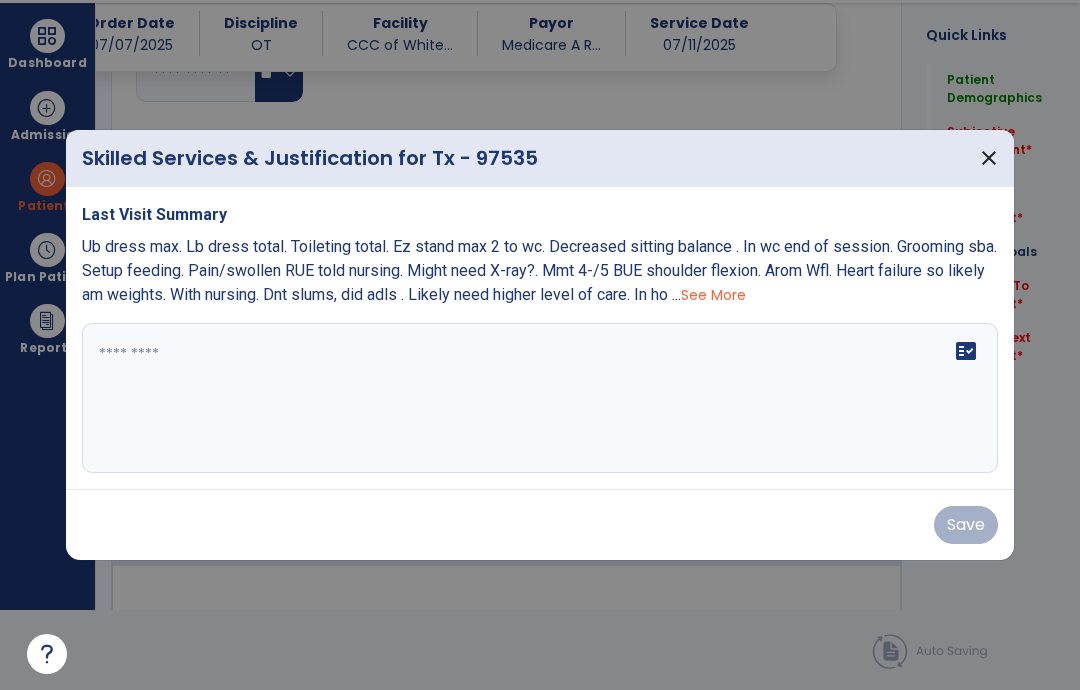 click on "fact_check" at bounding box center (540, 398) 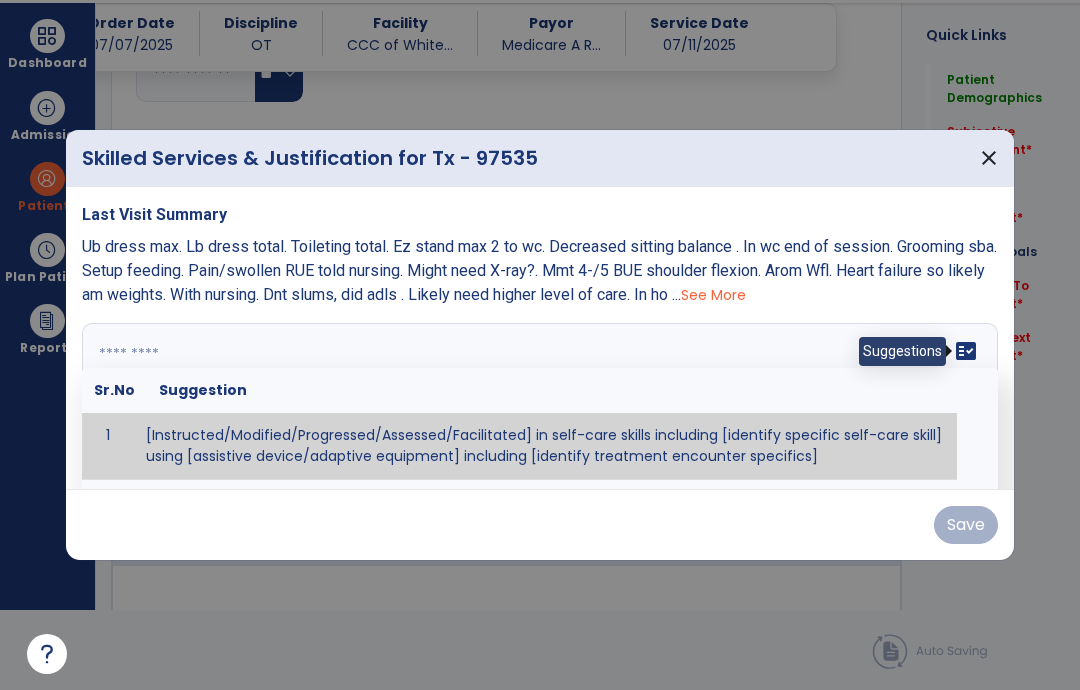 click on "fact_check" at bounding box center (966, 351) 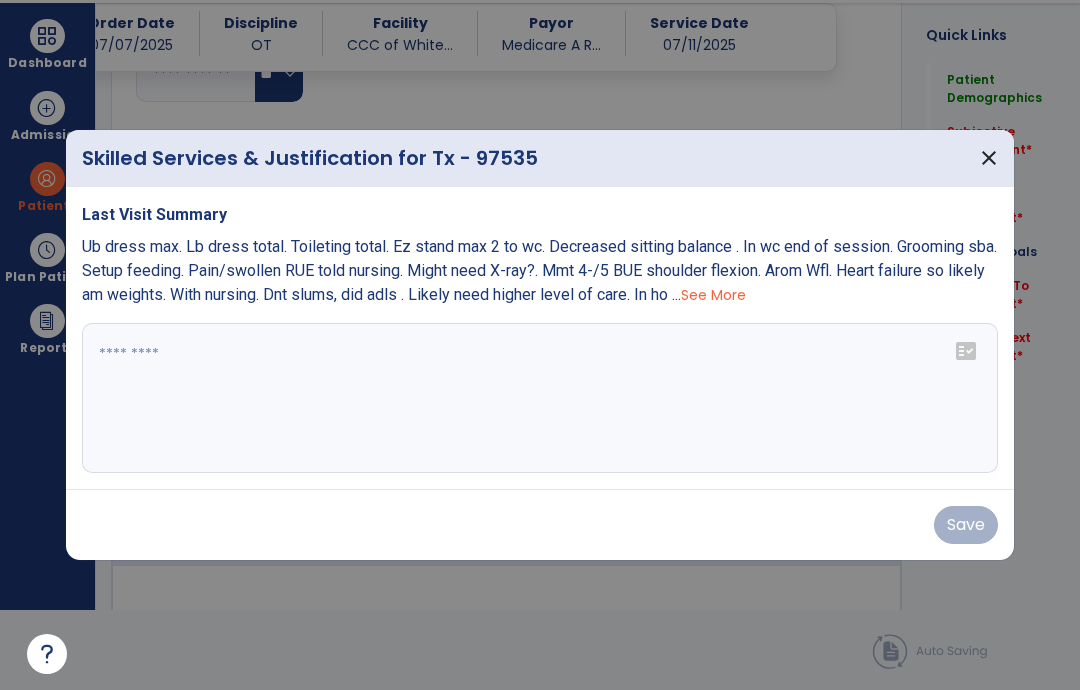 click at bounding box center [540, 398] 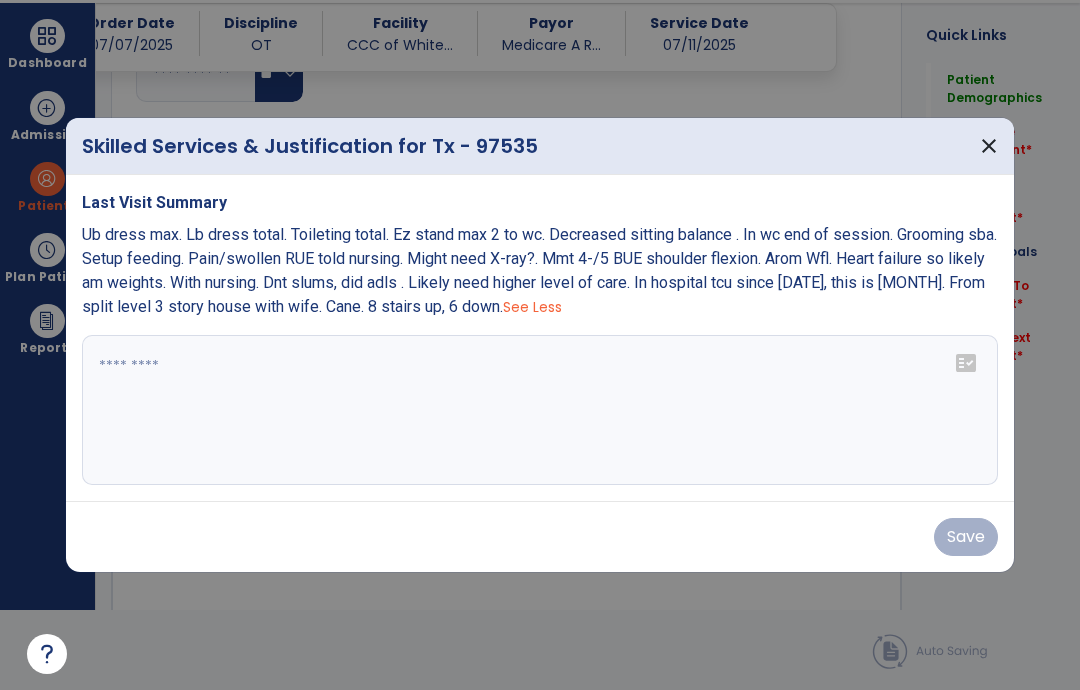 click at bounding box center (540, 410) 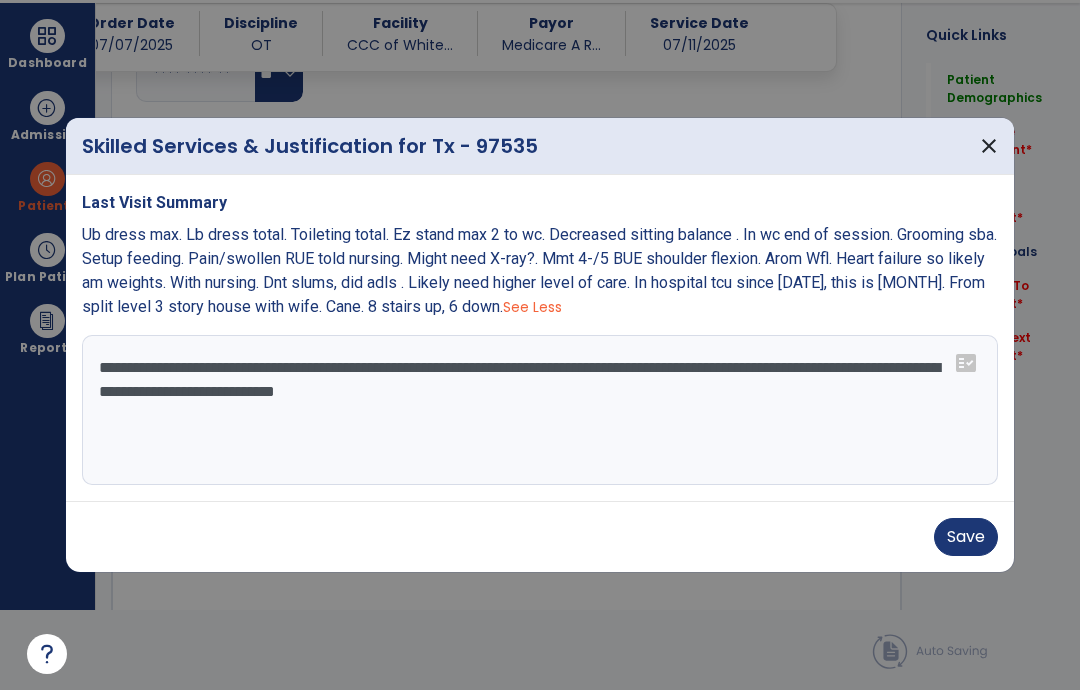 click on "**********" at bounding box center [540, 410] 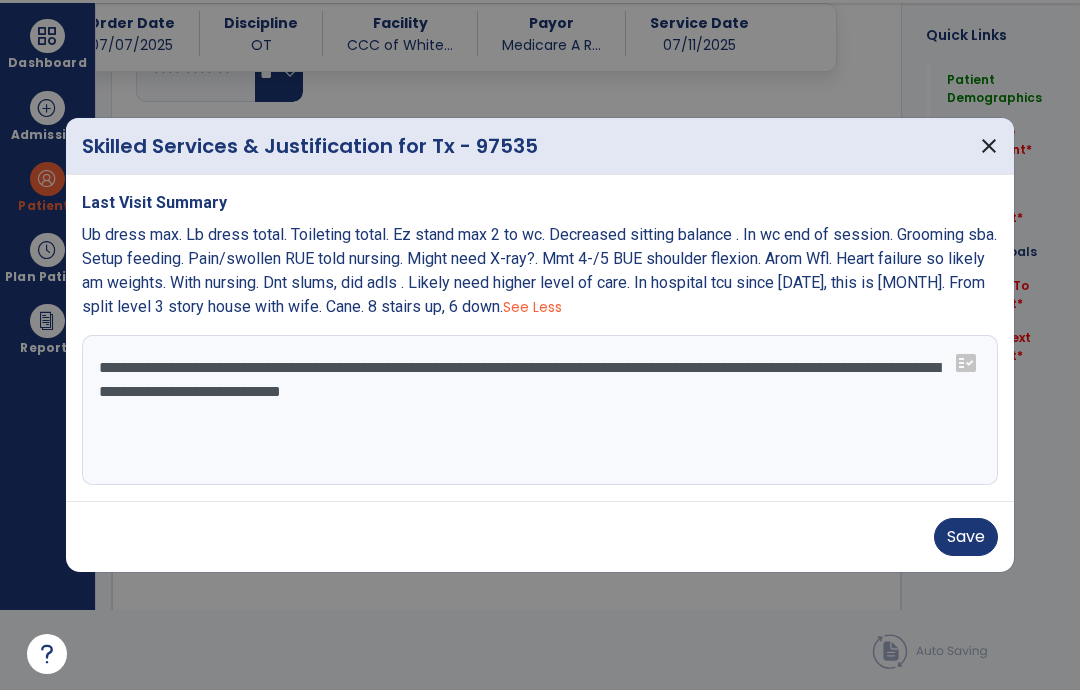 click on "**********" at bounding box center [540, 410] 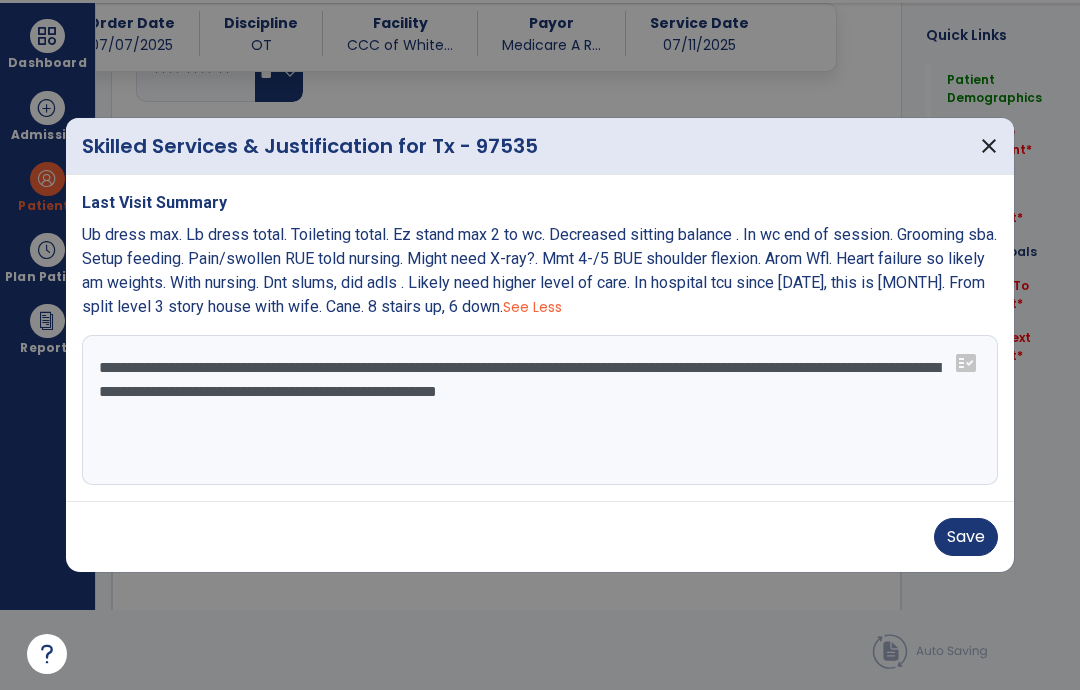 click on "**********" at bounding box center (540, 410) 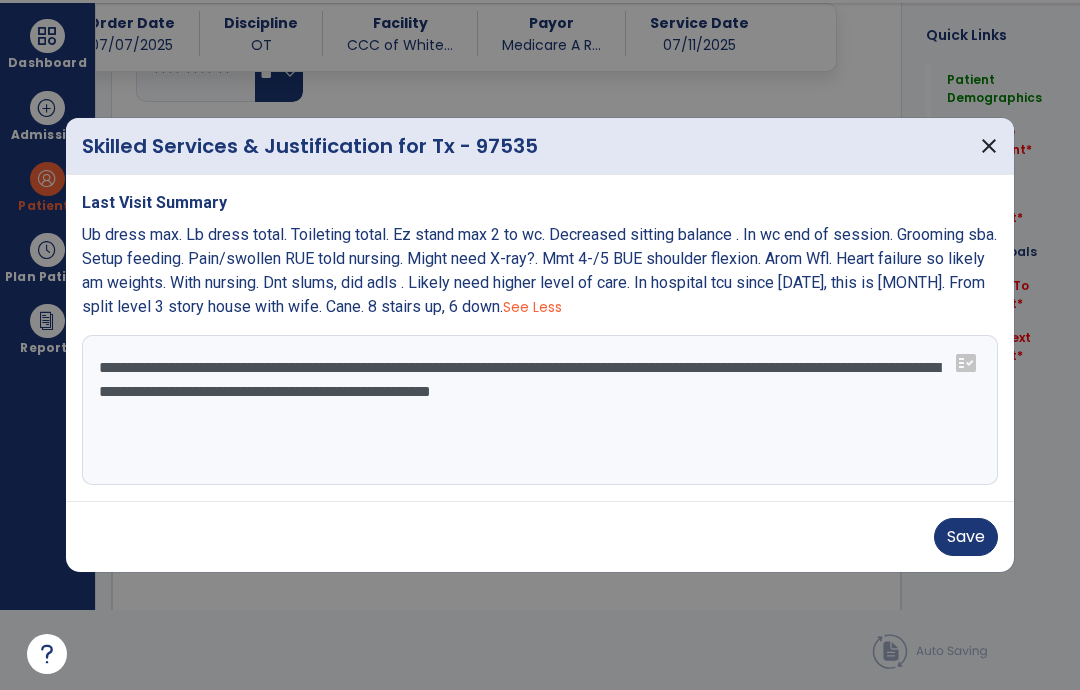 type on "**********" 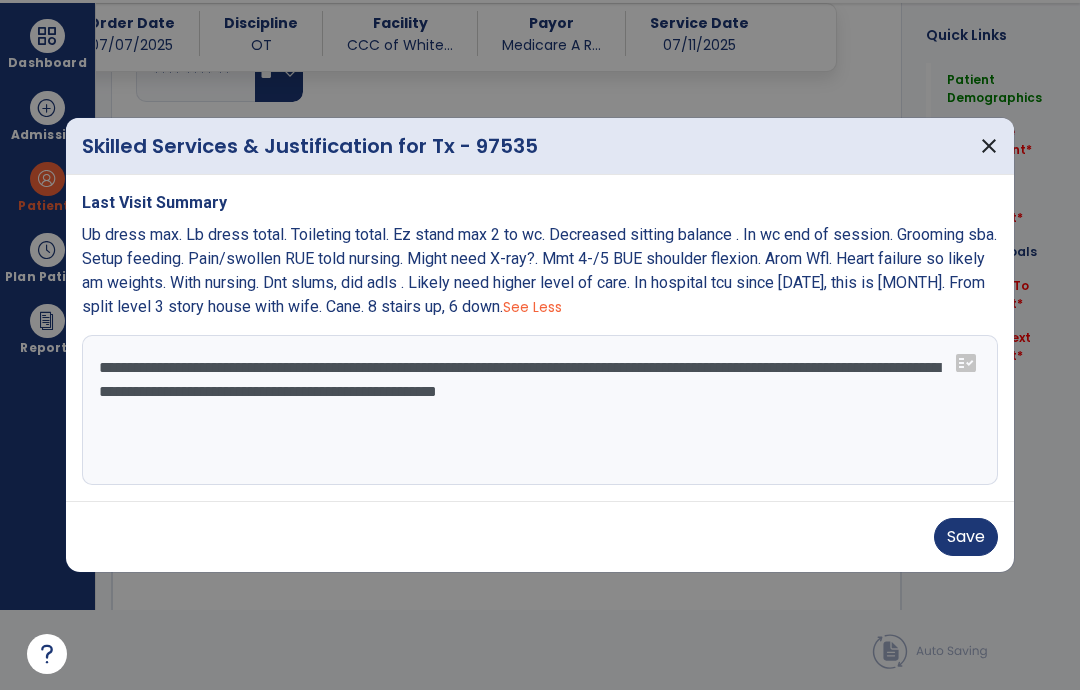 click on "Save" at bounding box center [966, 537] 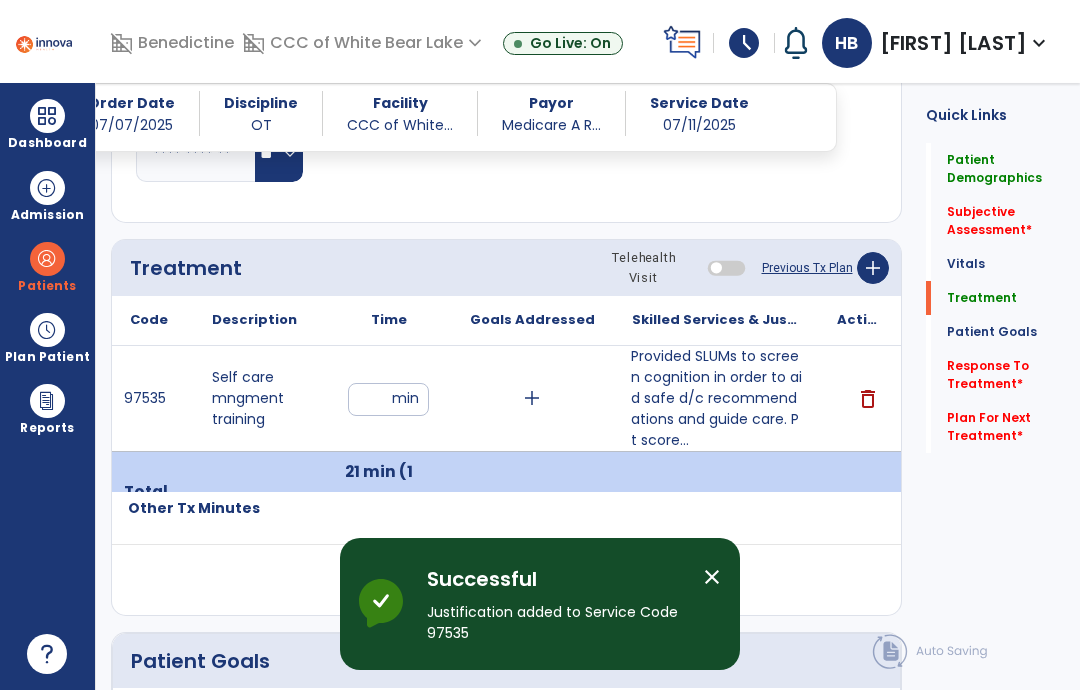 scroll, scrollTop: 80, scrollLeft: 0, axis: vertical 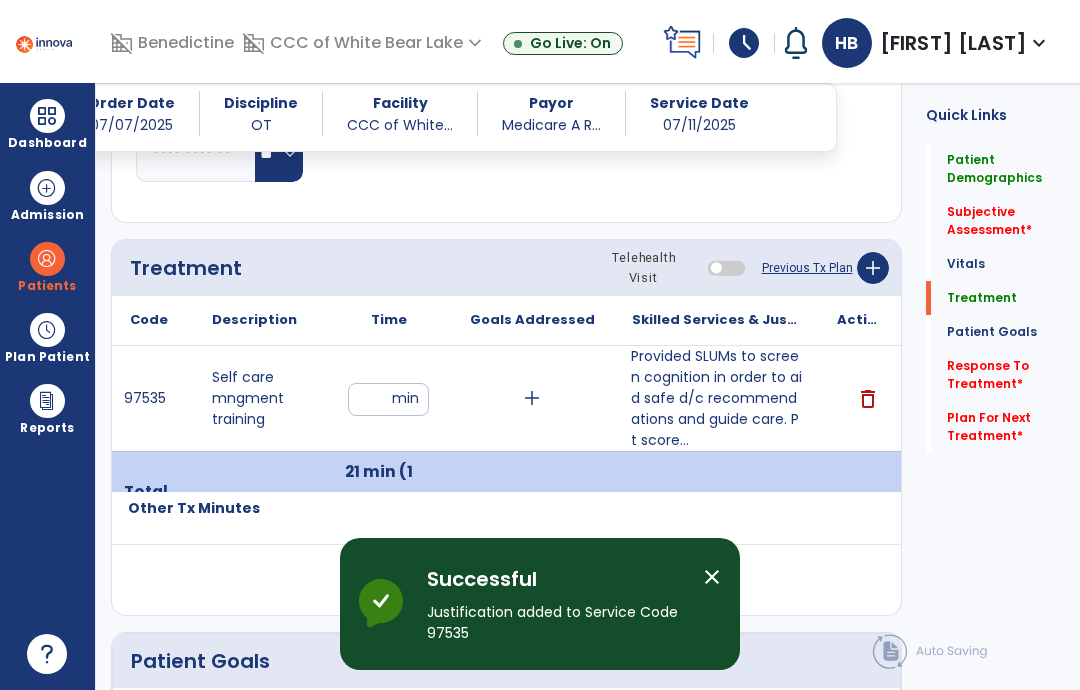click on "add" 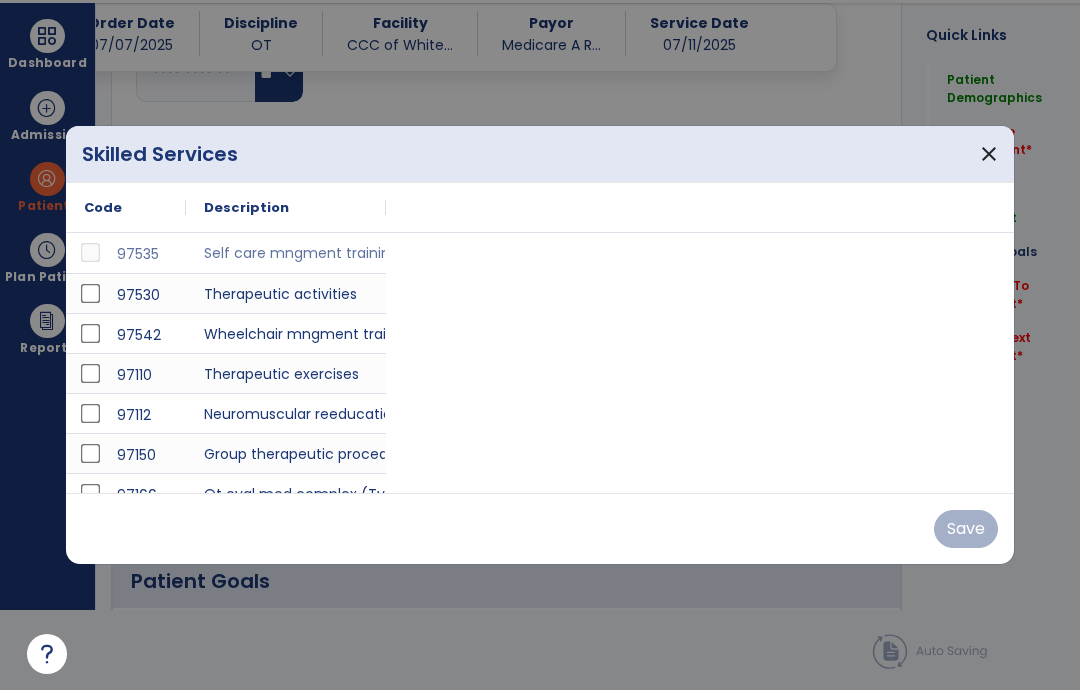 scroll, scrollTop: 0, scrollLeft: 0, axis: both 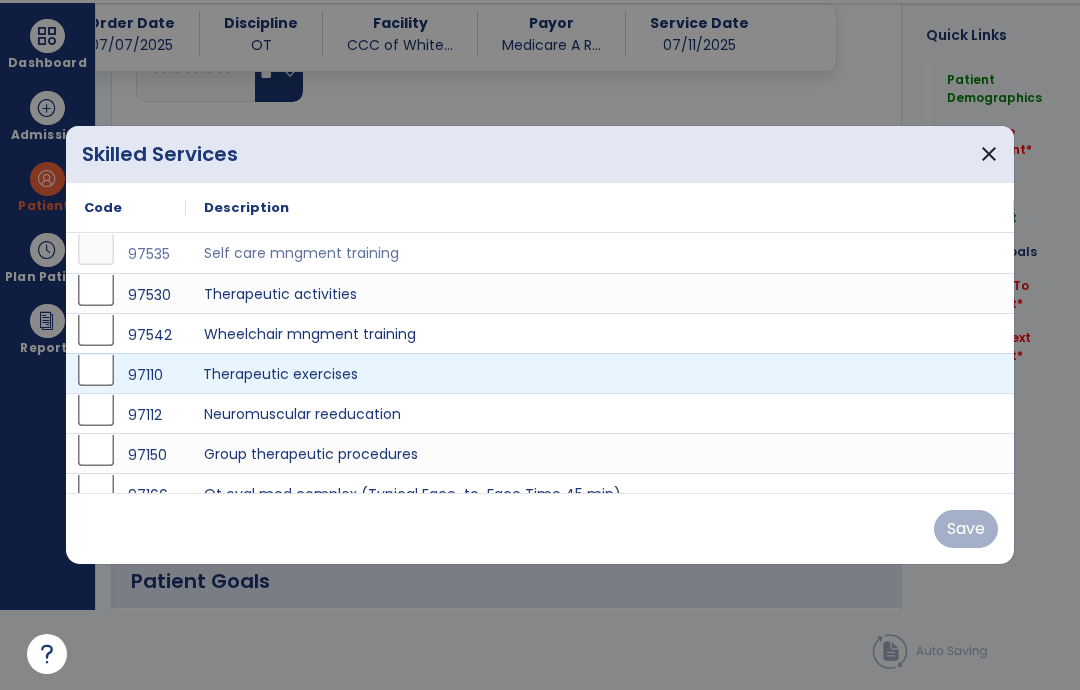 click on "Therapeutic exercises" at bounding box center [600, 373] 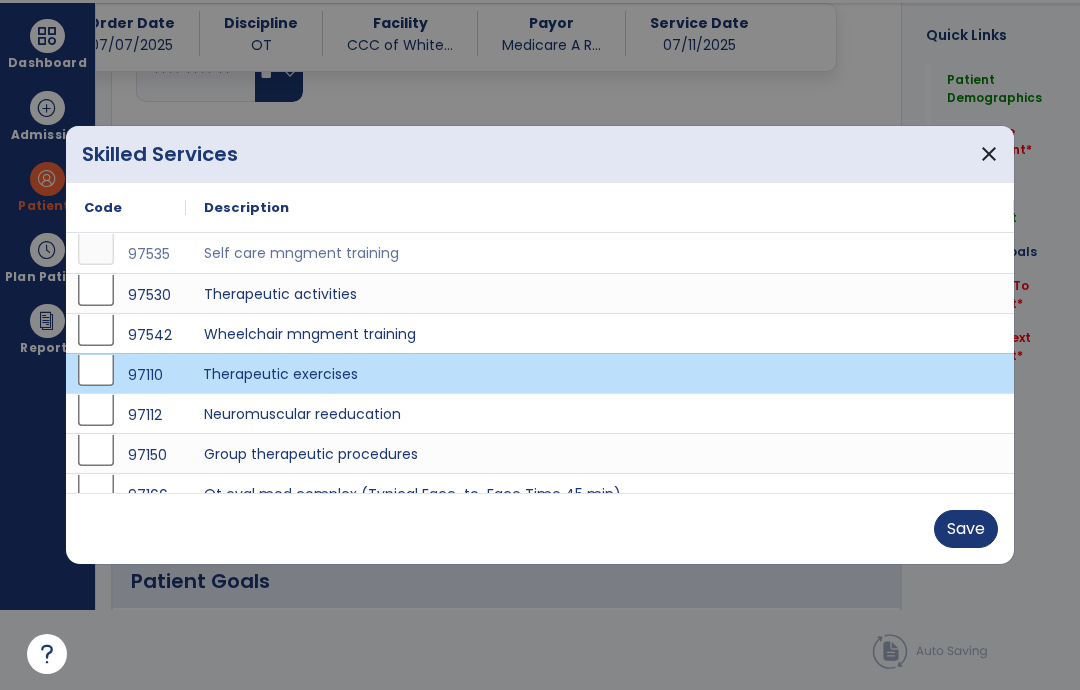 click on "Save" at bounding box center [966, 529] 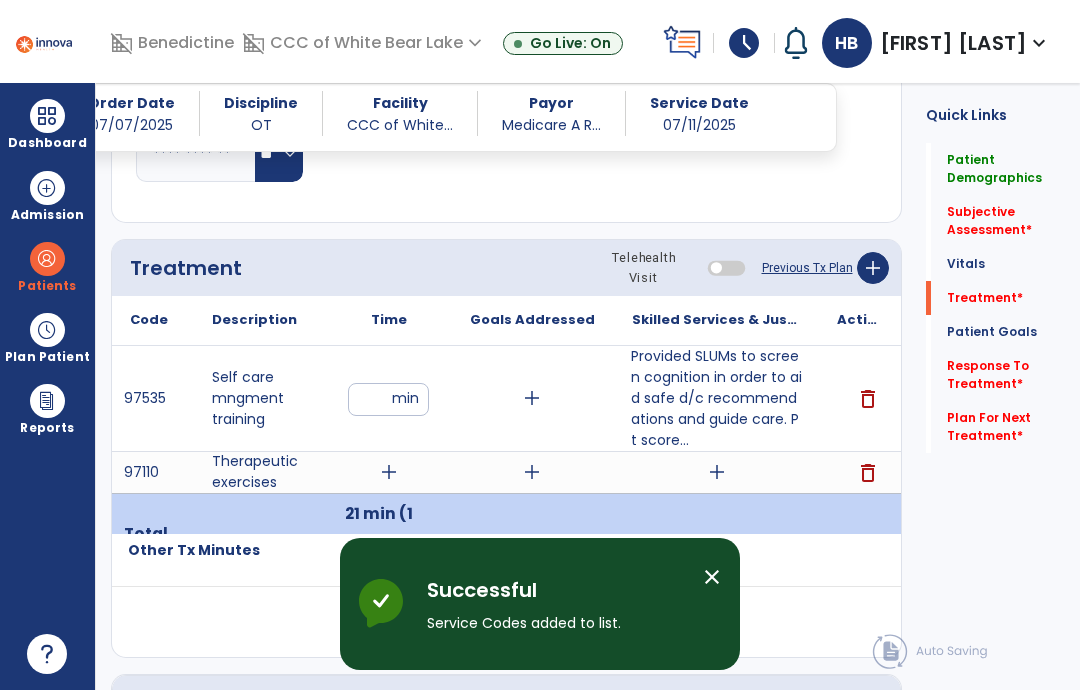 scroll, scrollTop: 80, scrollLeft: 0, axis: vertical 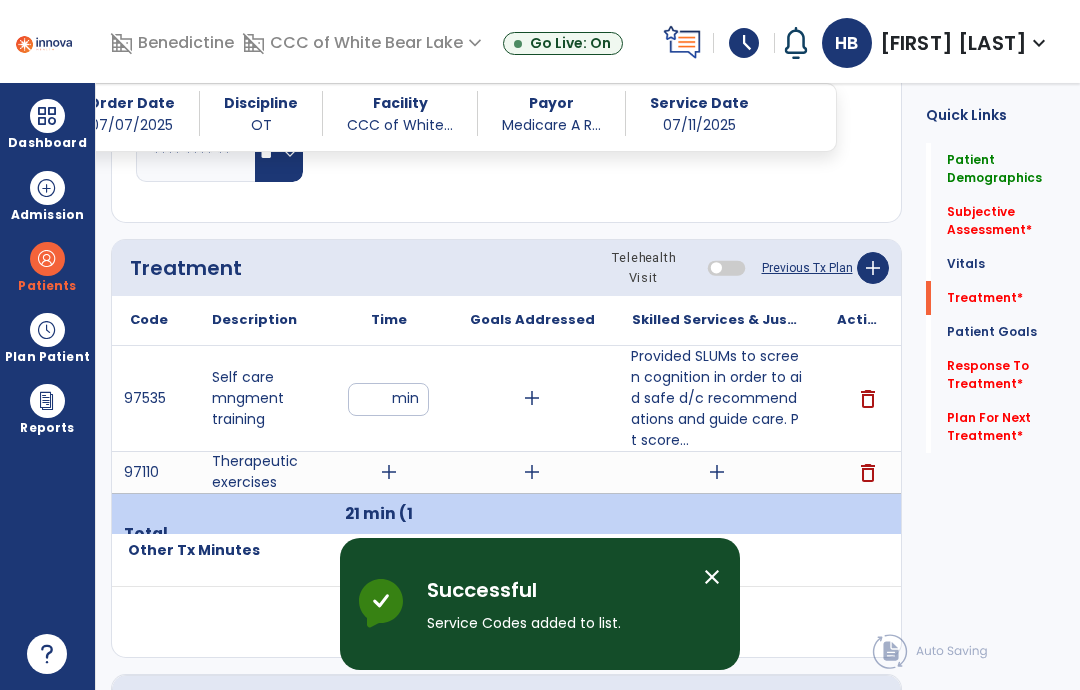 click on "add" at bounding box center [716, 472] 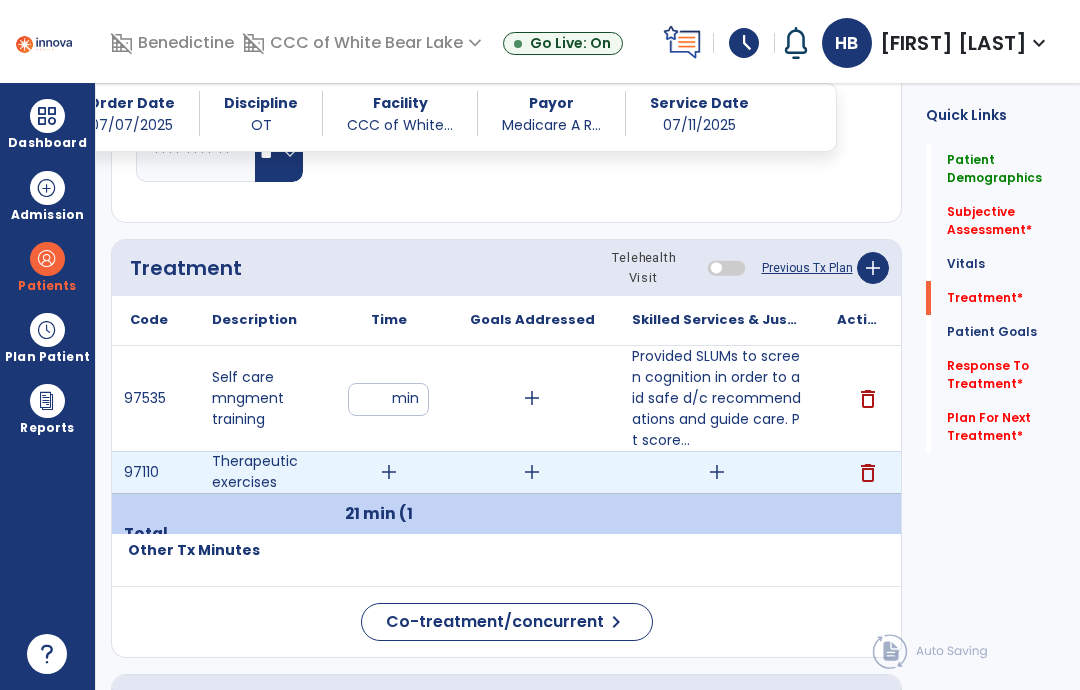 scroll, scrollTop: 0, scrollLeft: 0, axis: both 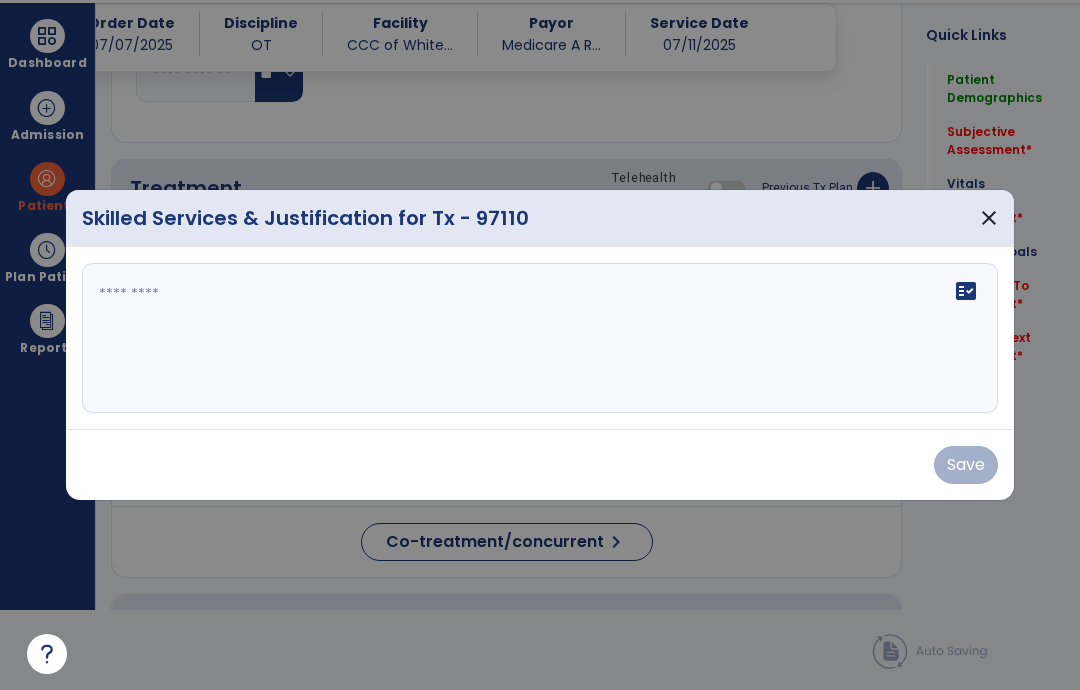 click on "fact_check" at bounding box center (540, 338) 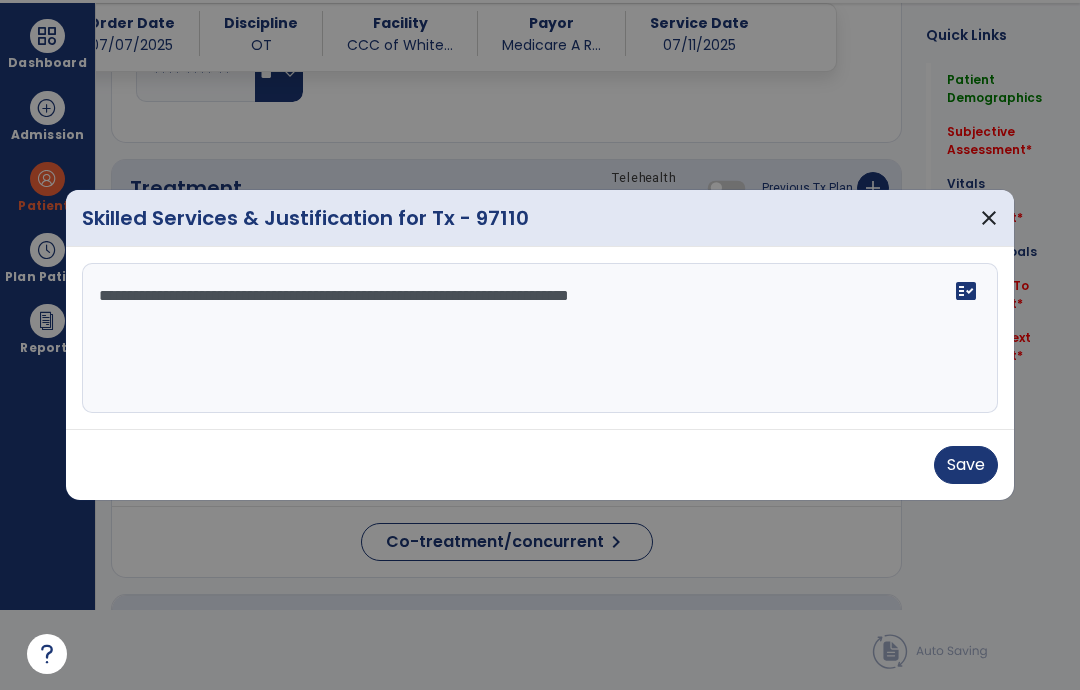 click on "**********" at bounding box center [540, 338] 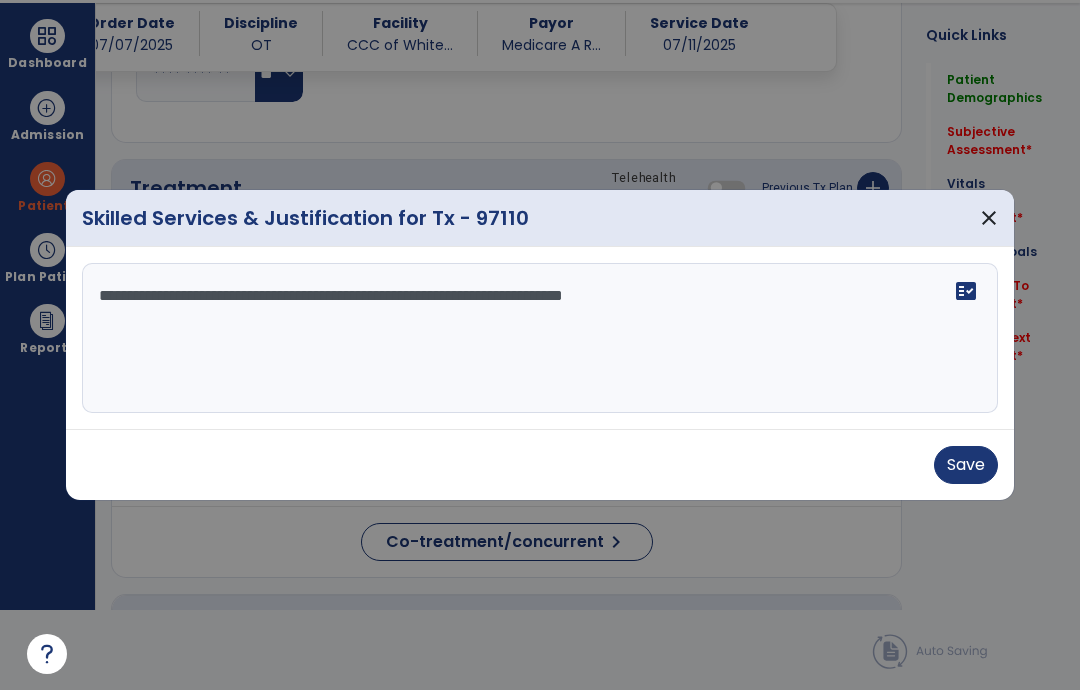 click on "**********" at bounding box center [540, 338] 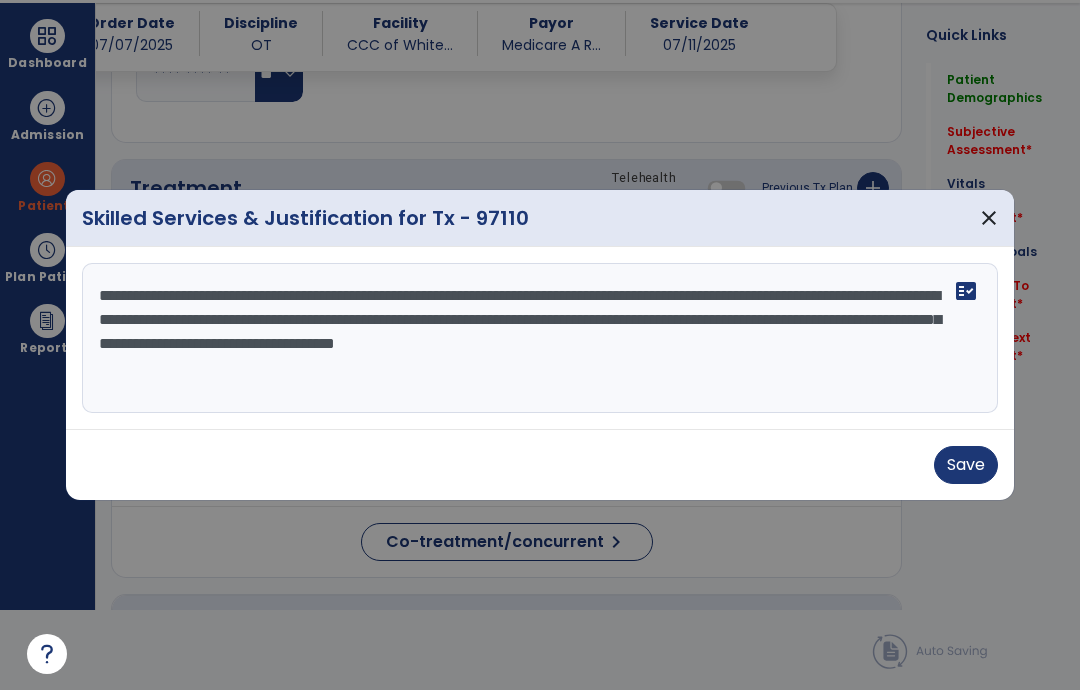 type on "**********" 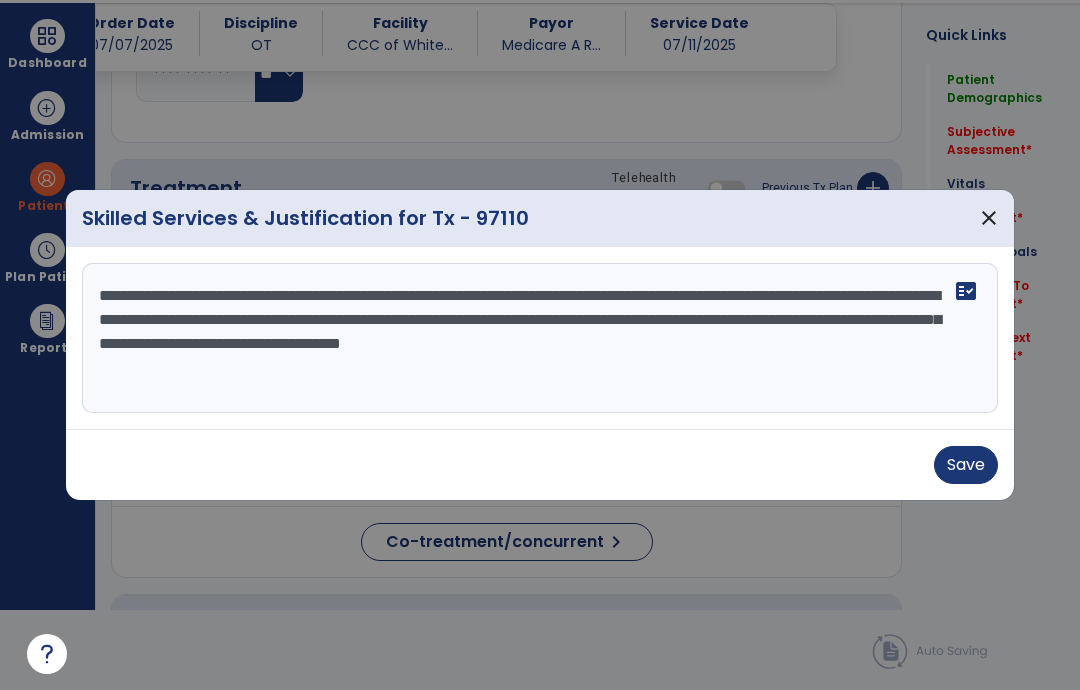 click on "Save" at bounding box center (966, 465) 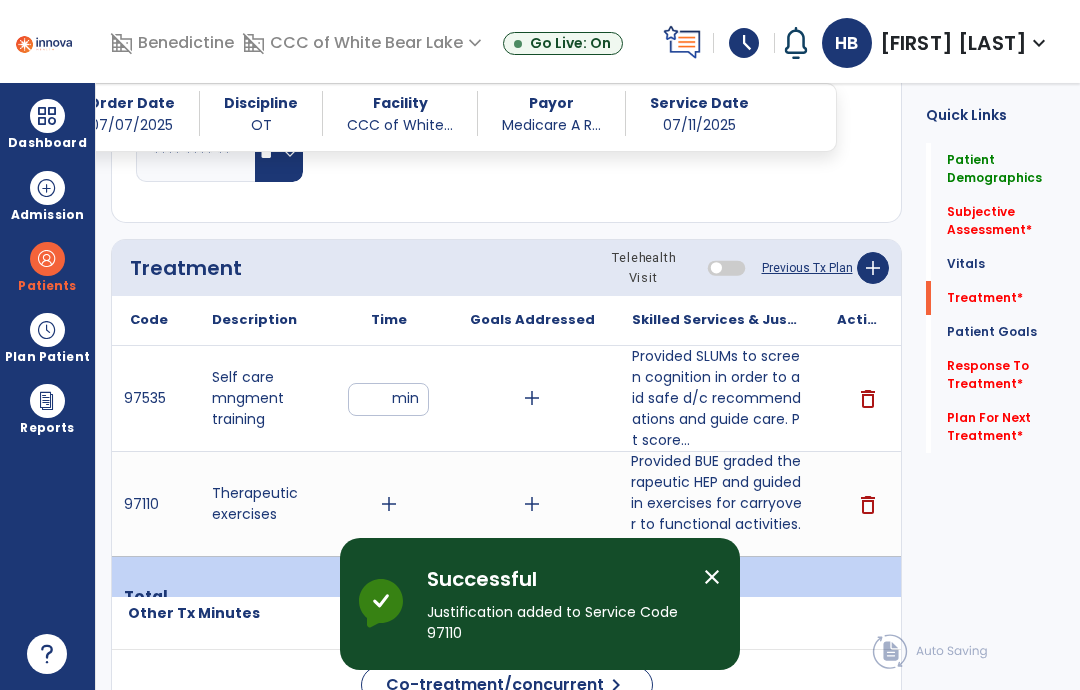 scroll, scrollTop: 80, scrollLeft: 0, axis: vertical 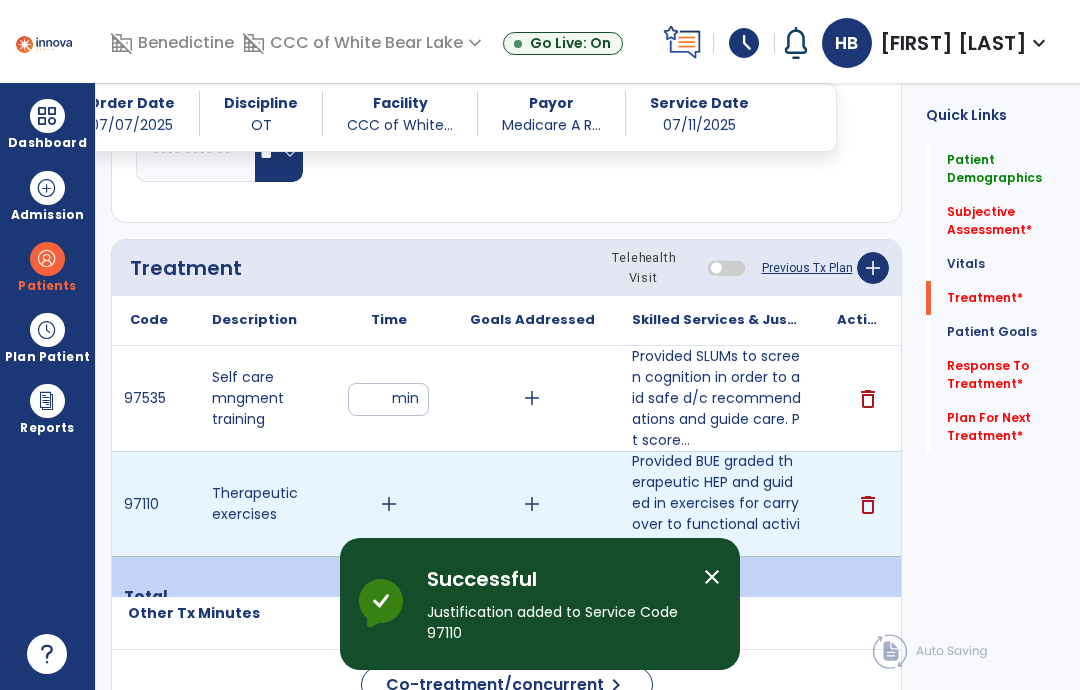click on "add" at bounding box center (389, 504) 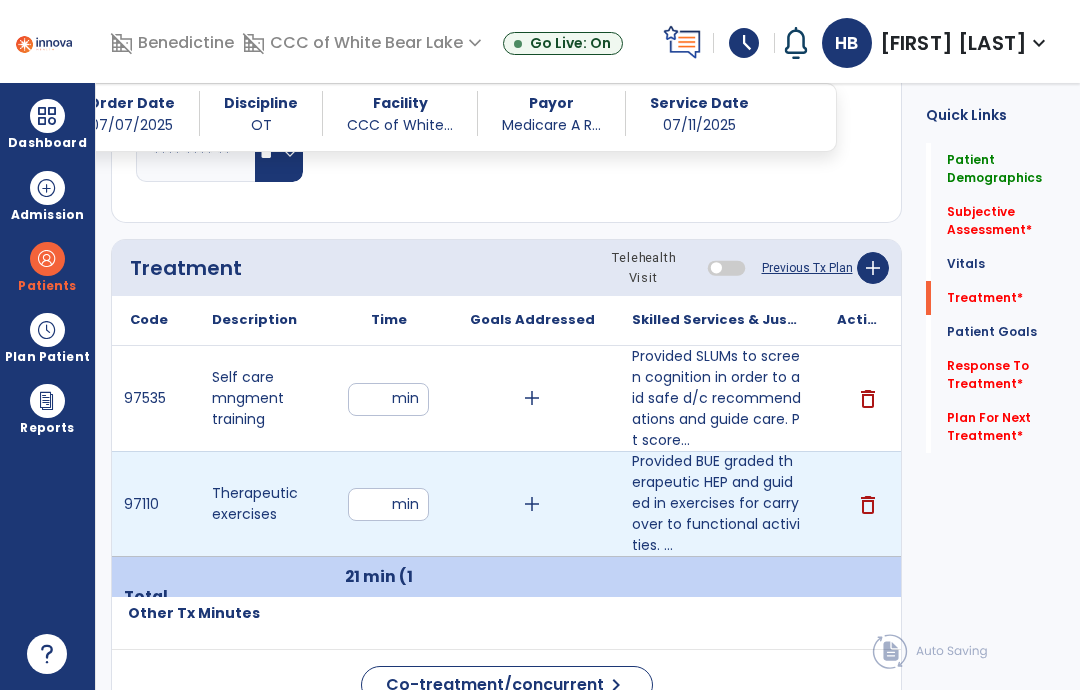 type on "**" 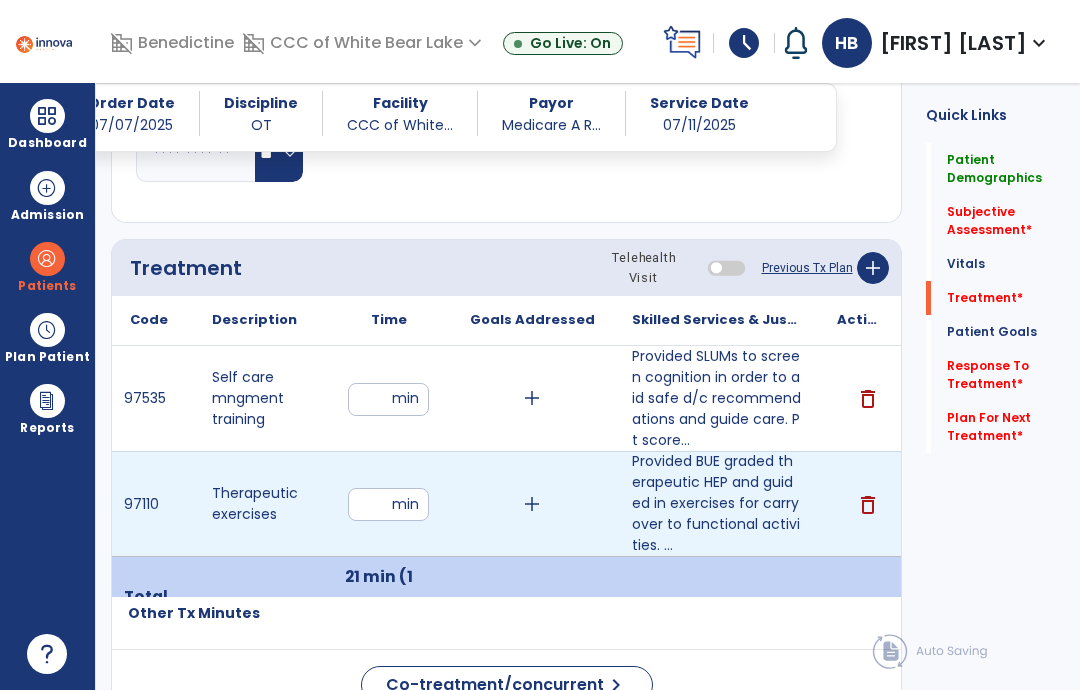 click on "Subjective Assessment   *" 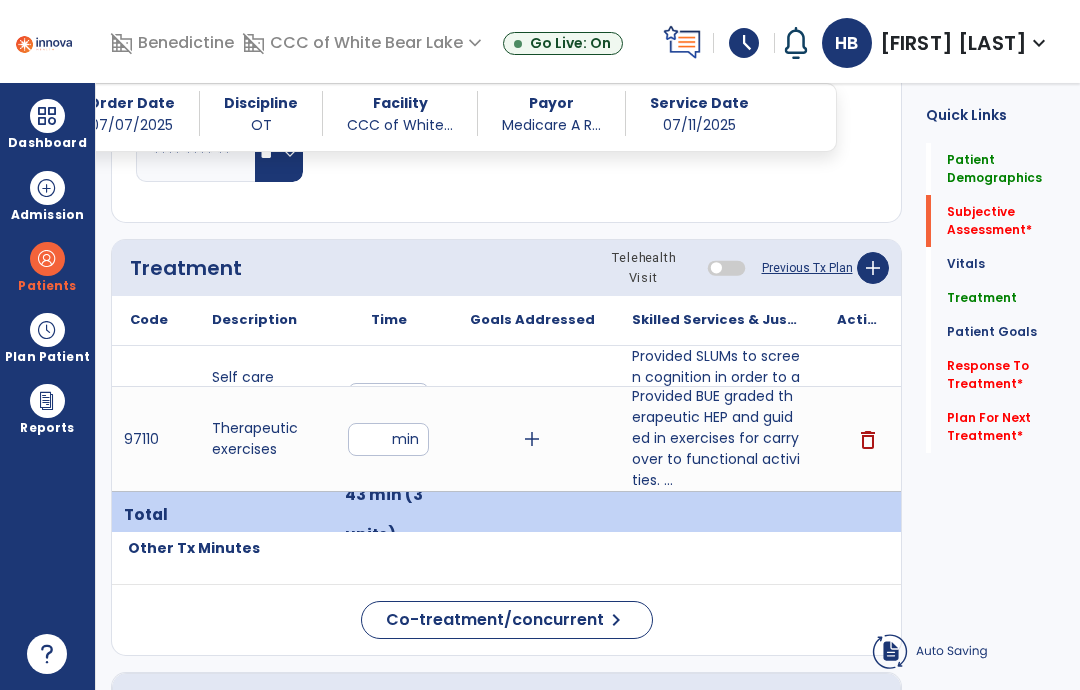 click 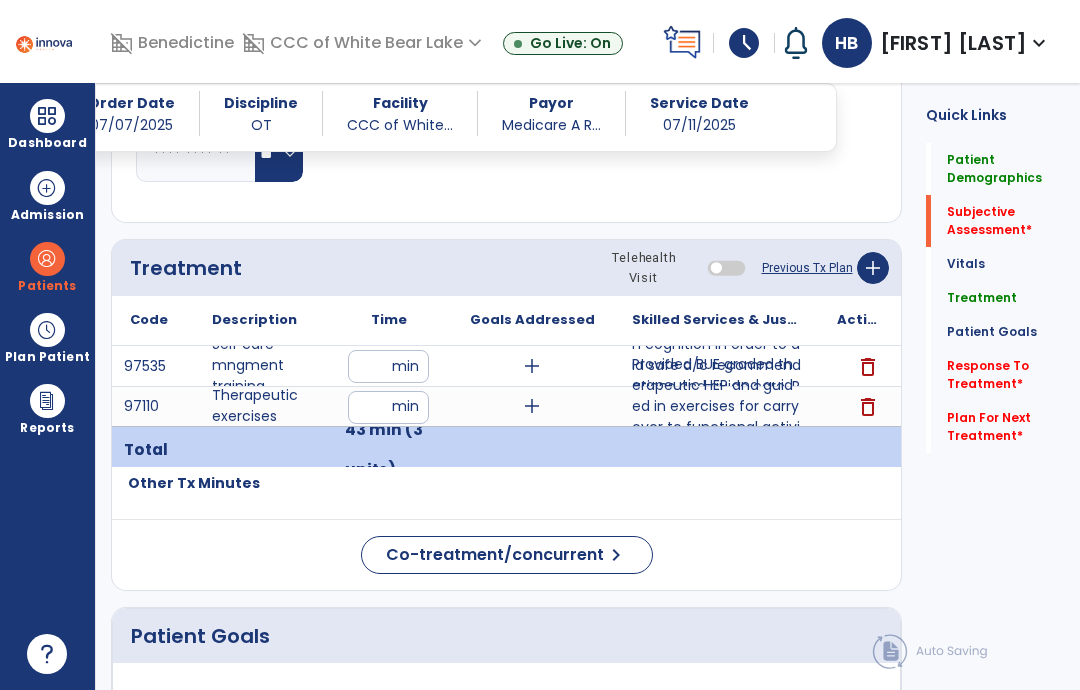 scroll, scrollTop: 243, scrollLeft: 0, axis: vertical 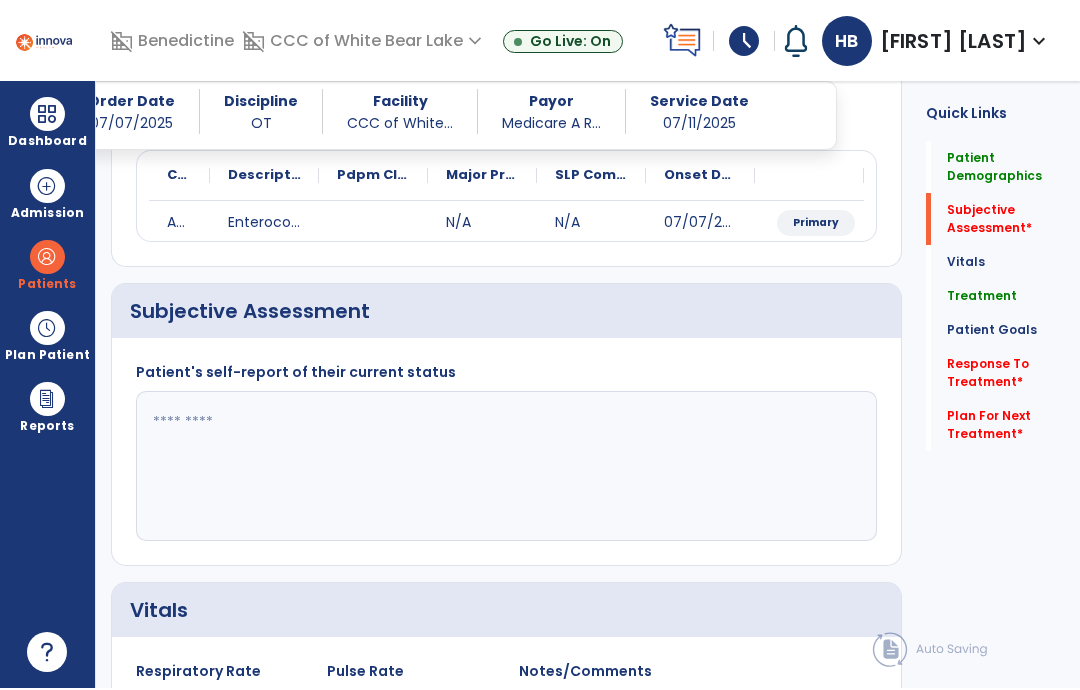 click 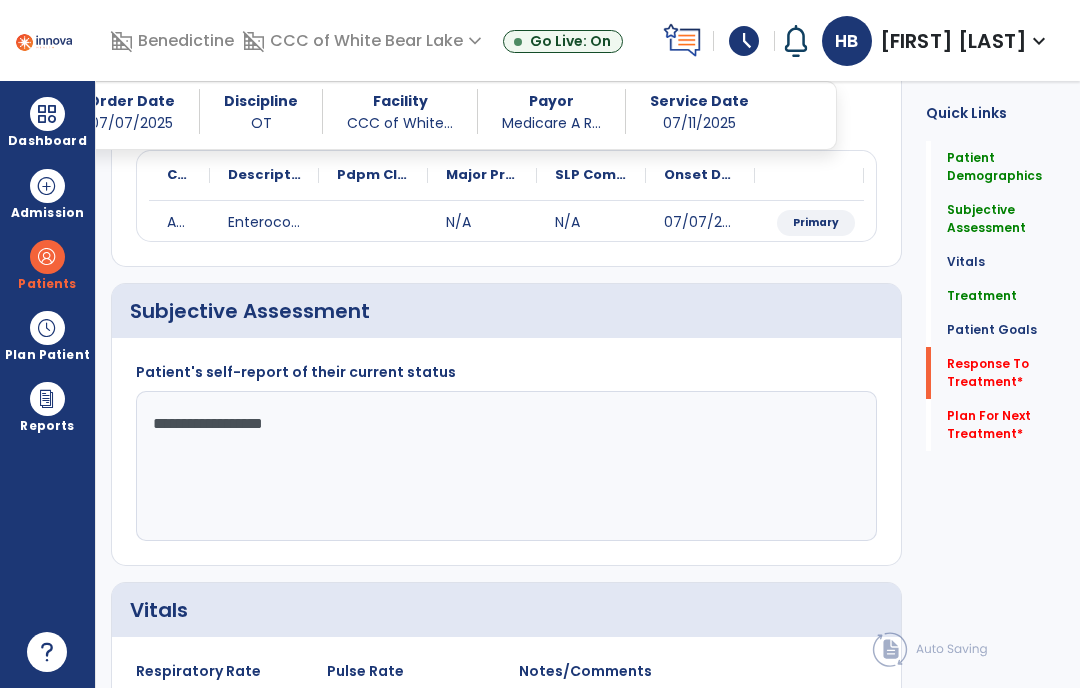 type on "**********" 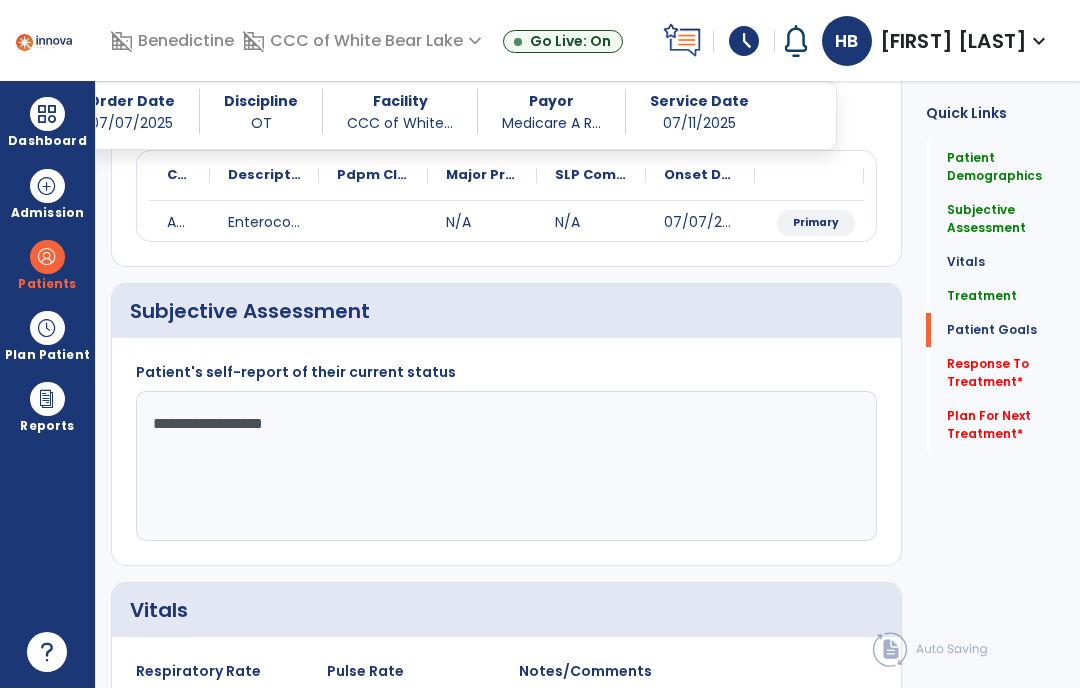 scroll, scrollTop: 2515, scrollLeft: 0, axis: vertical 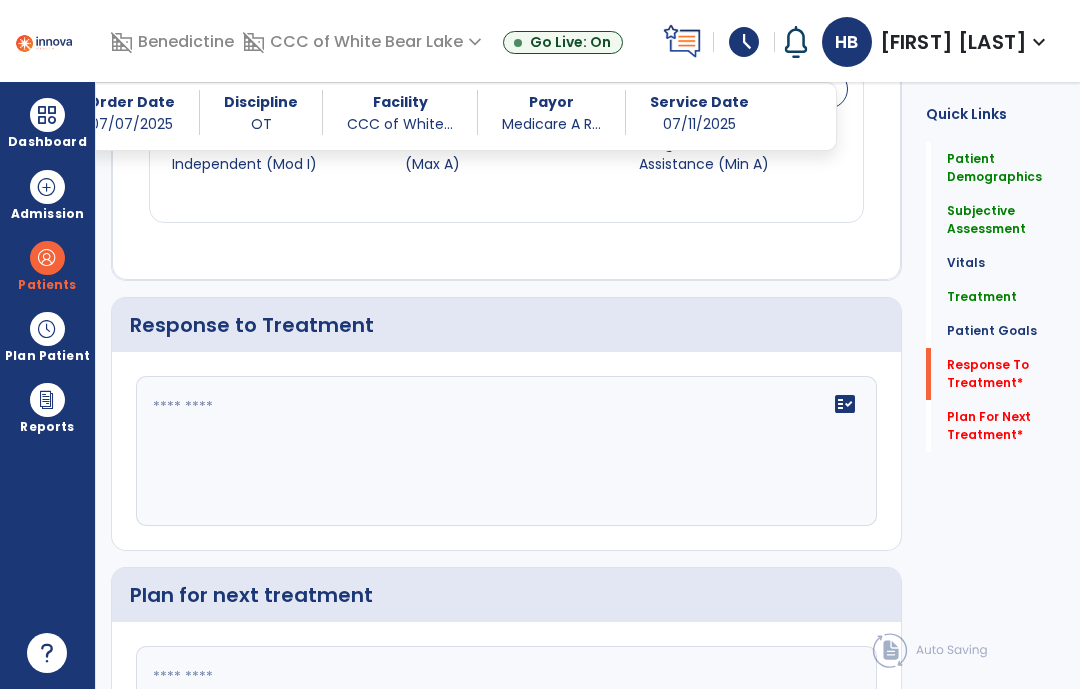 click on "fact_check" 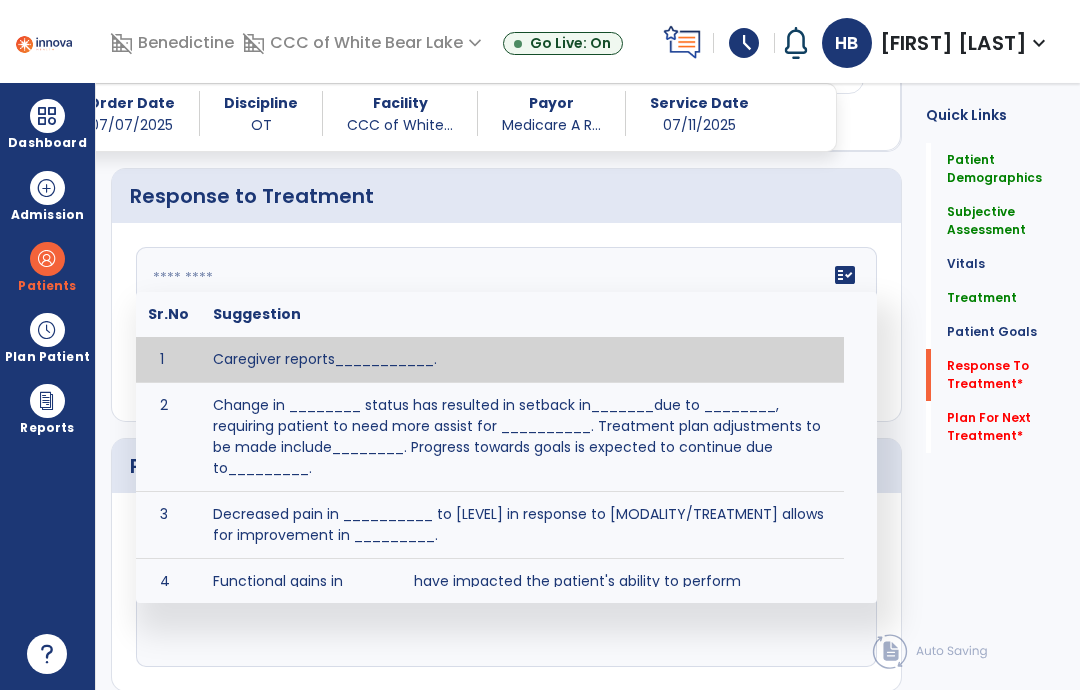 scroll, scrollTop: 2504, scrollLeft: 0, axis: vertical 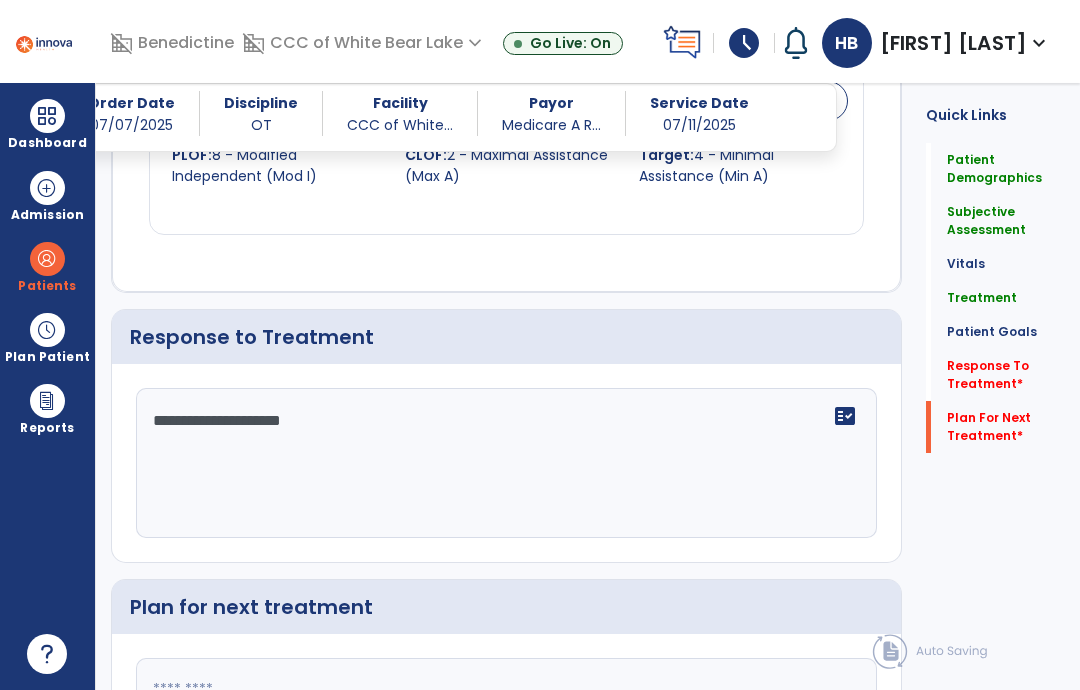 type on "**********" 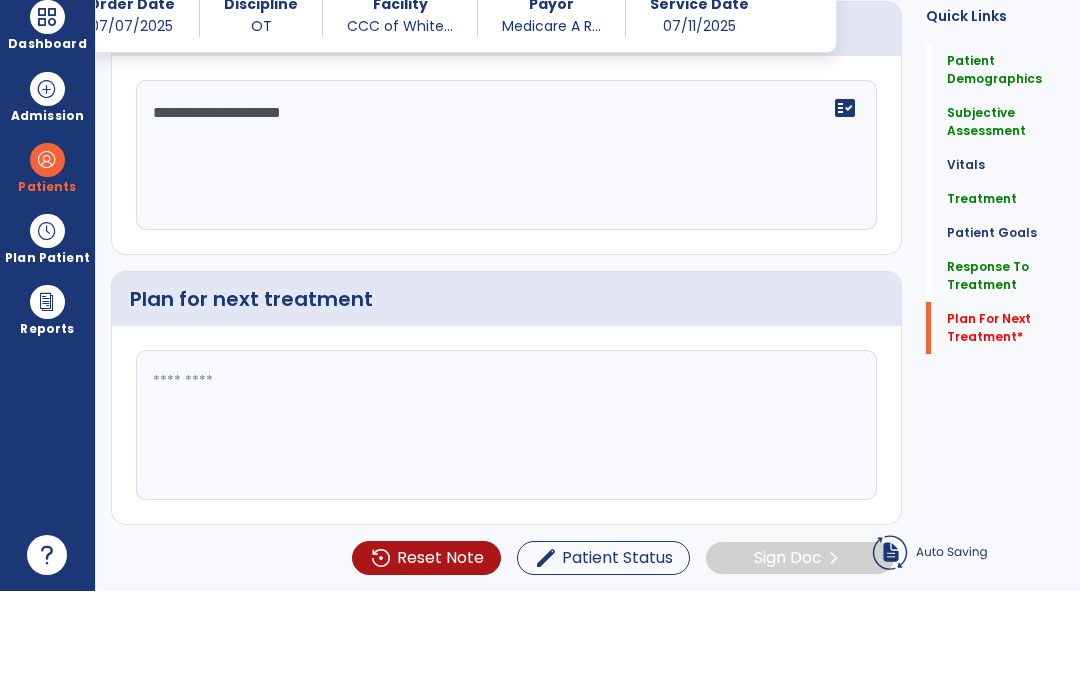 scroll, scrollTop: 2504, scrollLeft: 0, axis: vertical 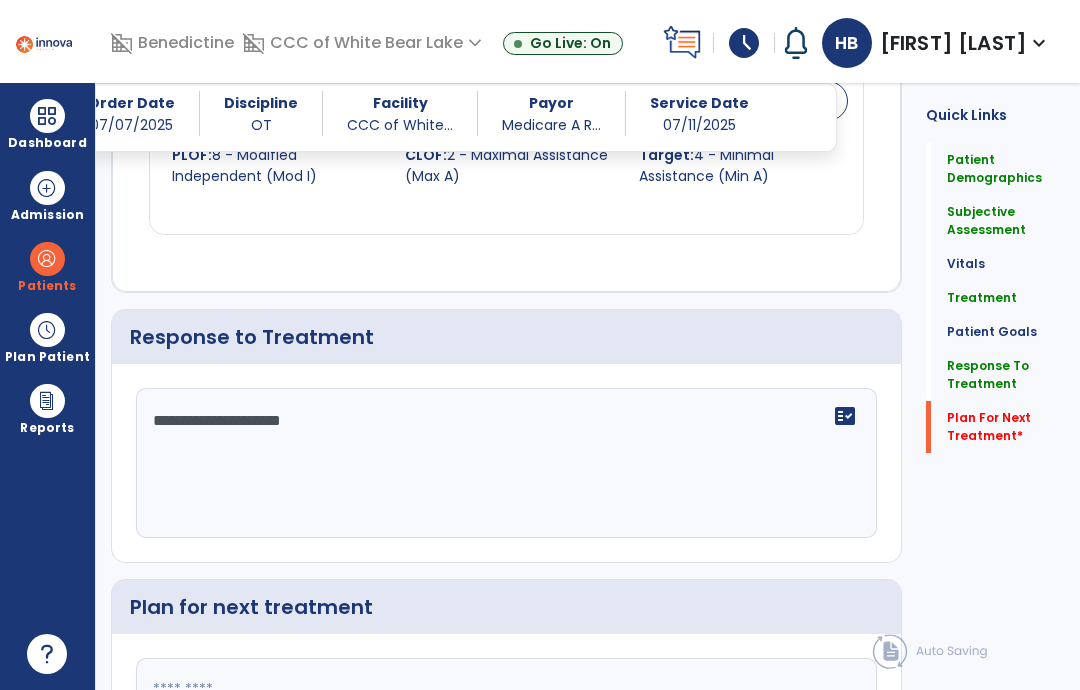 click 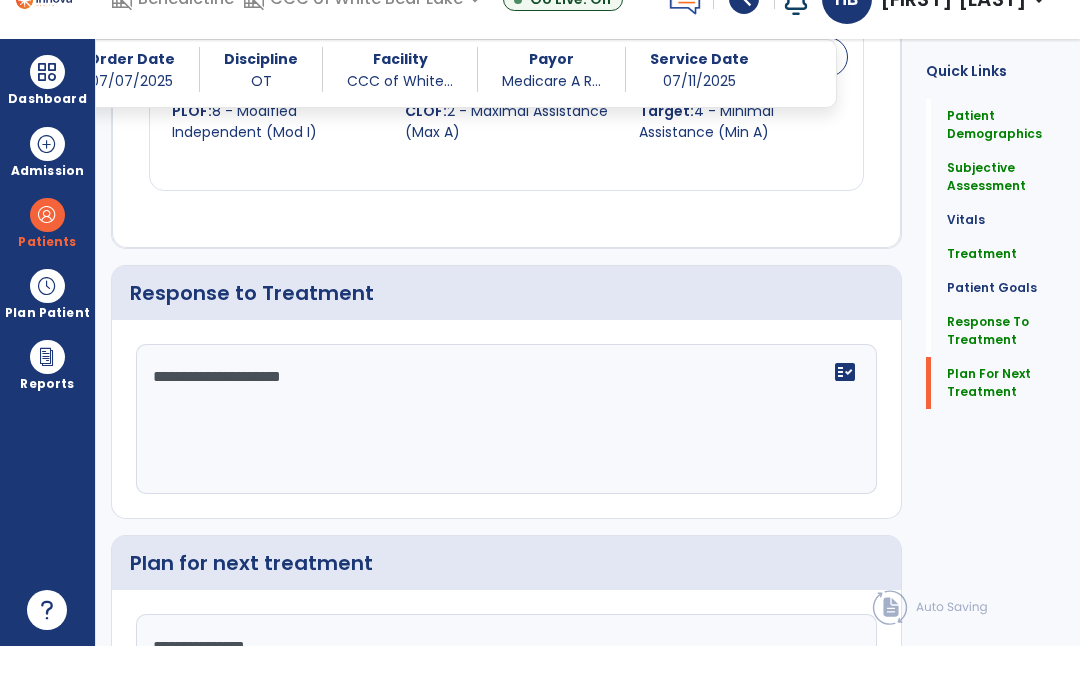 type on "**********" 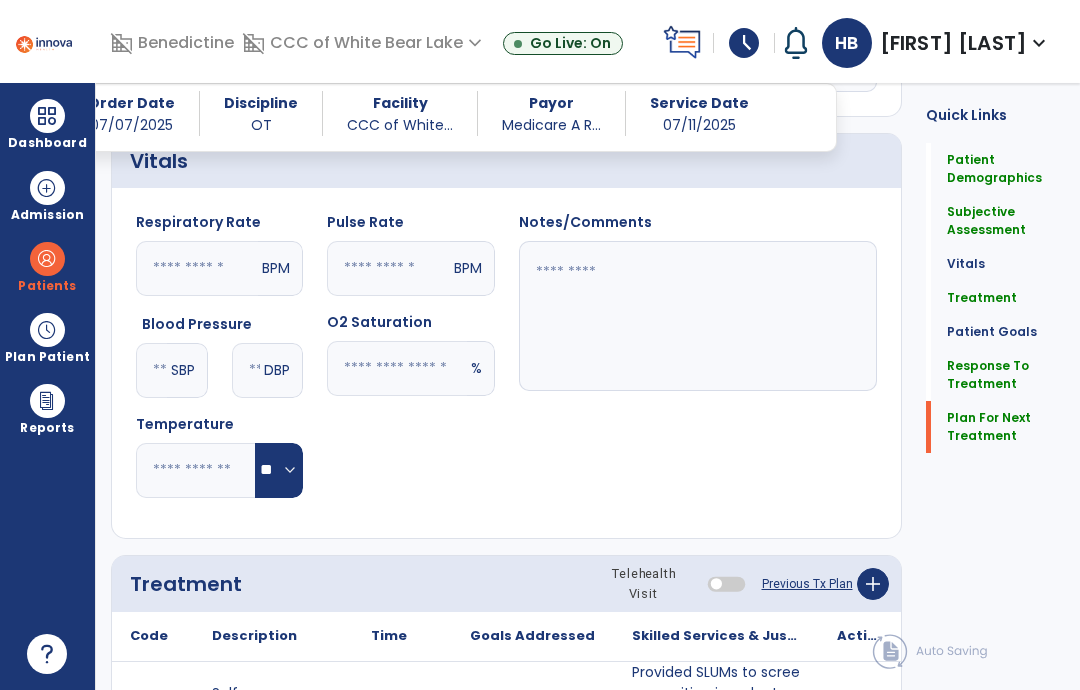 click on "Plan For Next Treatment" 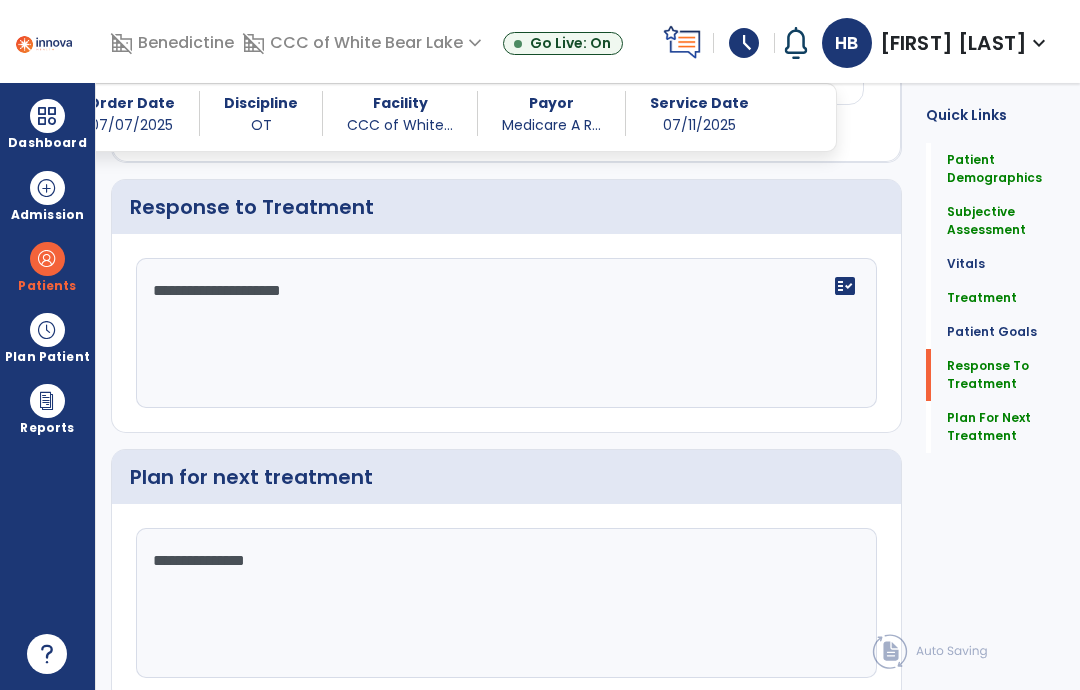 scroll, scrollTop: 2634, scrollLeft: 0, axis: vertical 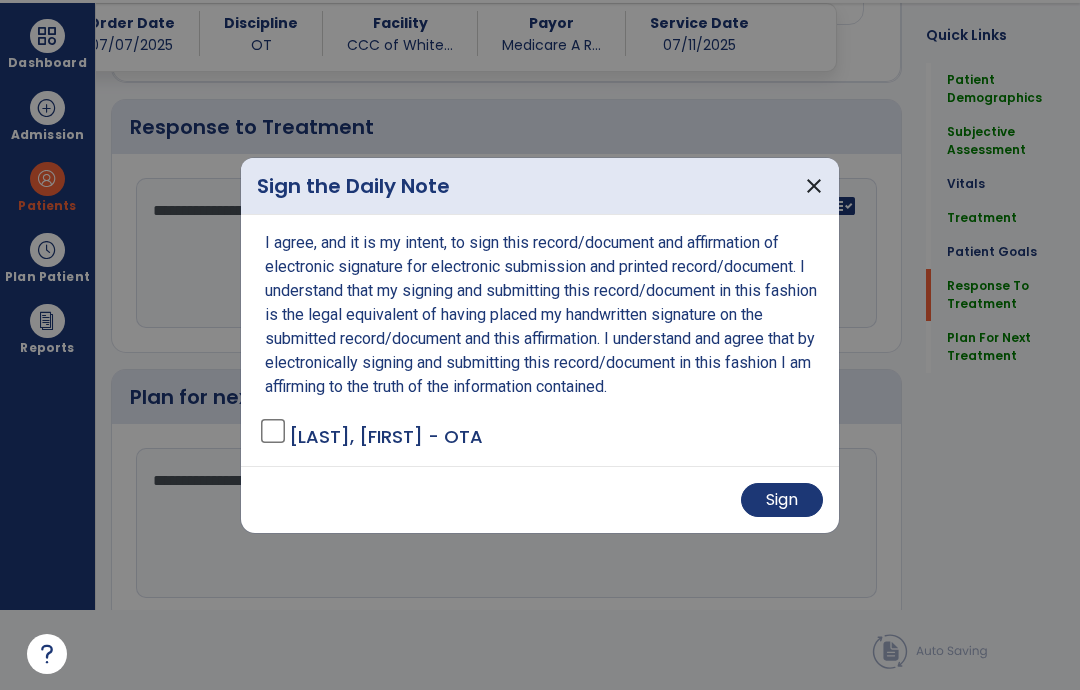 click on "Sign" at bounding box center [782, 500] 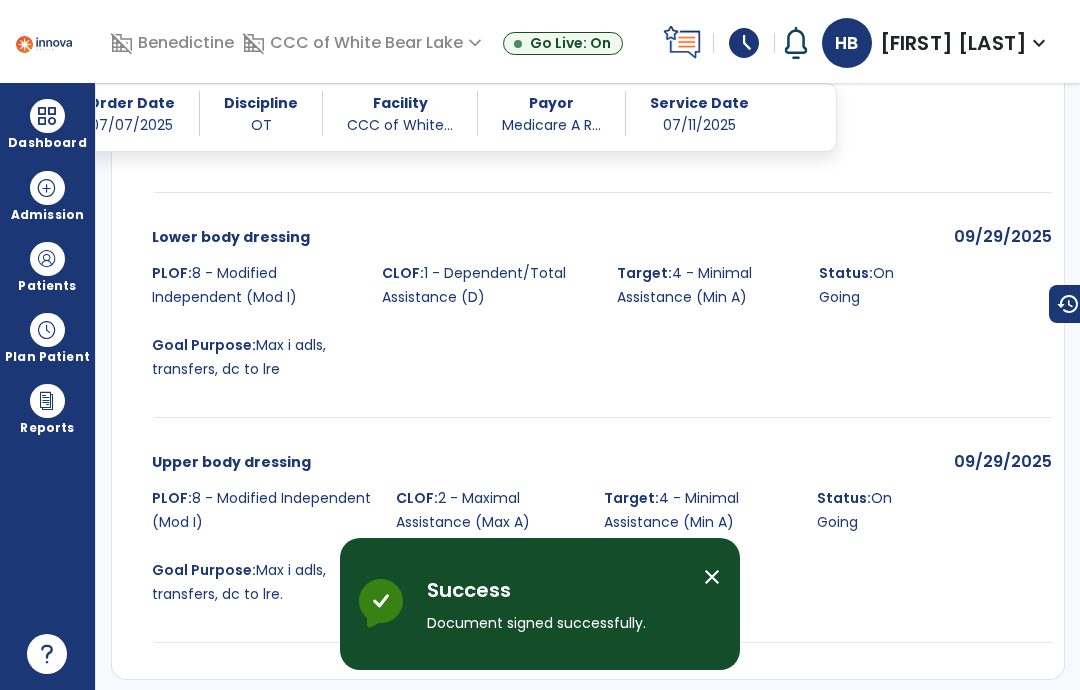 scroll, scrollTop: 80, scrollLeft: 0, axis: vertical 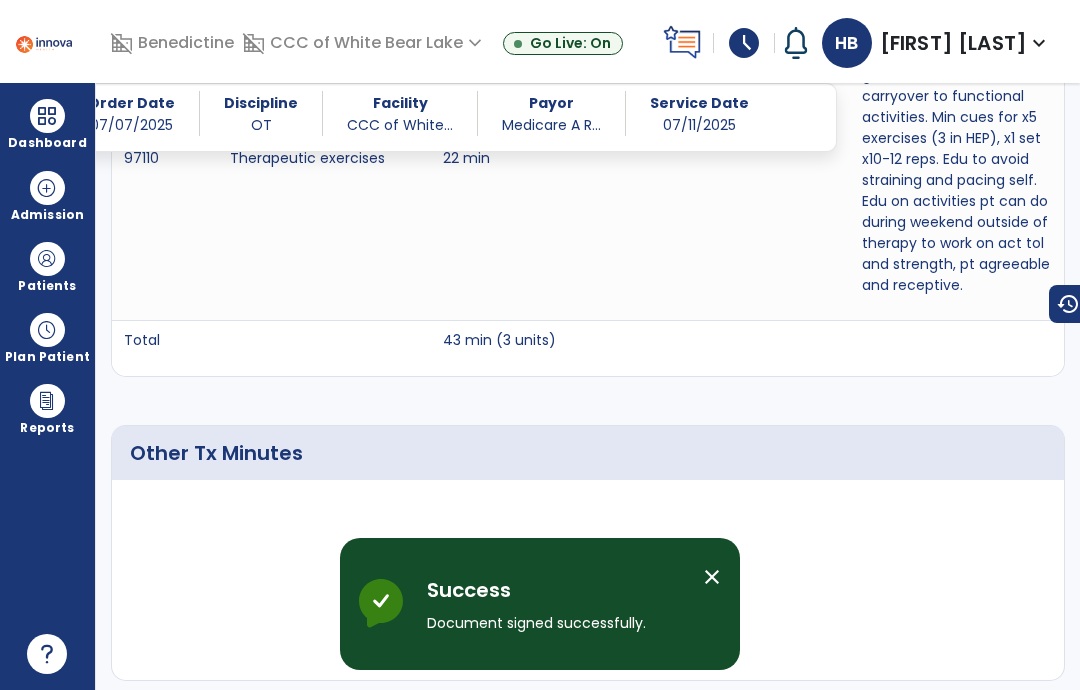 click on "Dashboard" at bounding box center (47, 124) 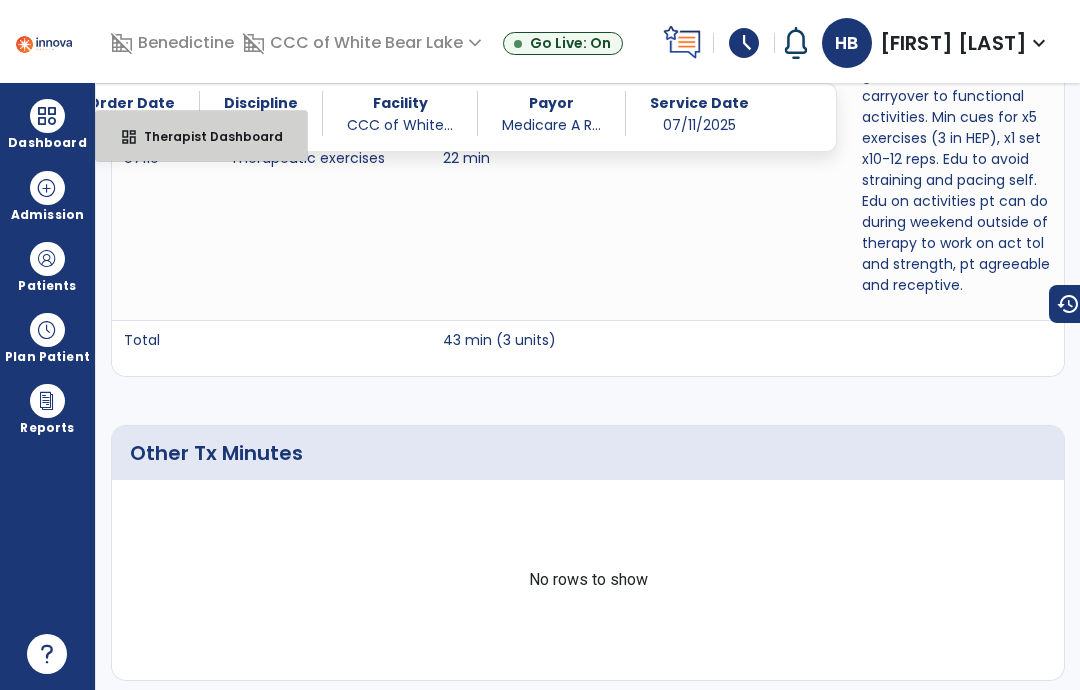 click on "Therapist Dashboard" at bounding box center [205, 136] 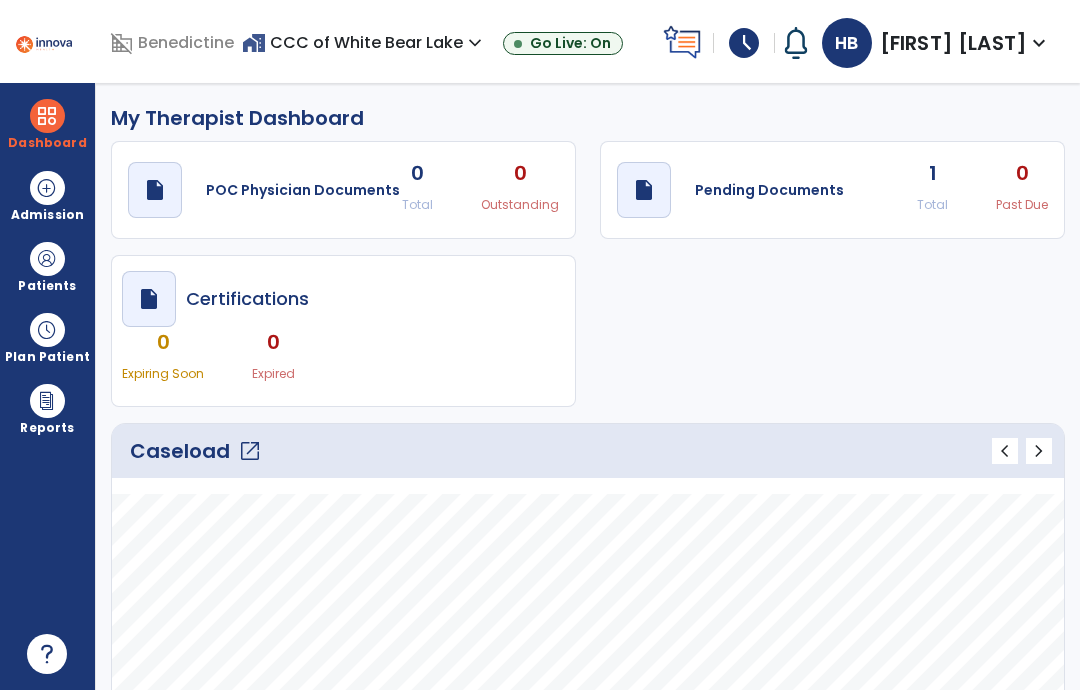 scroll, scrollTop: 0, scrollLeft: 0, axis: both 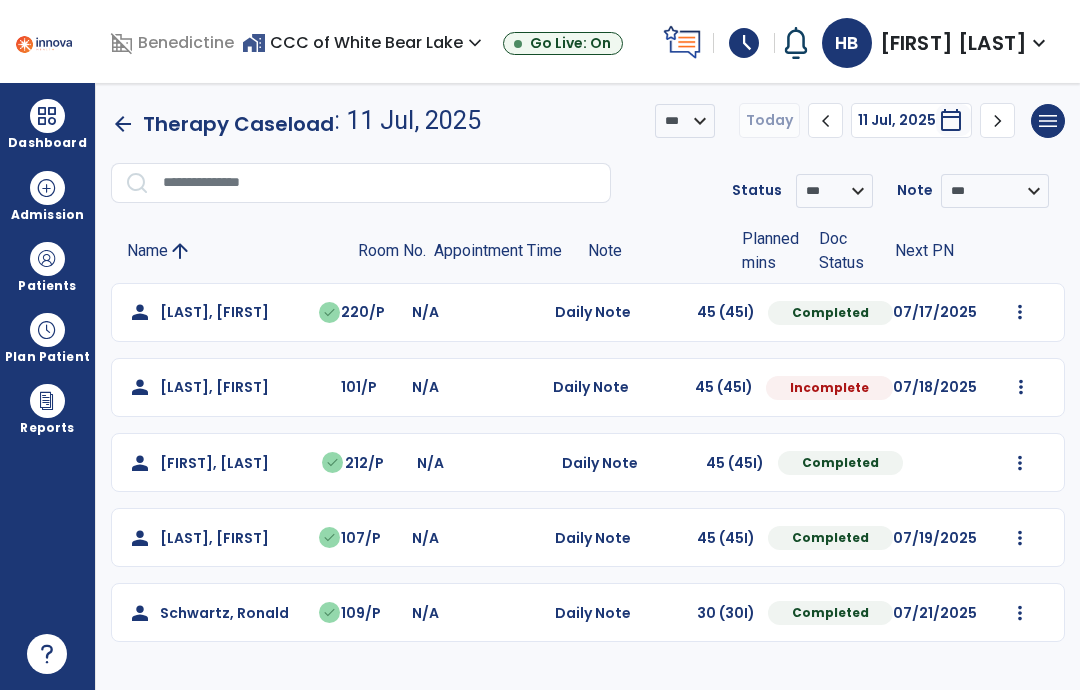 click on "person [LAST], [FIRST] 101/P N/A Daily Note 45 (45I) Incomplete [DATE] Mark Visit As Complete Reset Note Open Document G + C Mins" 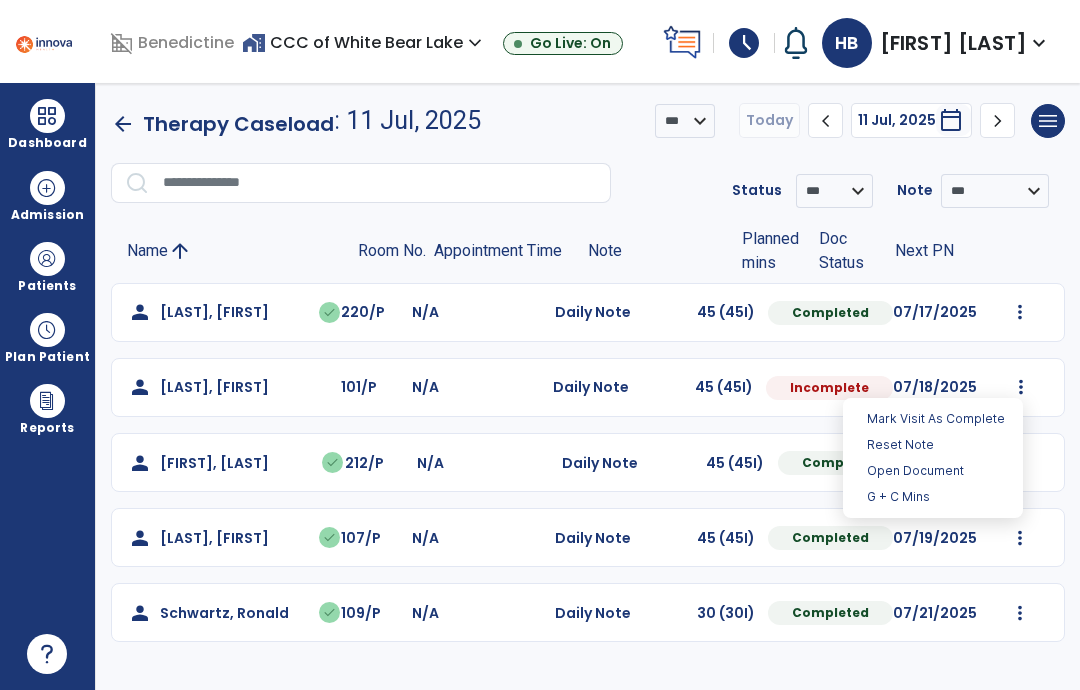 click on "Open Document" at bounding box center [933, 471] 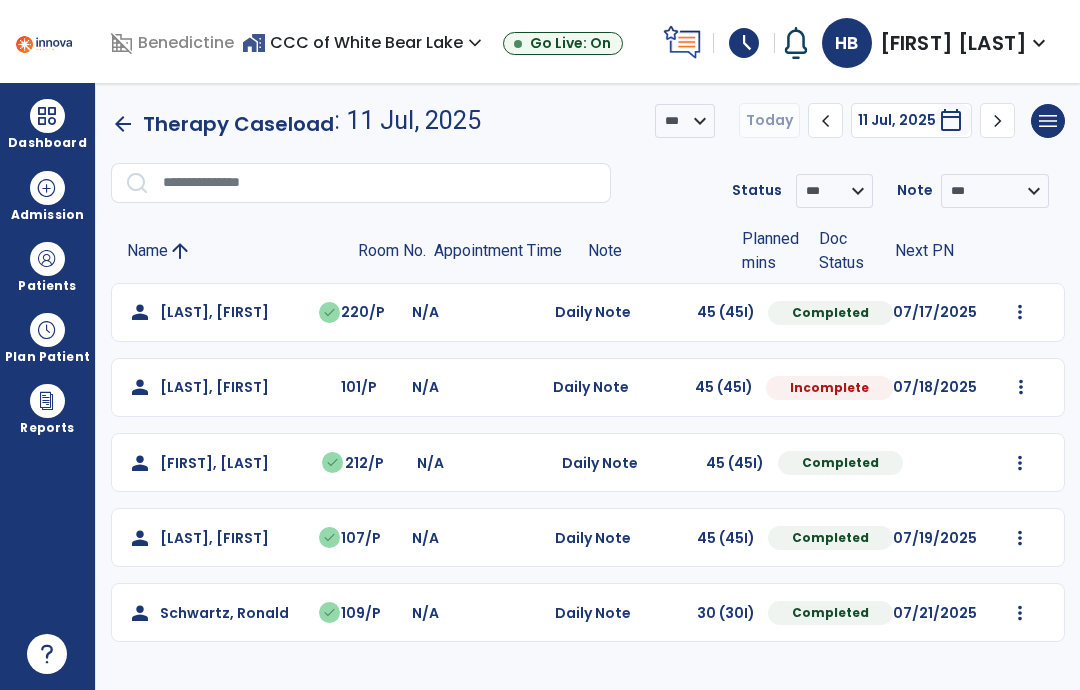 select on "*" 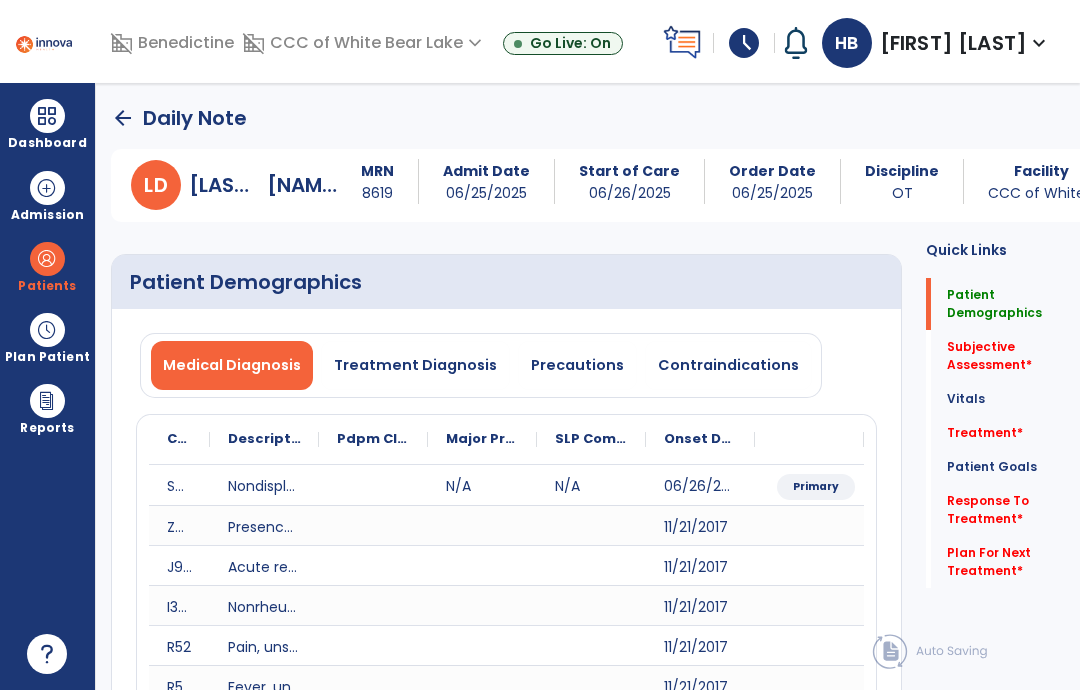 click on "Plan For Next Treatment   *" 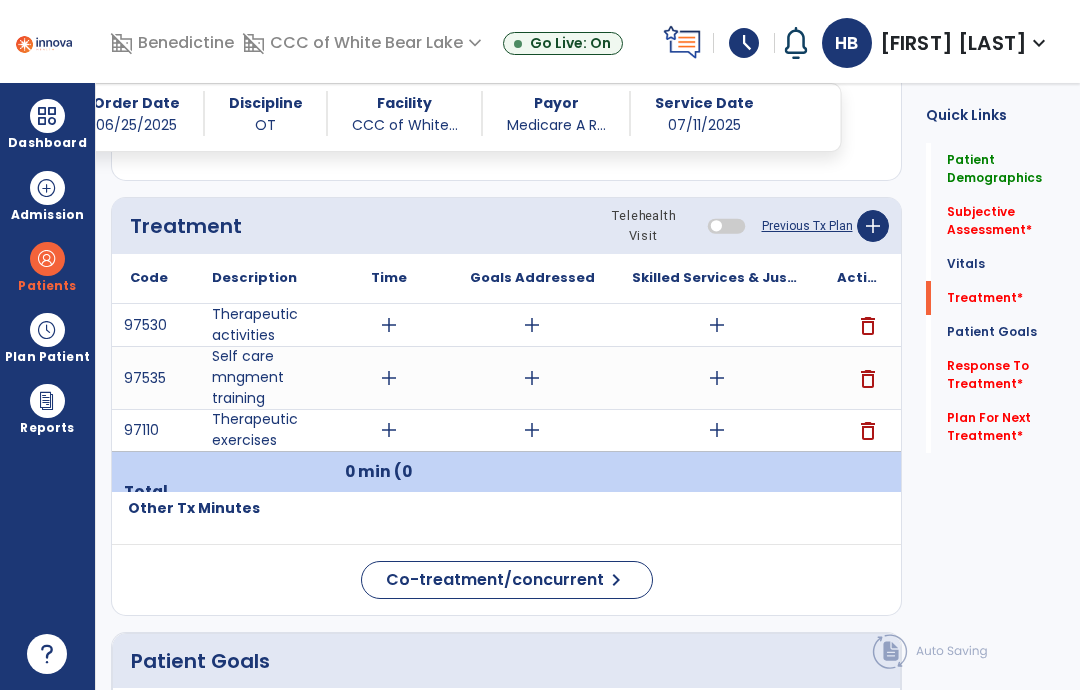scroll, scrollTop: 1852, scrollLeft: 0, axis: vertical 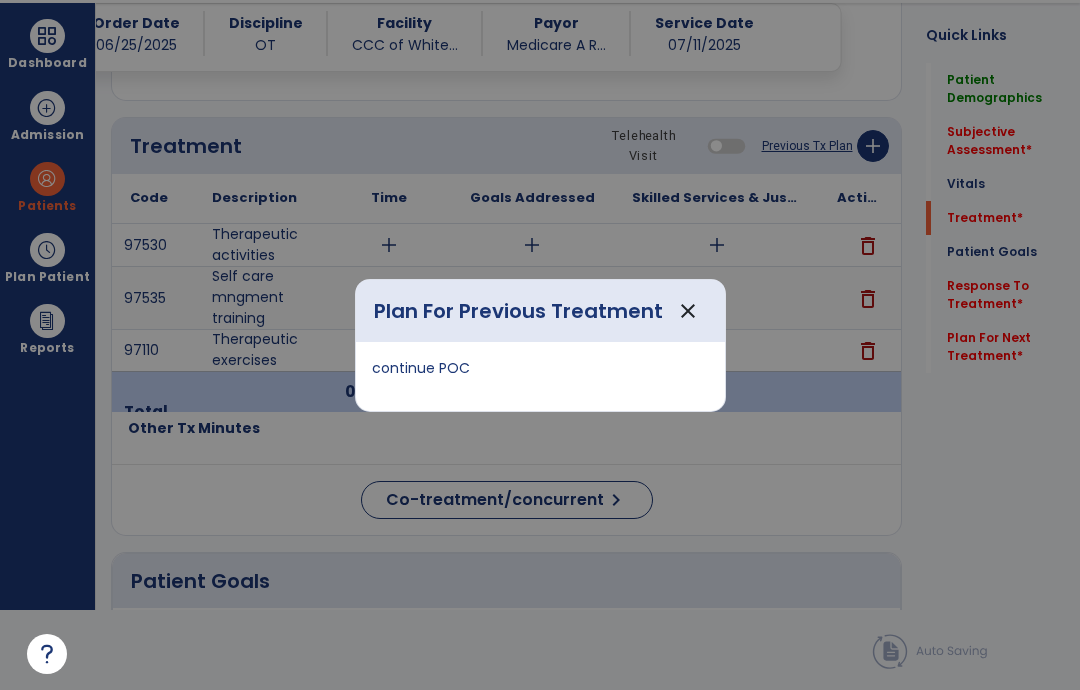 click on "close" at bounding box center (688, 311) 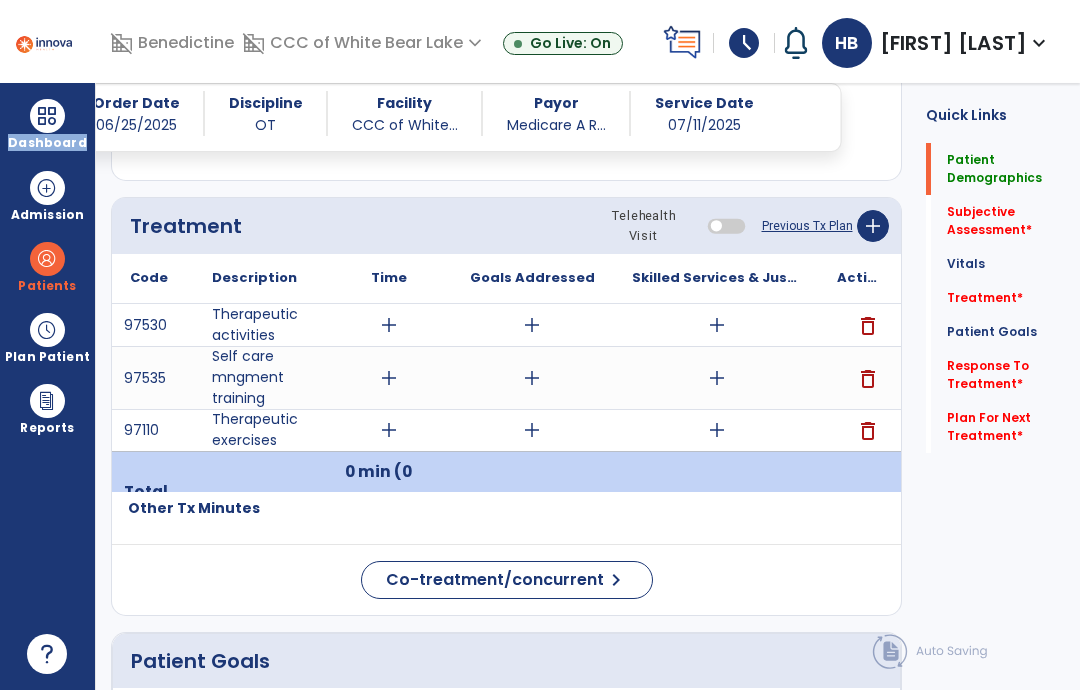 click on "Patient Demographics" 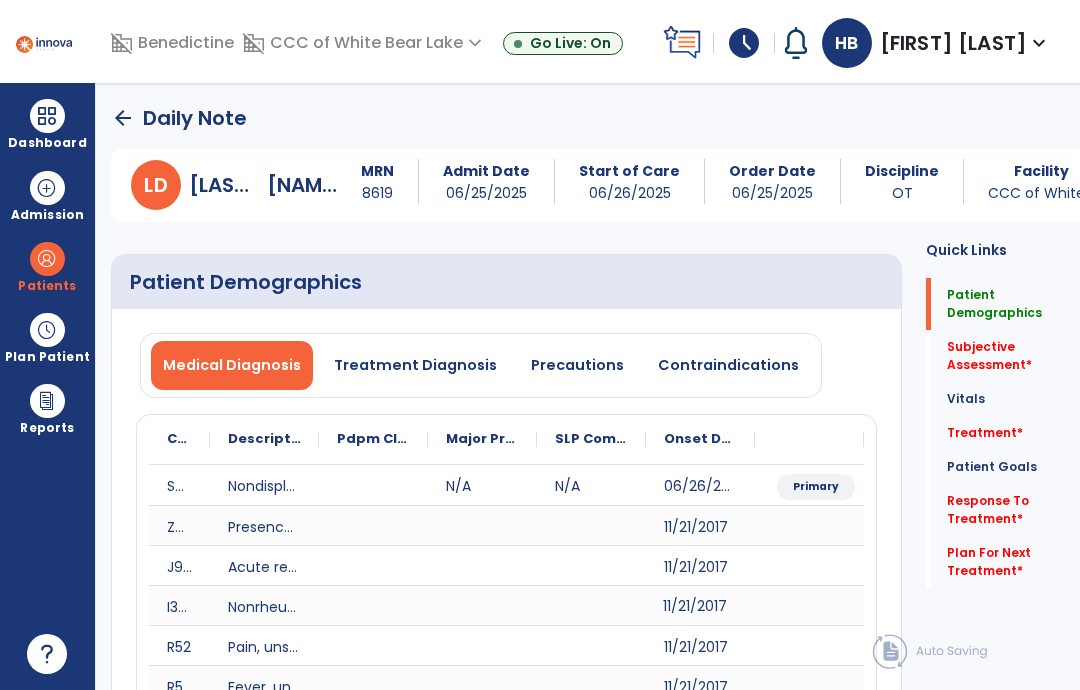 scroll, scrollTop: 0, scrollLeft: 0, axis: both 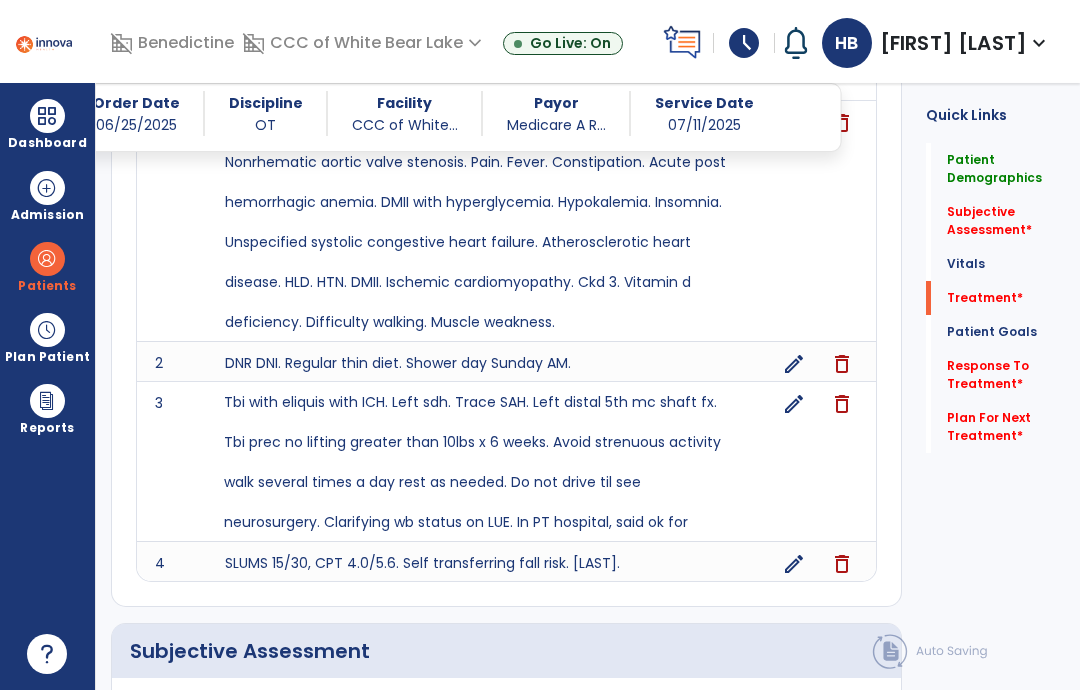click on "Treatment   *" 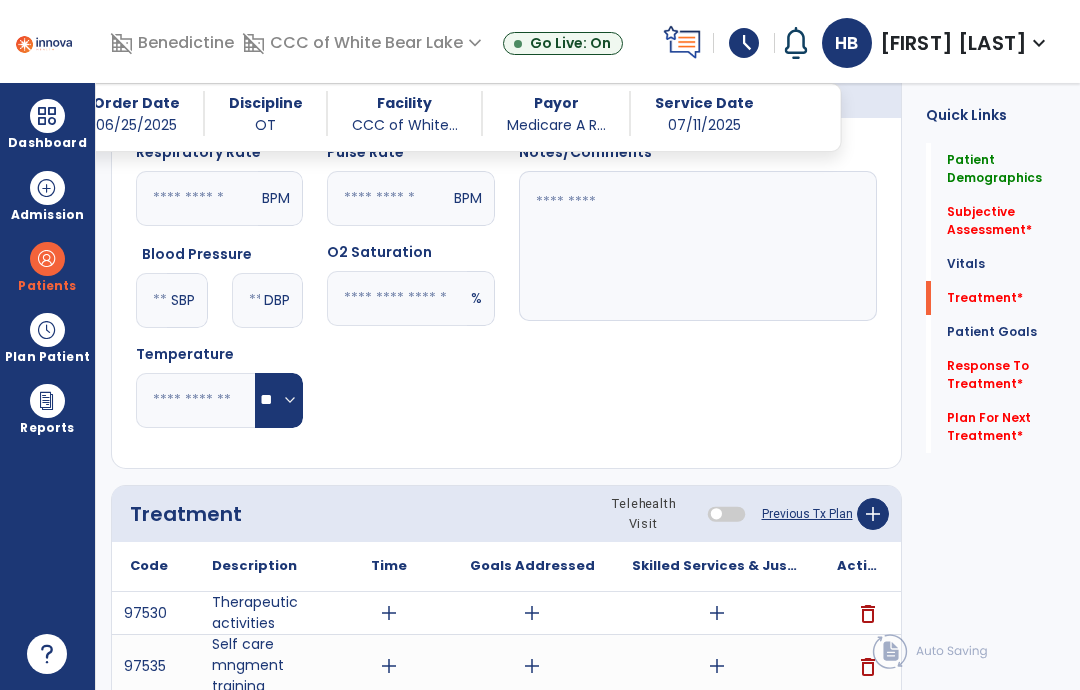 scroll, scrollTop: 1545, scrollLeft: 0, axis: vertical 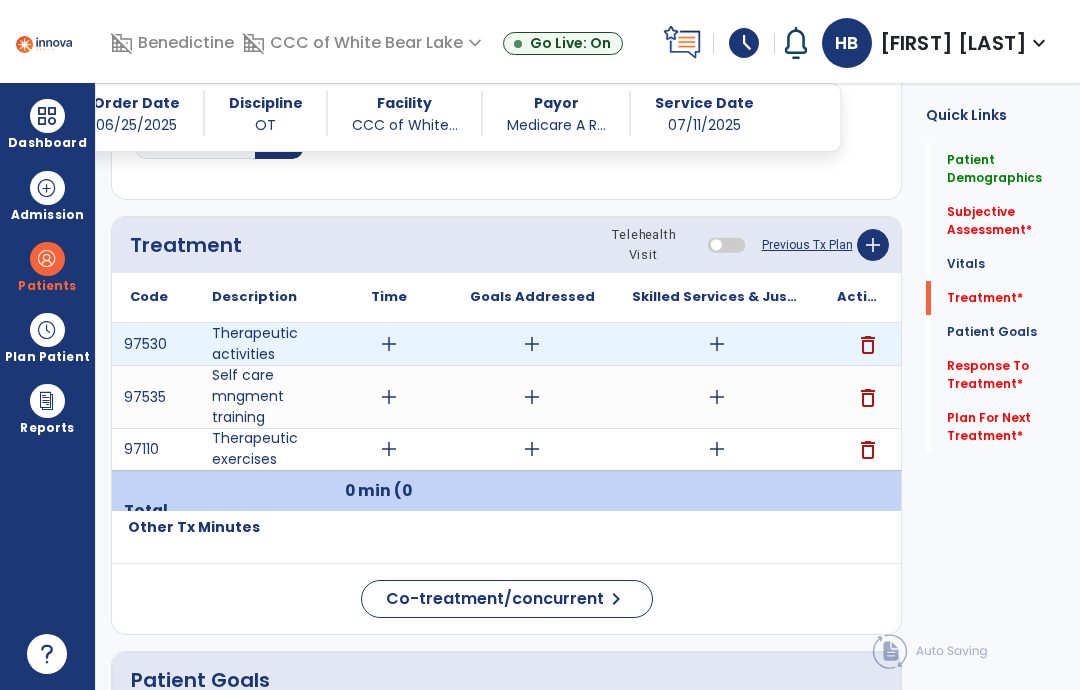 click on "add" at bounding box center (717, 344) 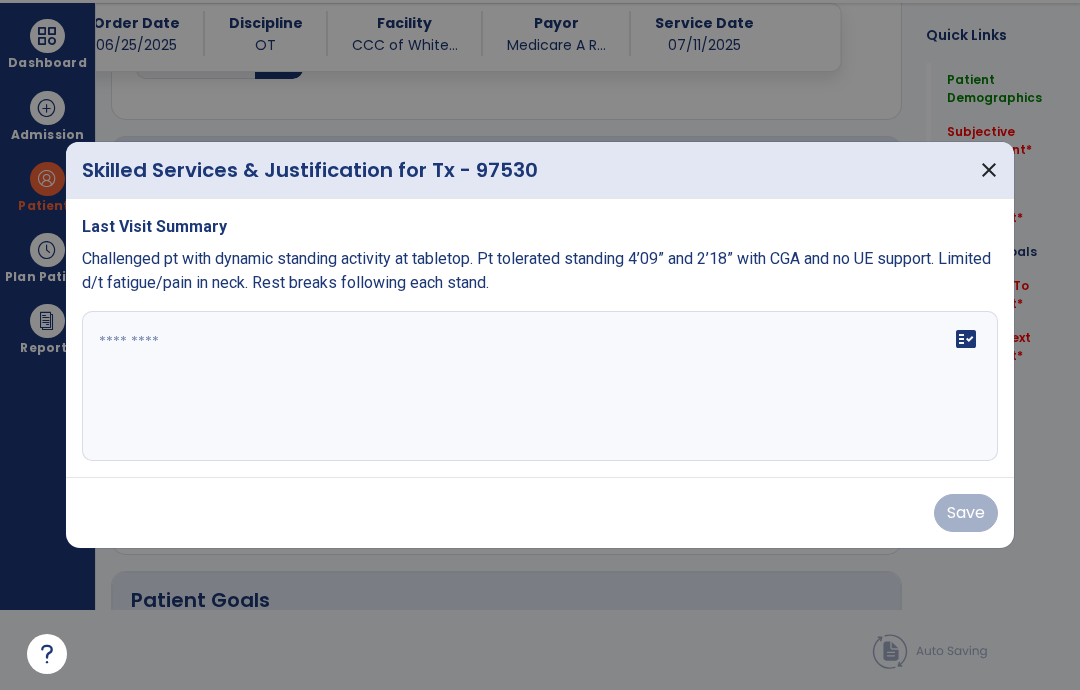 scroll, scrollTop: 0, scrollLeft: 0, axis: both 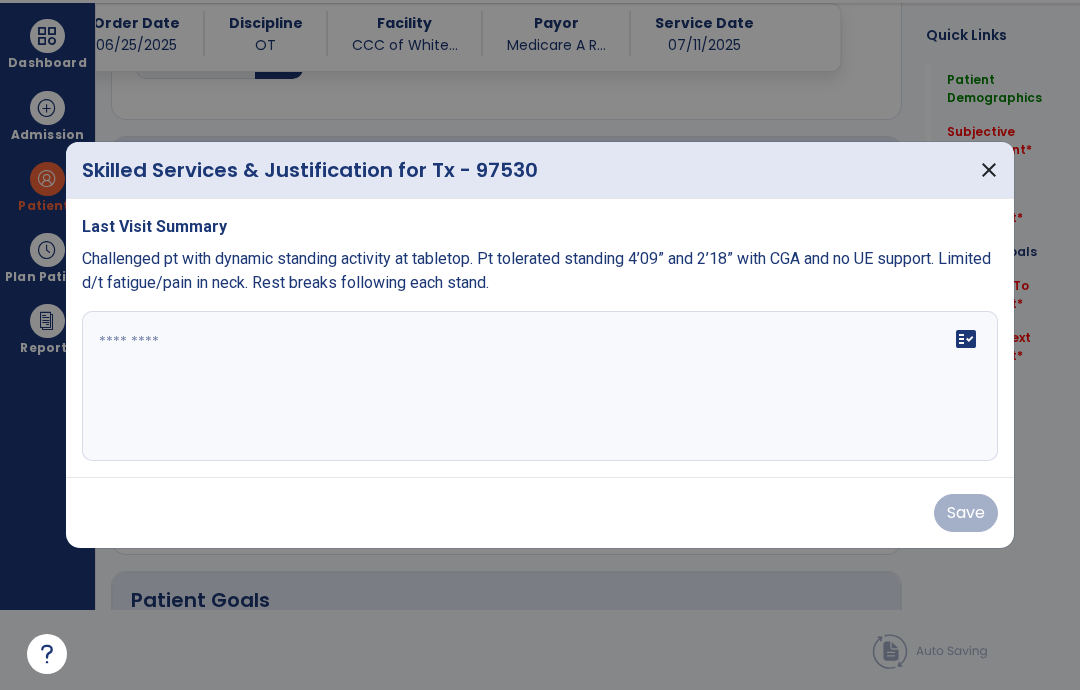 click on "fact_check" at bounding box center [540, 386] 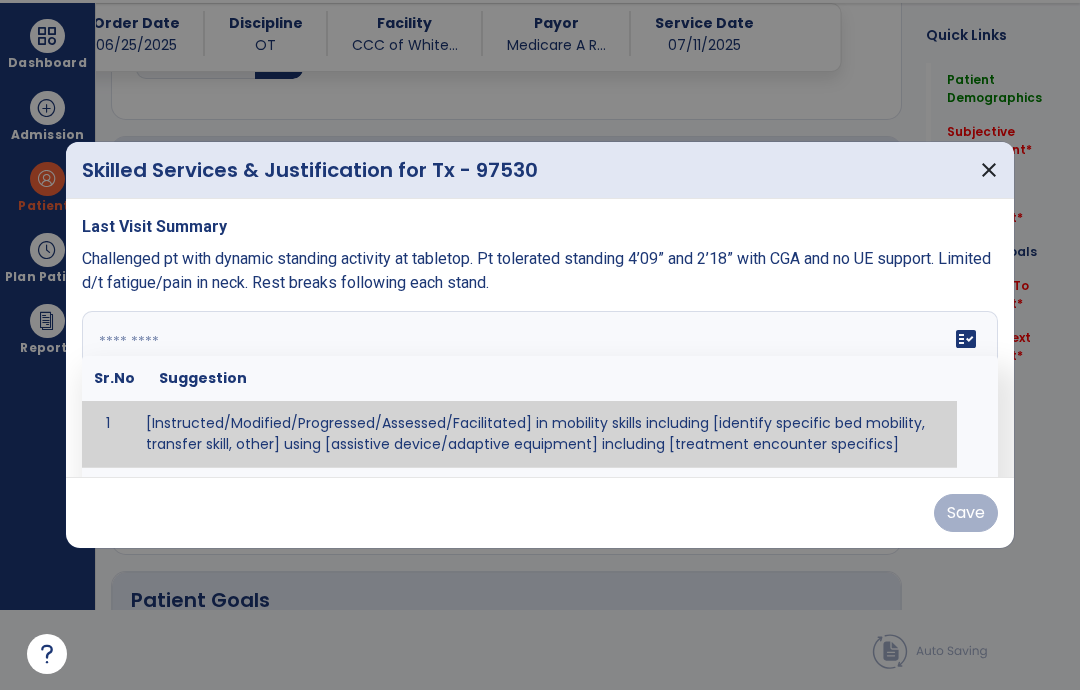 click at bounding box center [540, 386] 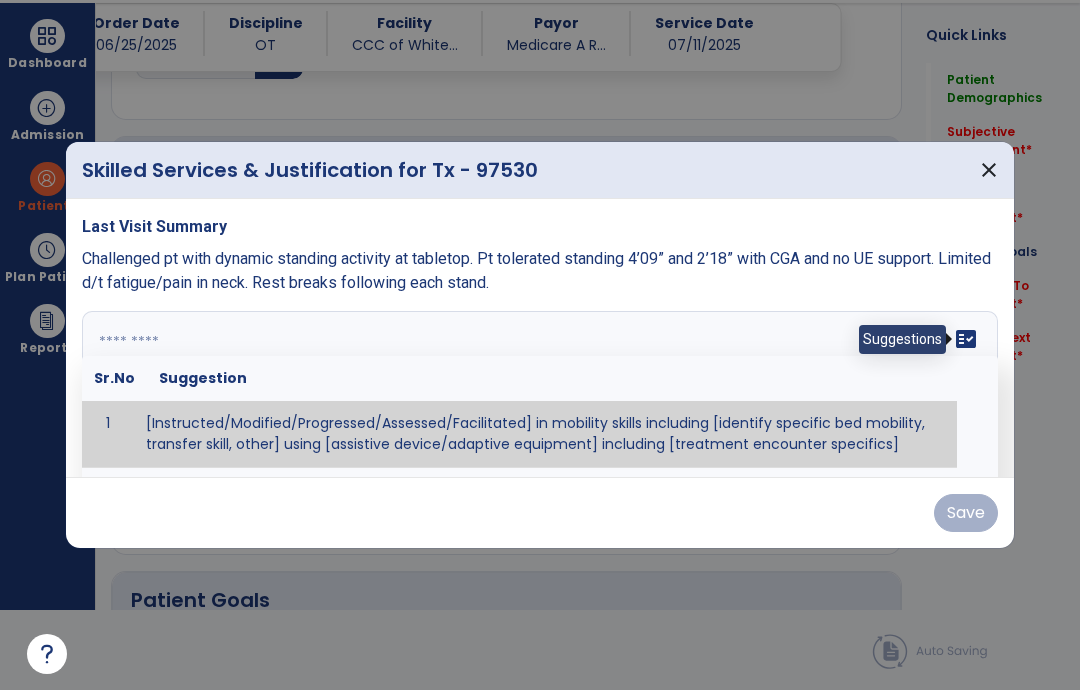 click on "fact_check" at bounding box center (966, 339) 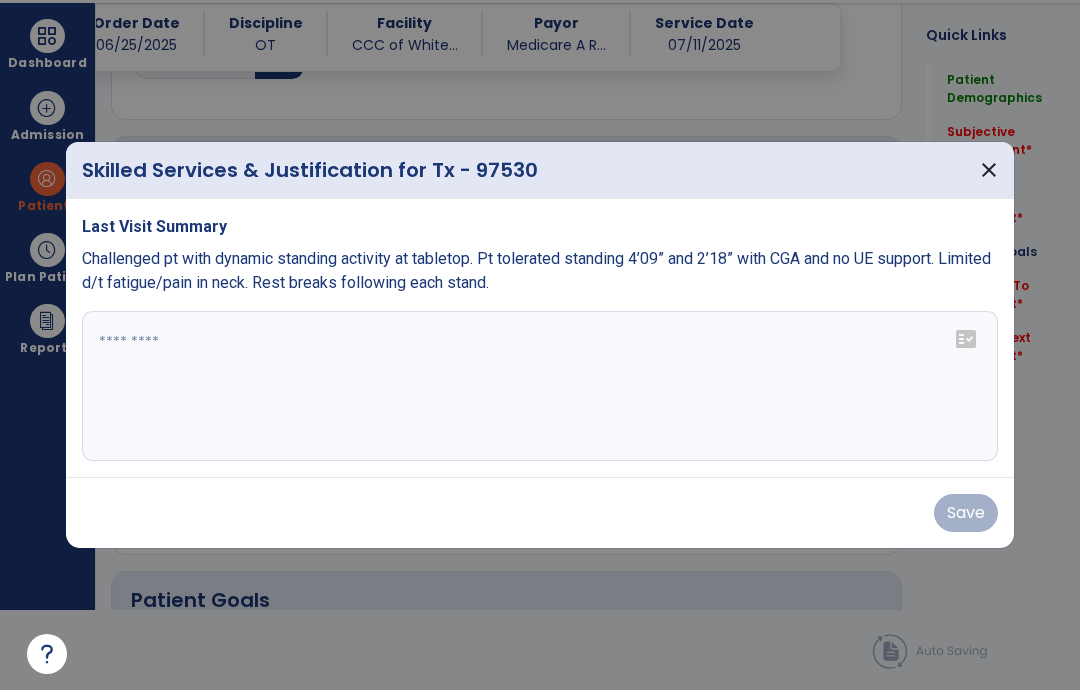 click at bounding box center (540, 386) 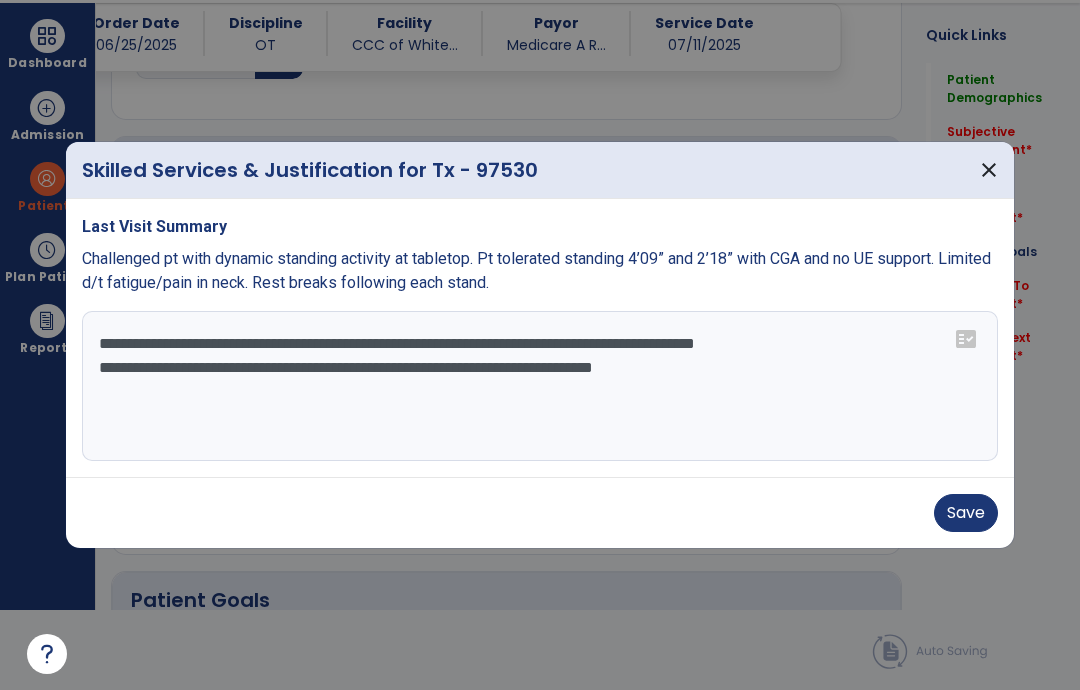 click on "**********" at bounding box center [540, 386] 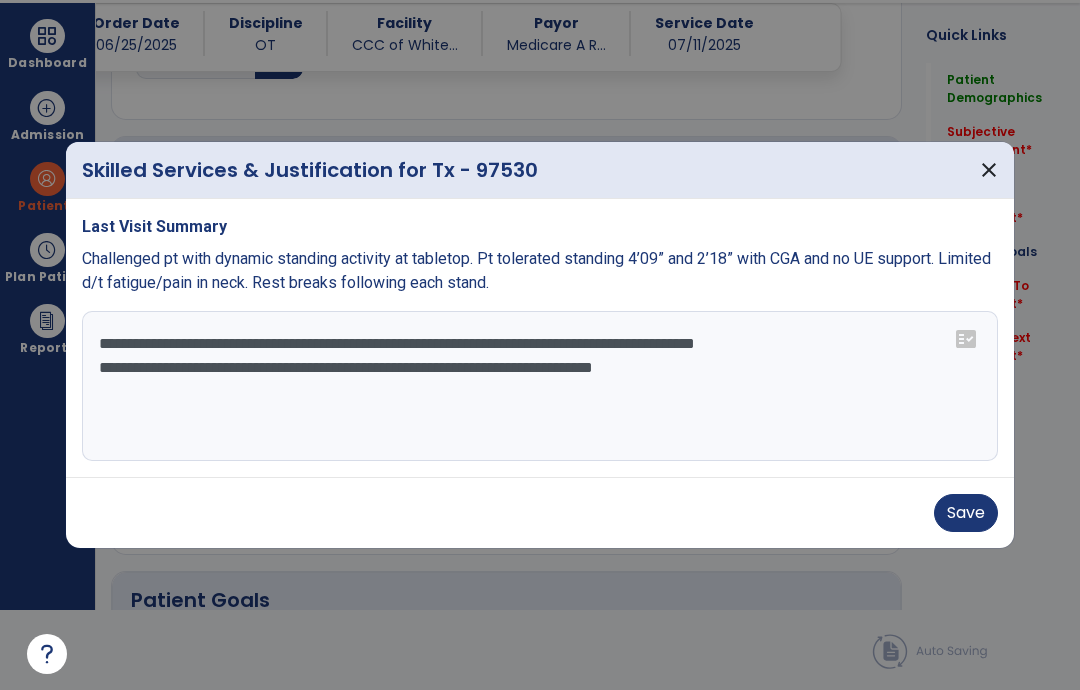 click on "**********" at bounding box center (540, 386) 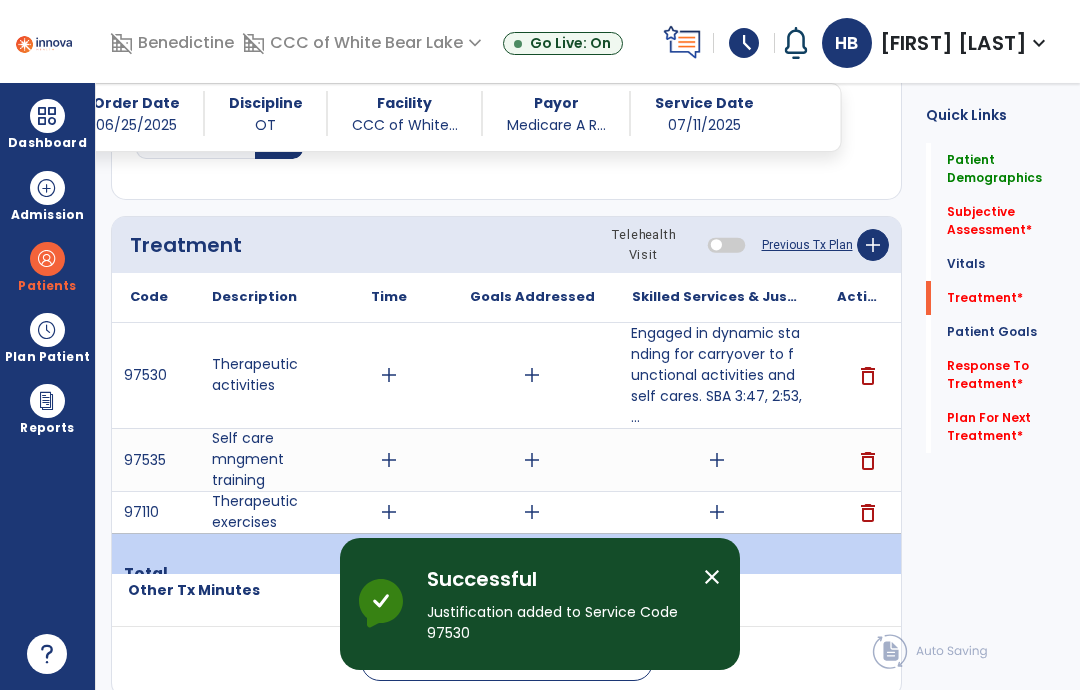 scroll, scrollTop: 80, scrollLeft: 0, axis: vertical 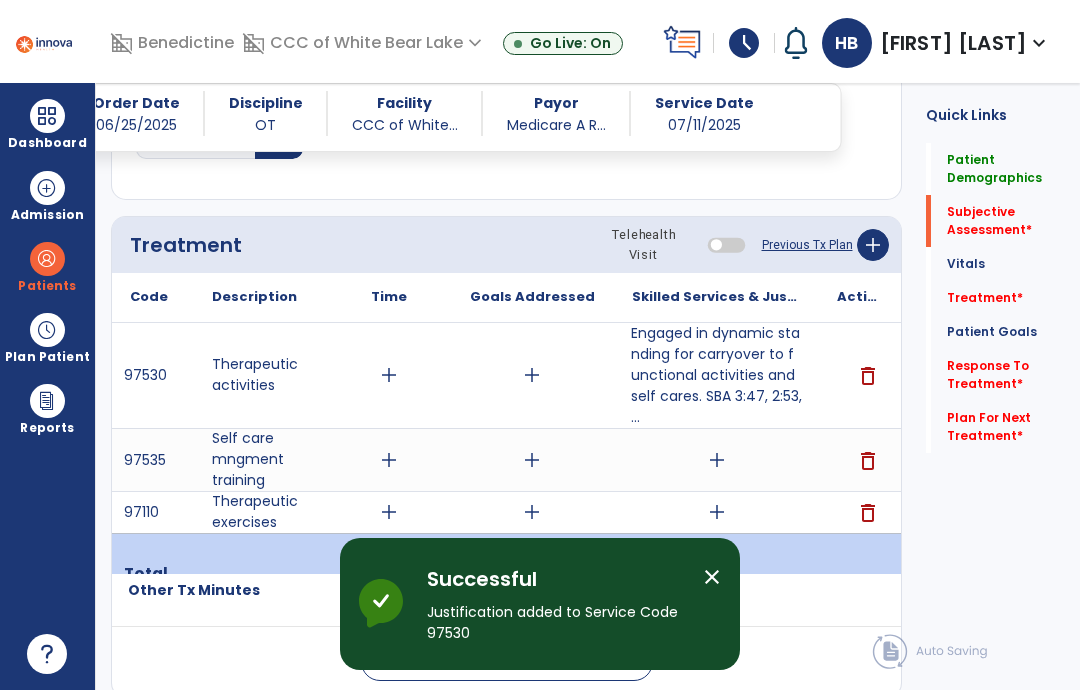 click on "Subjective Assessment   *" 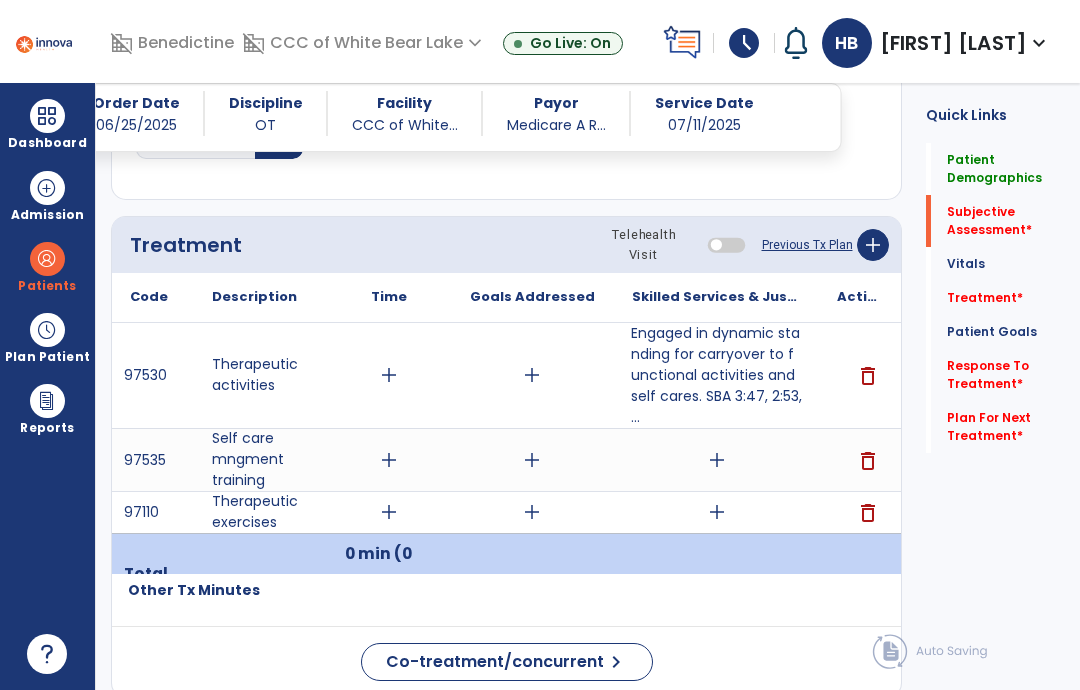 scroll, scrollTop: 755, scrollLeft: 0, axis: vertical 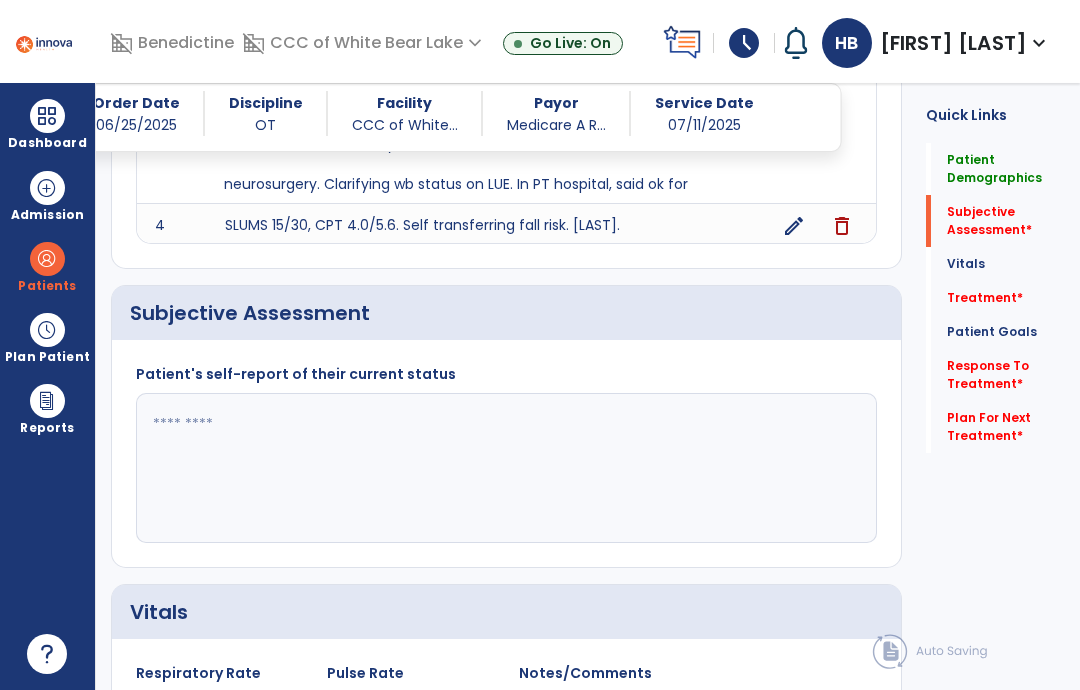 click 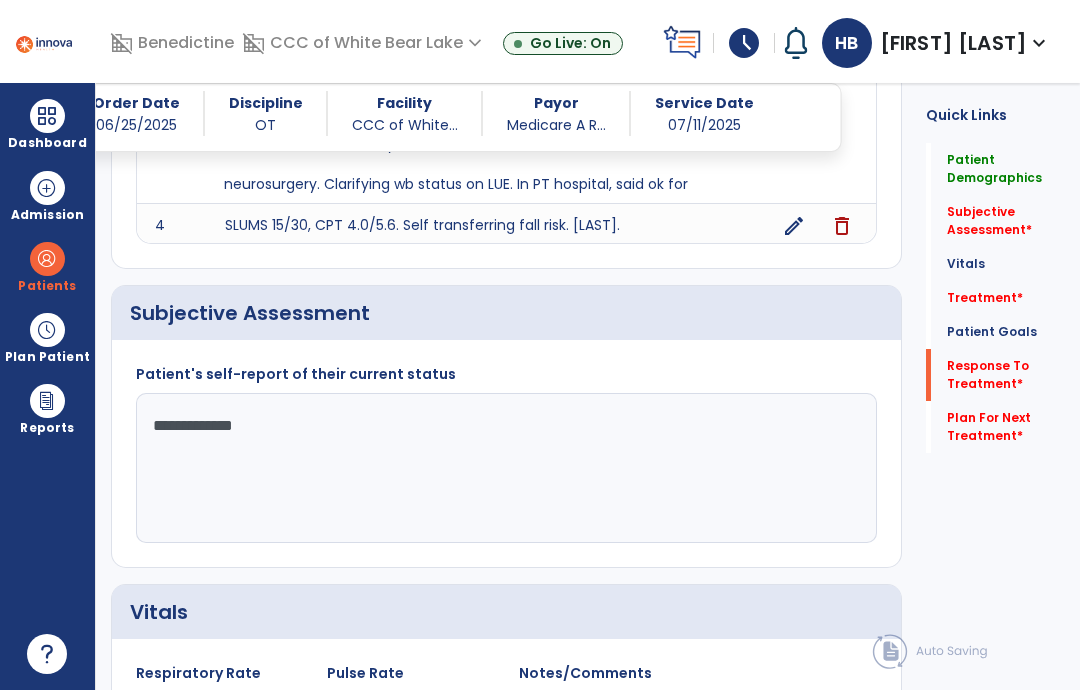 type on "**********" 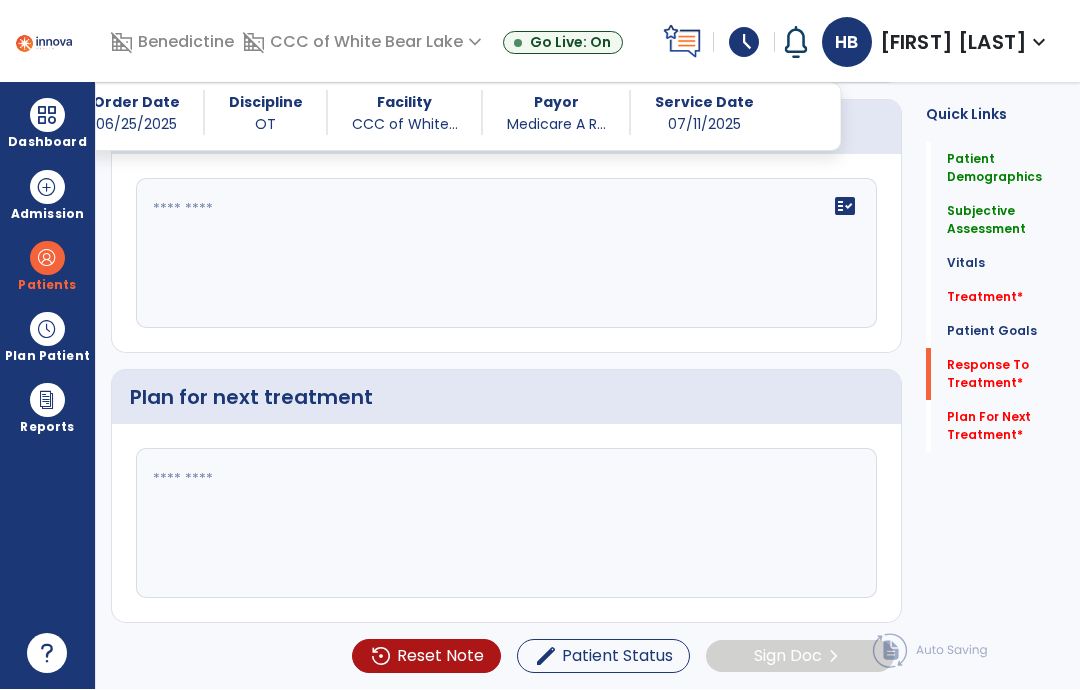 scroll, scrollTop: 2847, scrollLeft: 0, axis: vertical 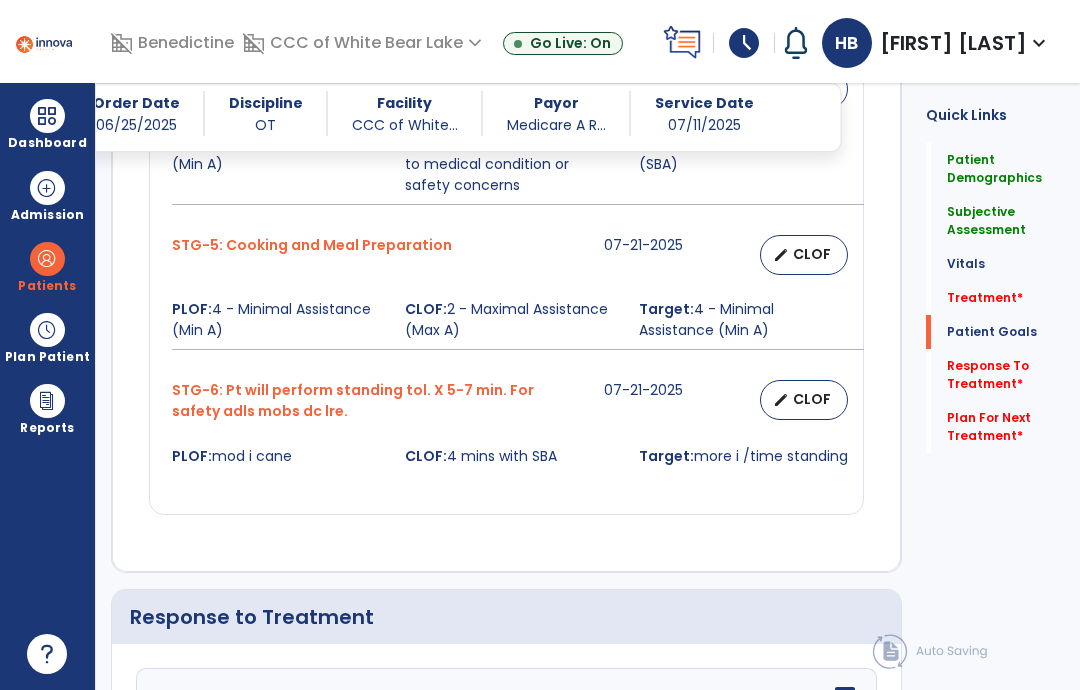 click on "STG-5: Cooking and Meal Preparation 07-21-2025 edit CLOF PLOF: 4 - Minimal Assistance (Min A) CLOF: 2 - Maximal Assistance (Max A) Target: 4 - Minimal Assistance (Min A)" at bounding box center [506, 292] 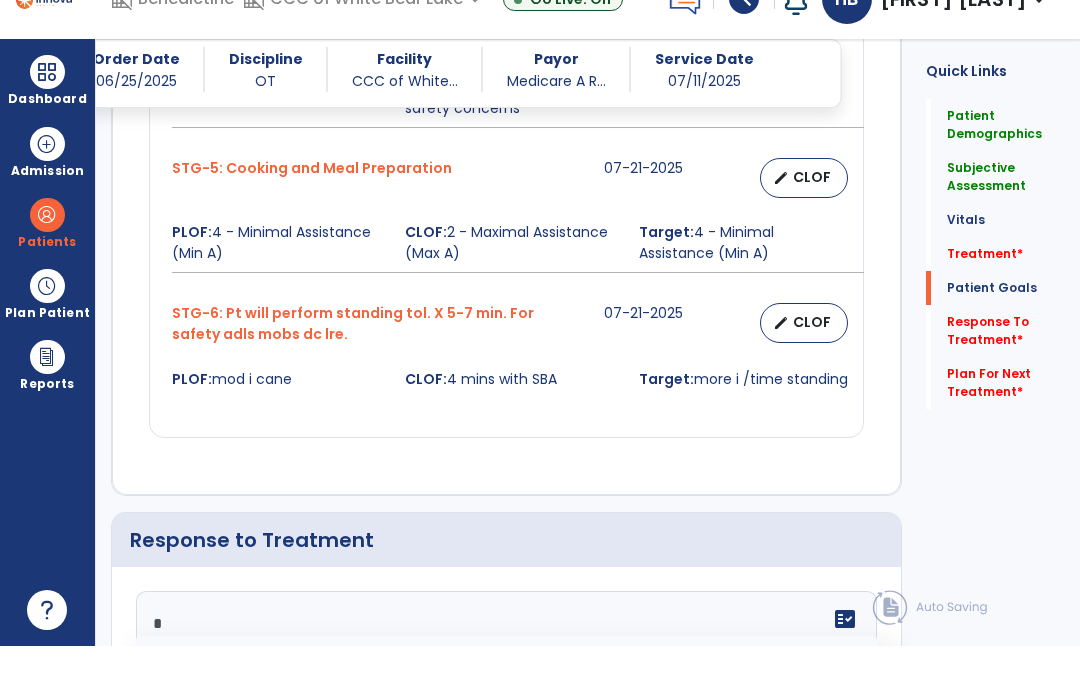 scroll, scrollTop: 2881, scrollLeft: 0, axis: vertical 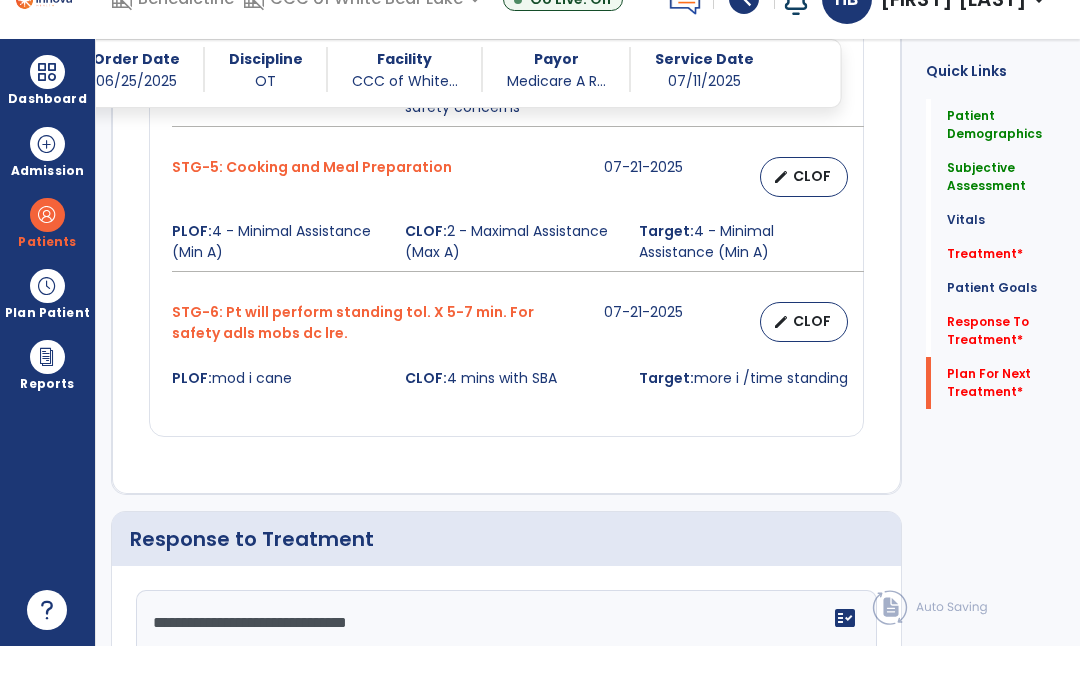 type on "**********" 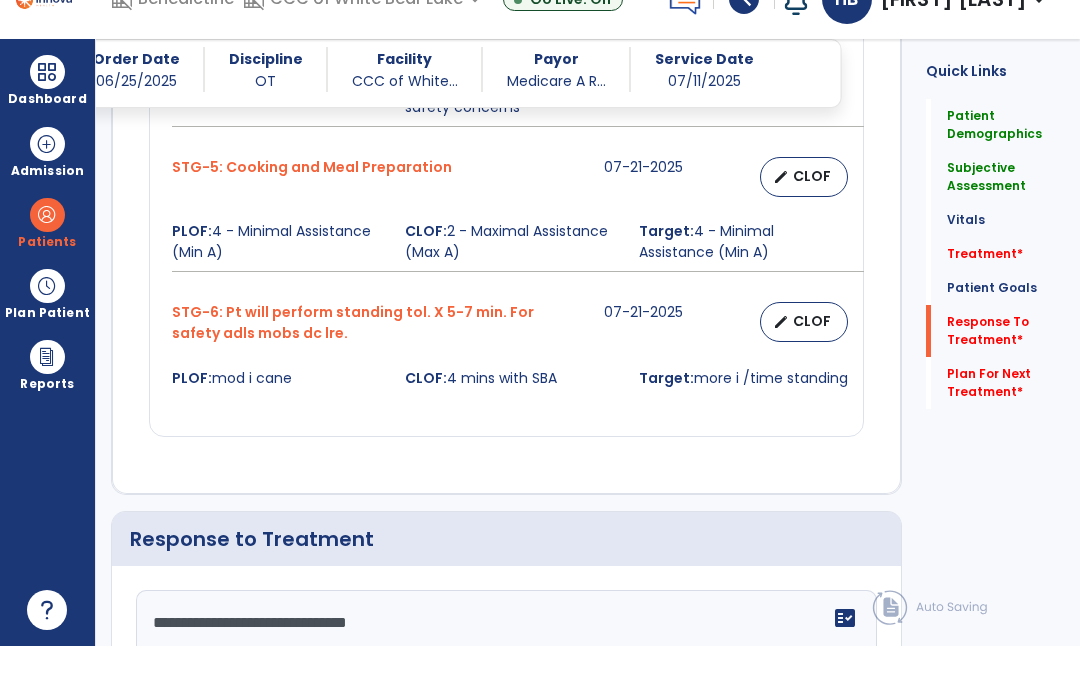 scroll, scrollTop: 3257, scrollLeft: 0, axis: vertical 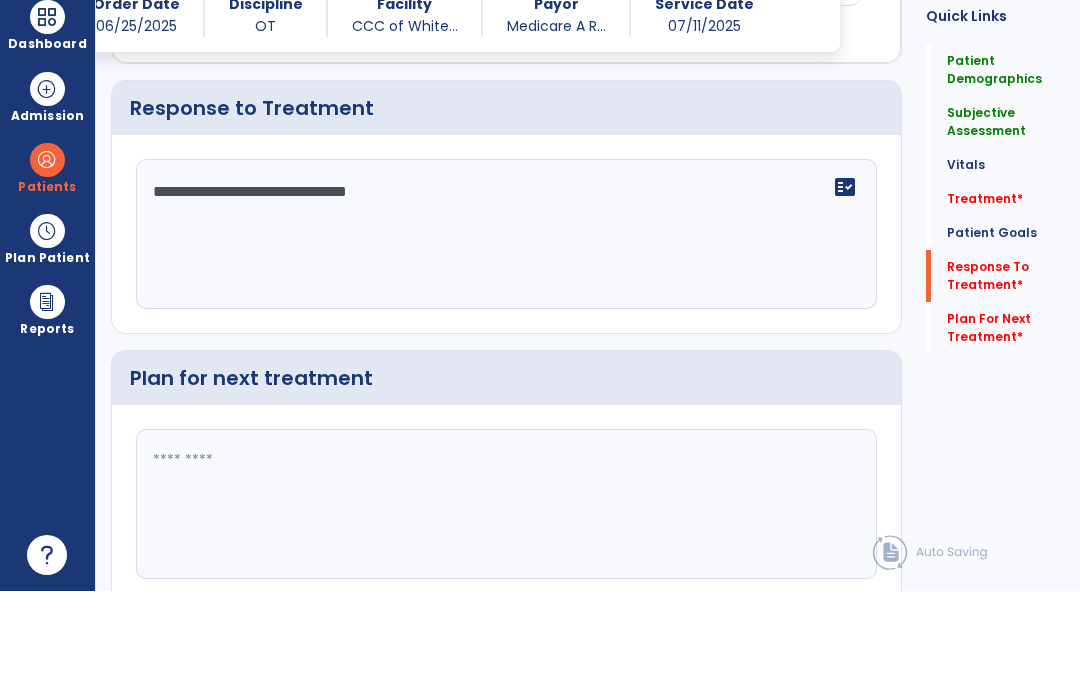 click 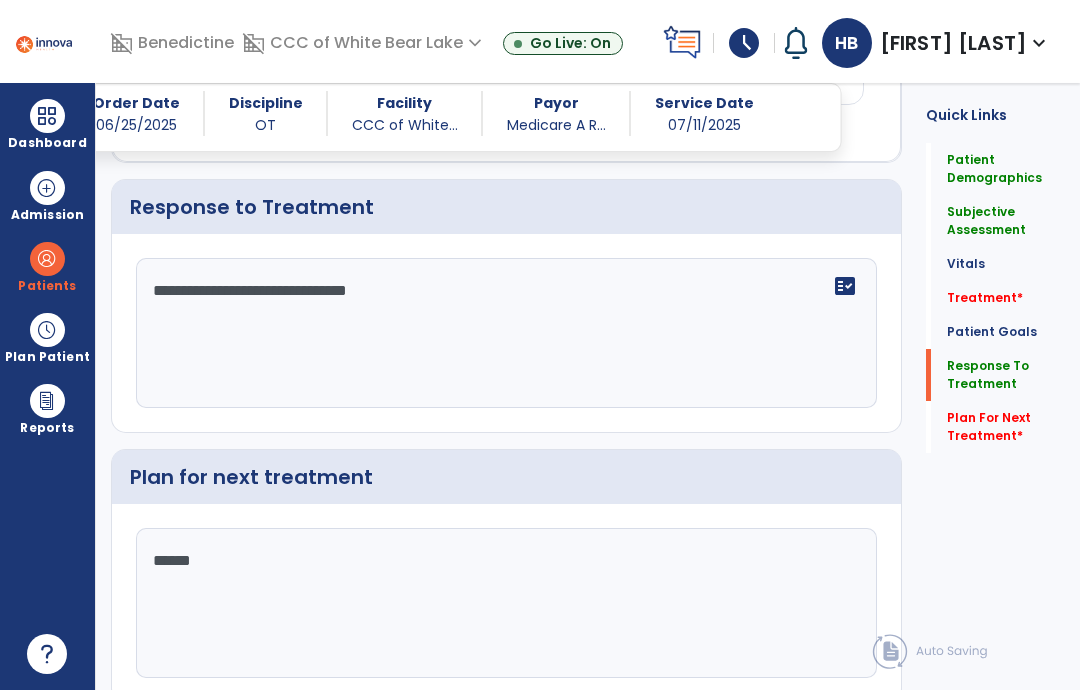 scroll, scrollTop: 3257, scrollLeft: 0, axis: vertical 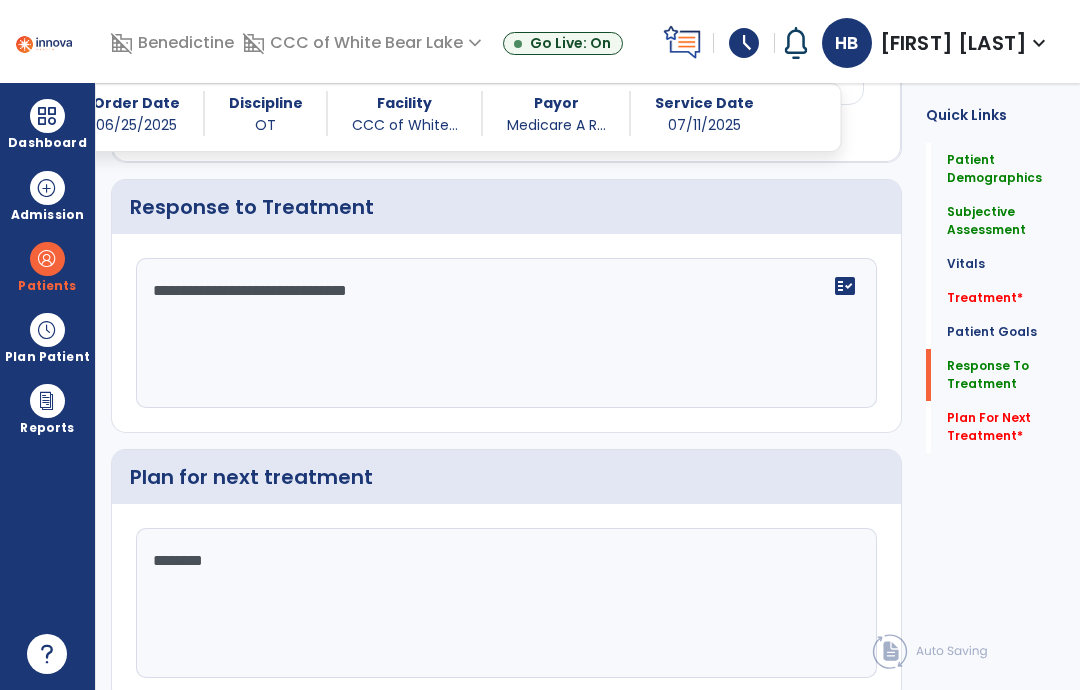 type on "********" 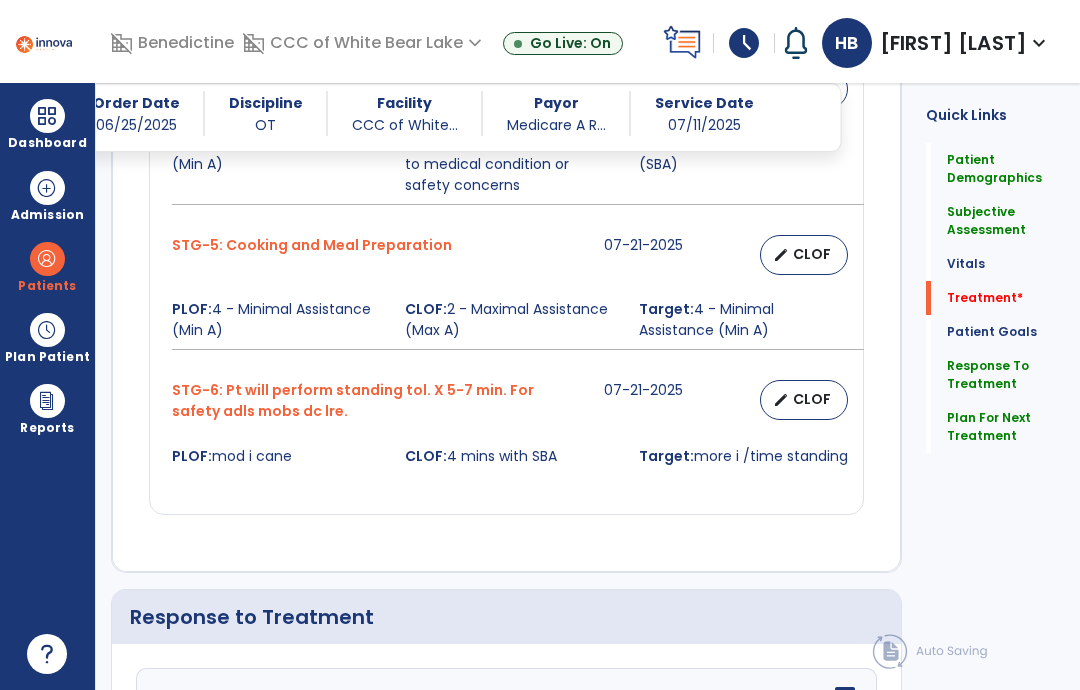 click on "Treatment   *" 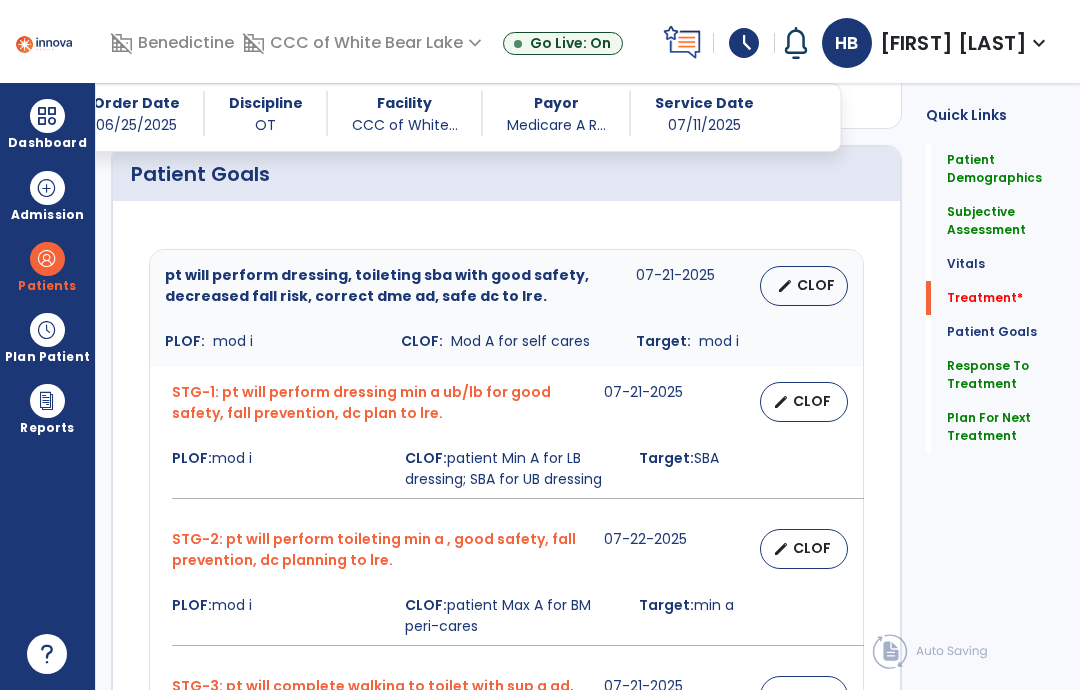 scroll, scrollTop: 1577, scrollLeft: 0, axis: vertical 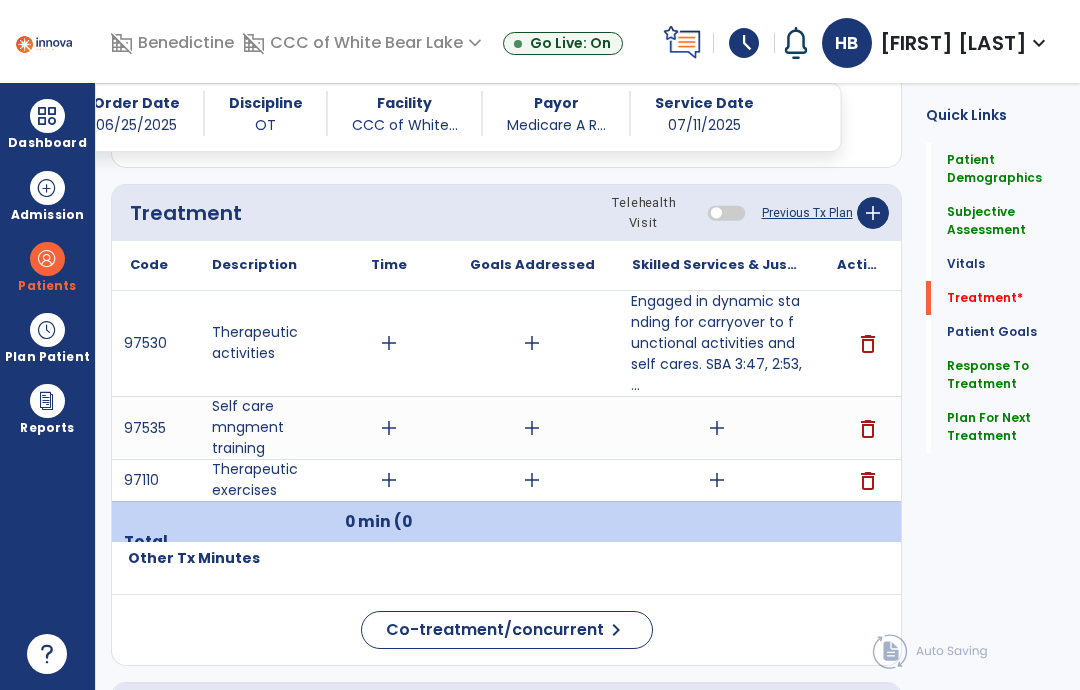 click on "Previous Tx Plan" 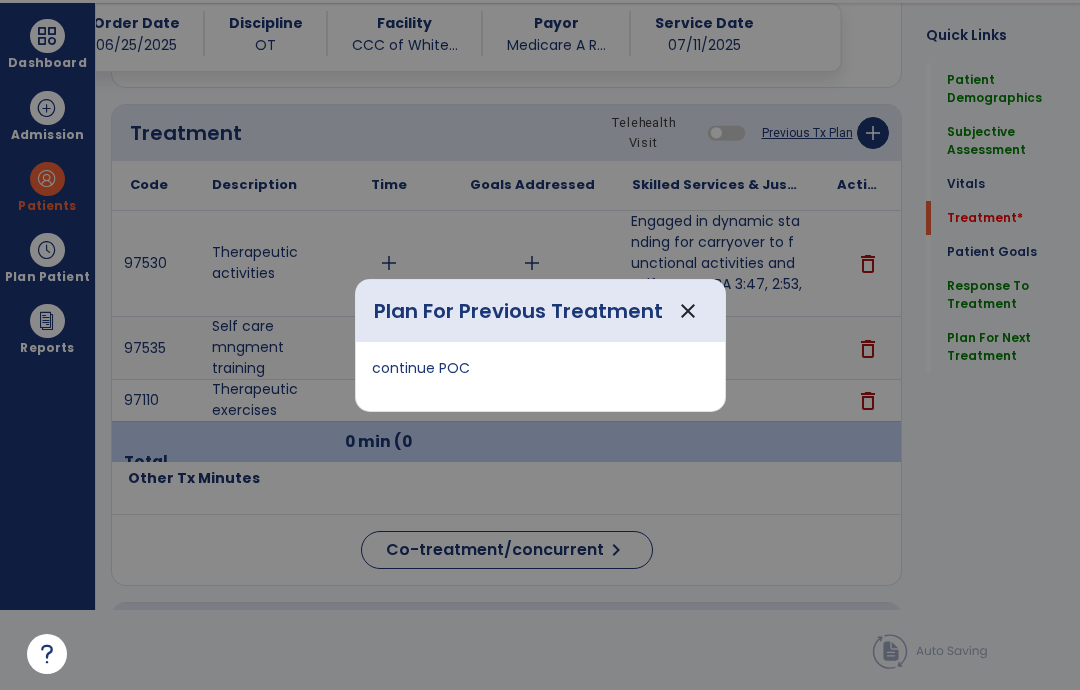 scroll, scrollTop: 0, scrollLeft: 0, axis: both 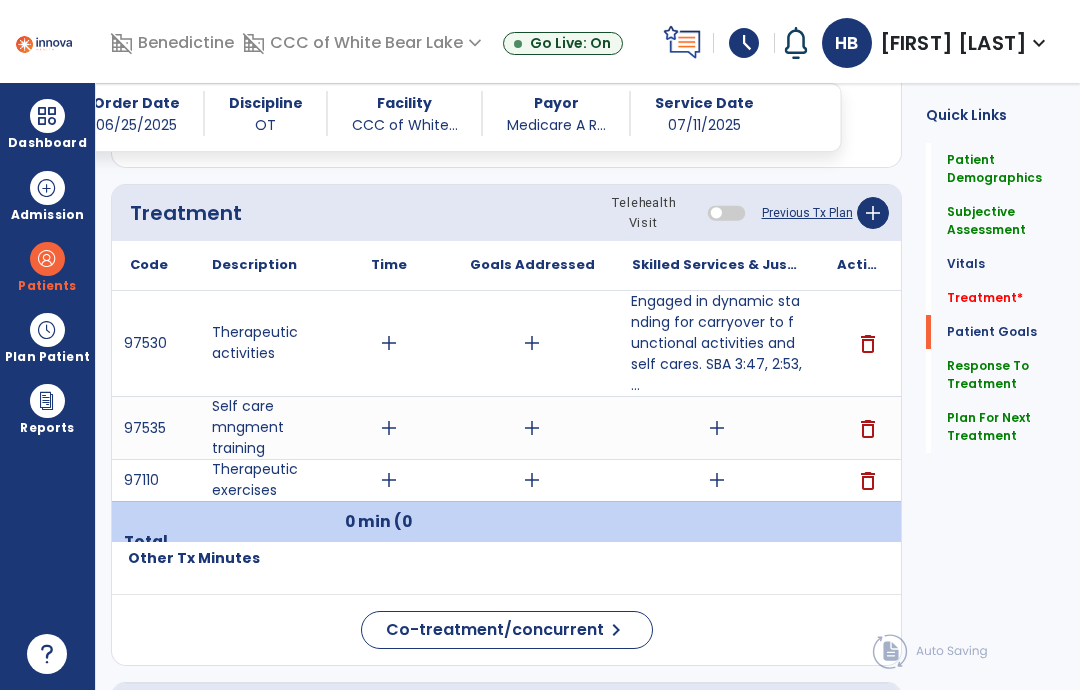 click on "Patient Goals" 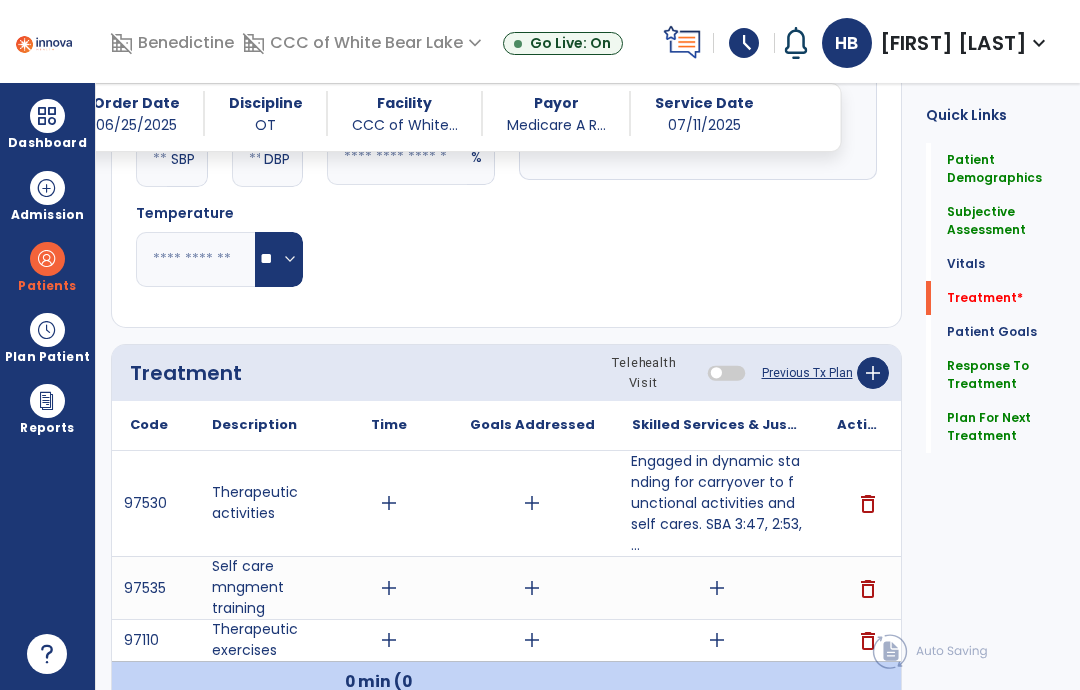 click on "Engaged in dynamic standing for carryover to functional activities and self cares. SBA 3:47, 2:53,
..." at bounding box center (716, 503) 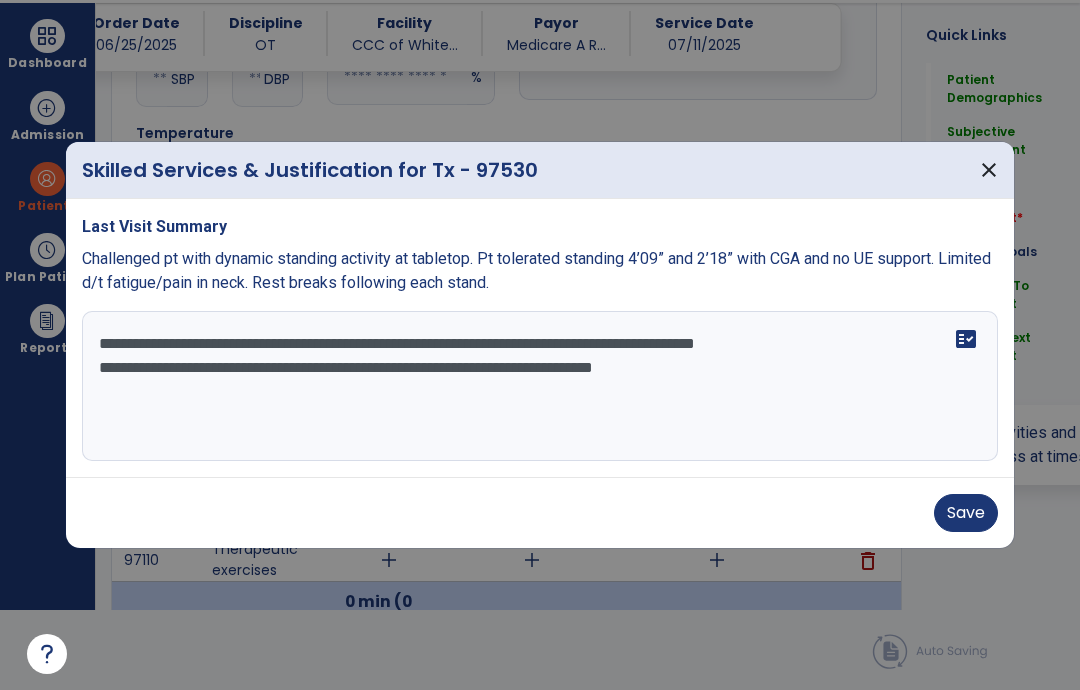 scroll, scrollTop: 1417, scrollLeft: 0, axis: vertical 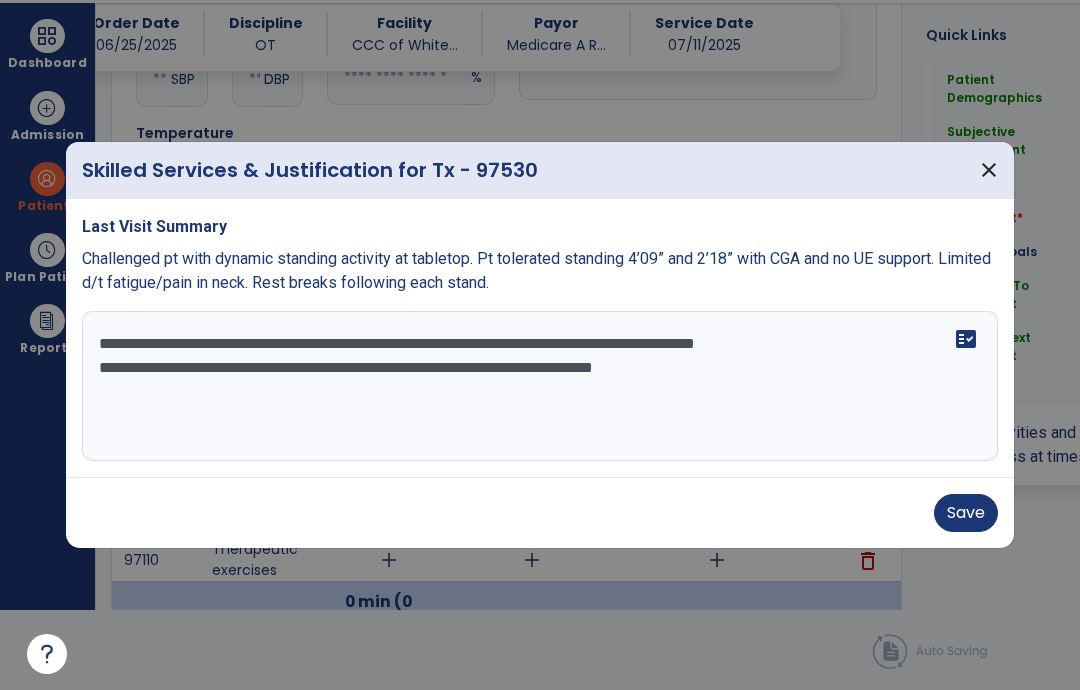 click on "**********" at bounding box center (540, 386) 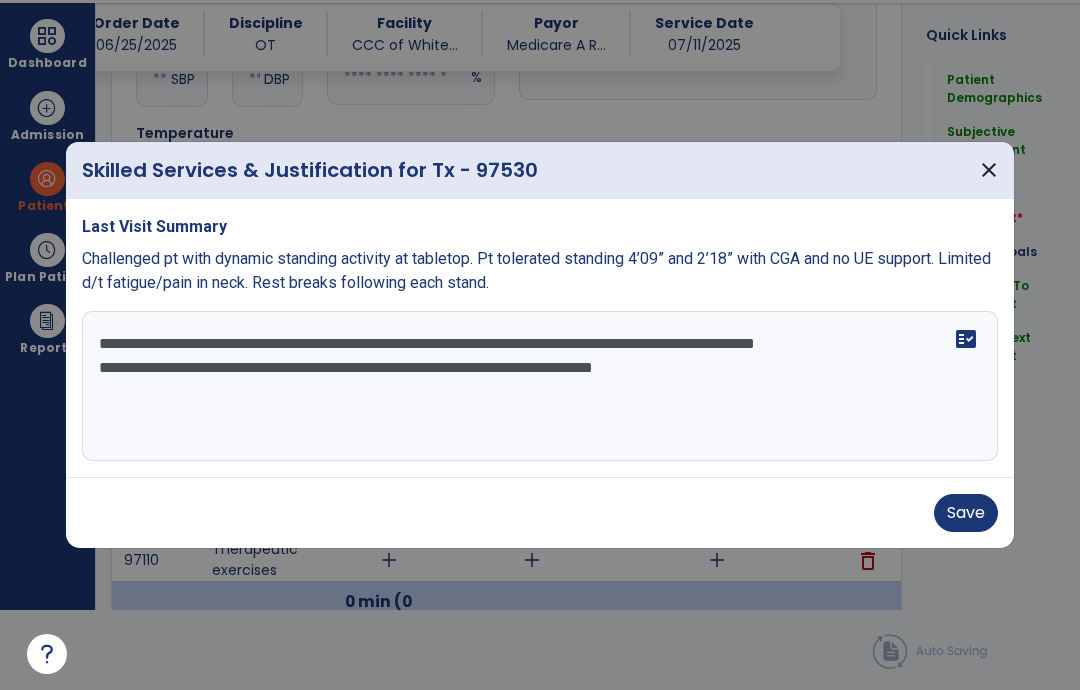 click on "**********" at bounding box center (540, 386) 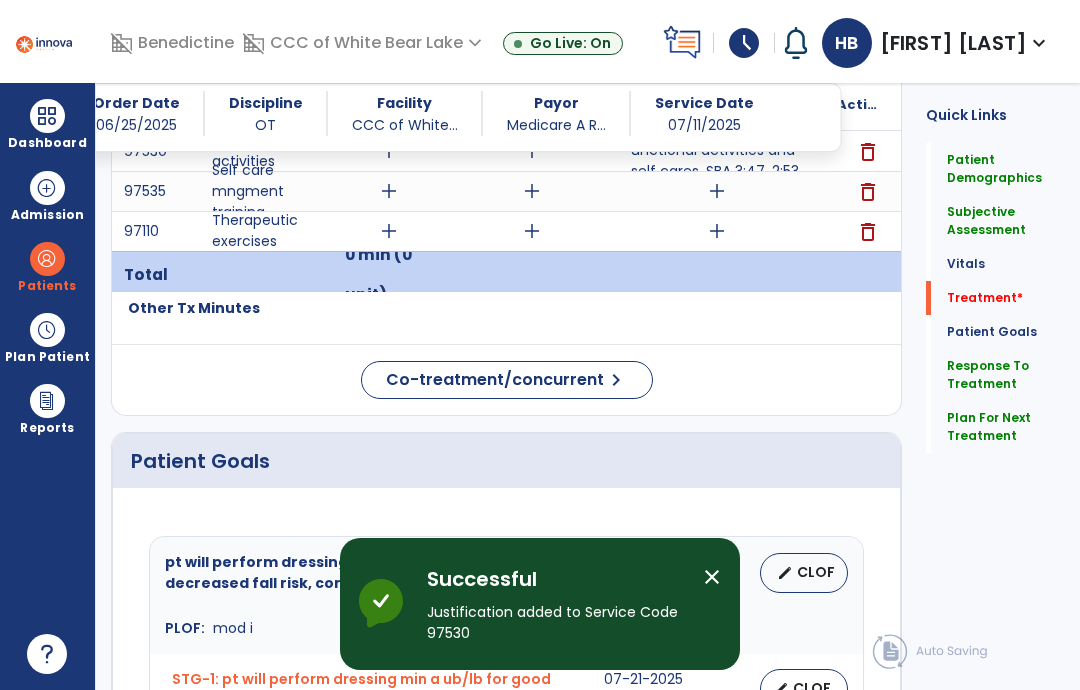 scroll, scrollTop: 80, scrollLeft: 0, axis: vertical 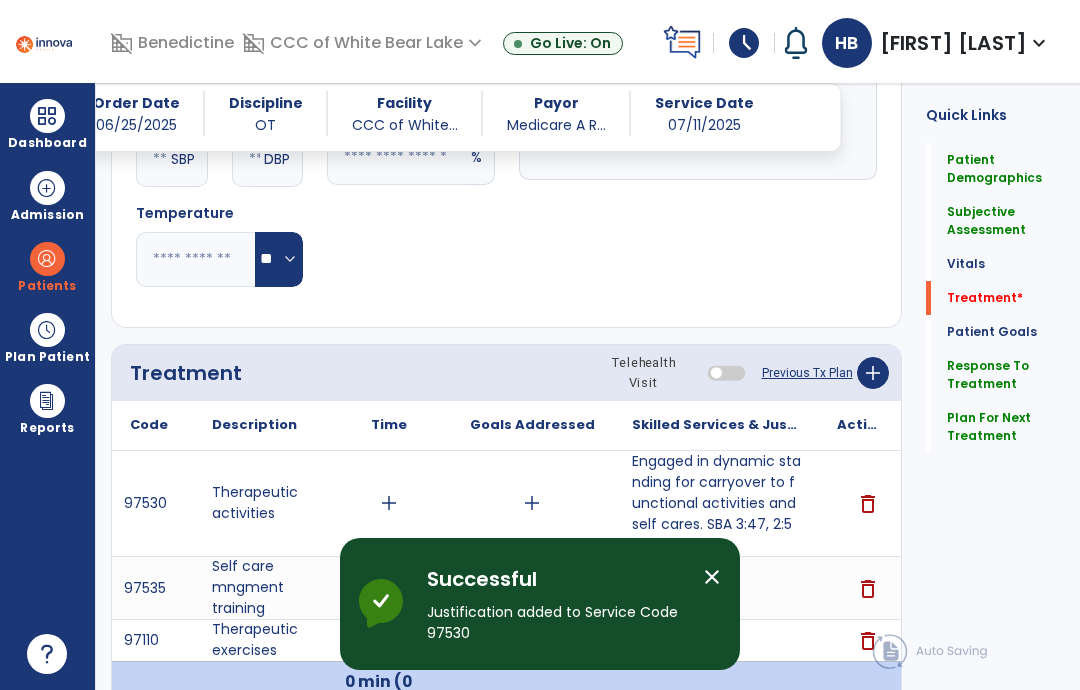 click on "delete" at bounding box center [868, 589] 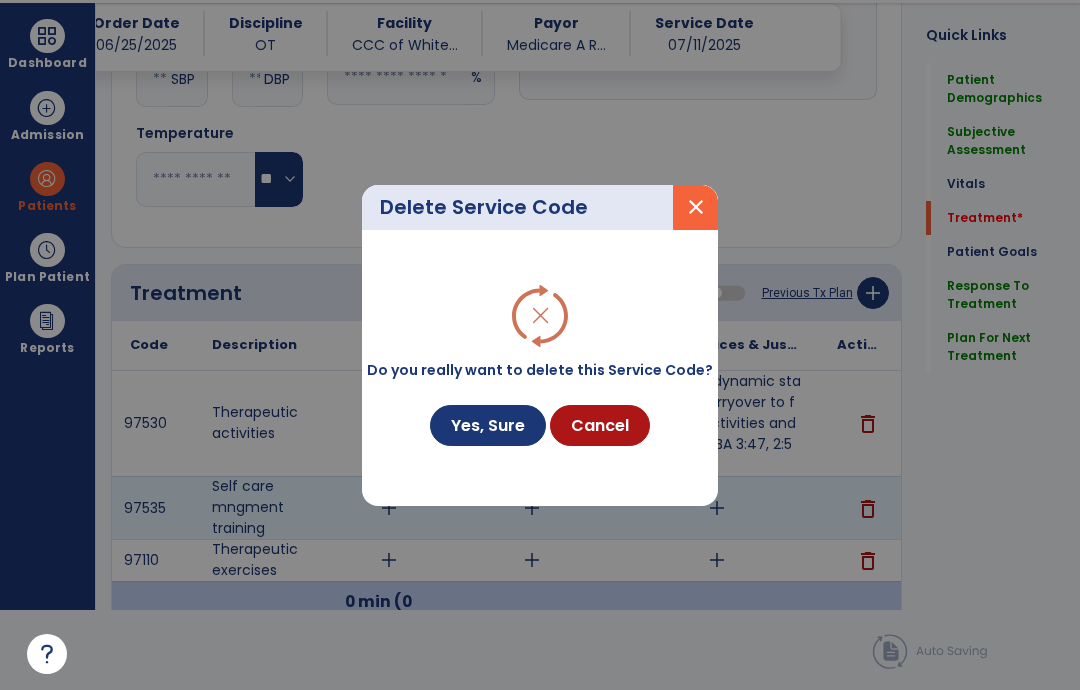 scroll, scrollTop: 0, scrollLeft: 0, axis: both 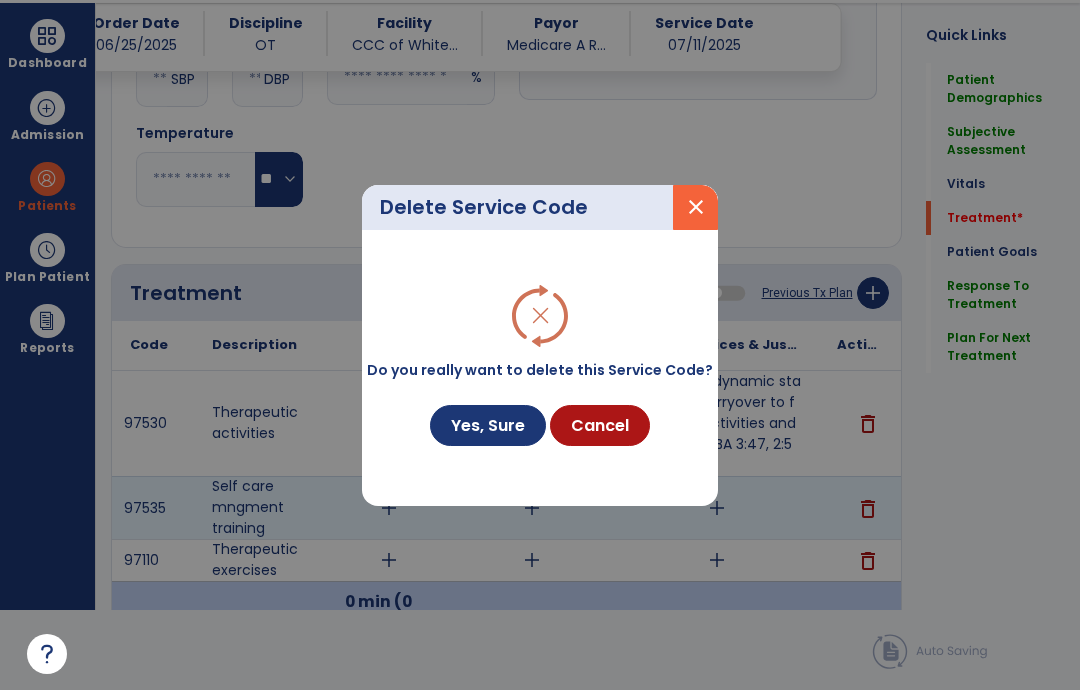 click on "Yes, Sure" at bounding box center [488, 425] 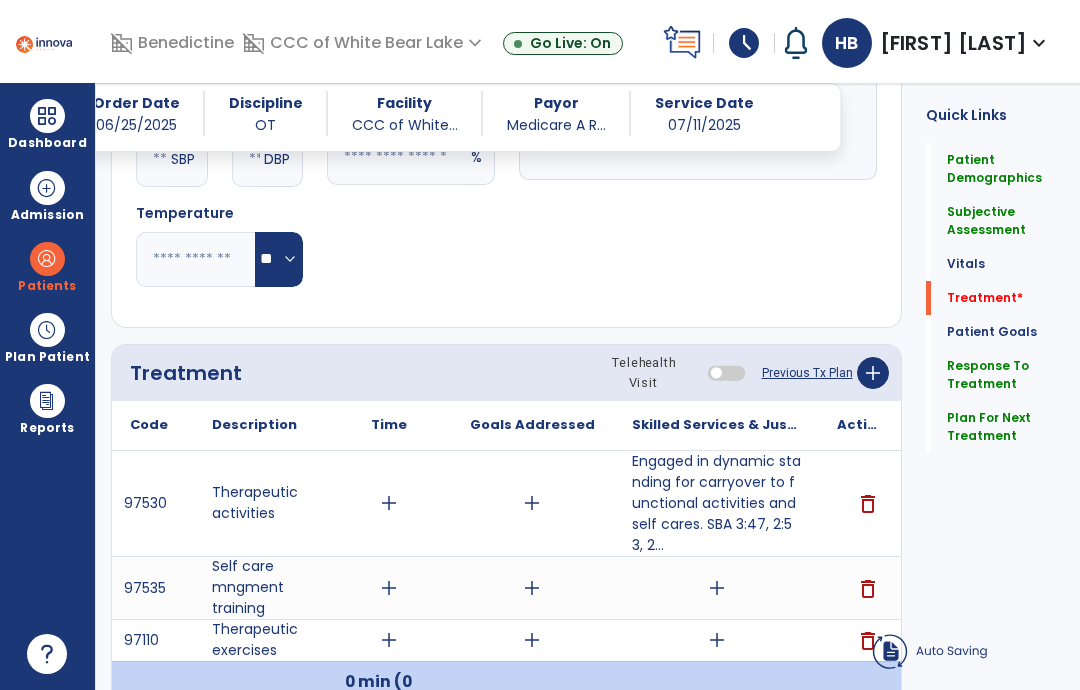 scroll, scrollTop: 80, scrollLeft: 0, axis: vertical 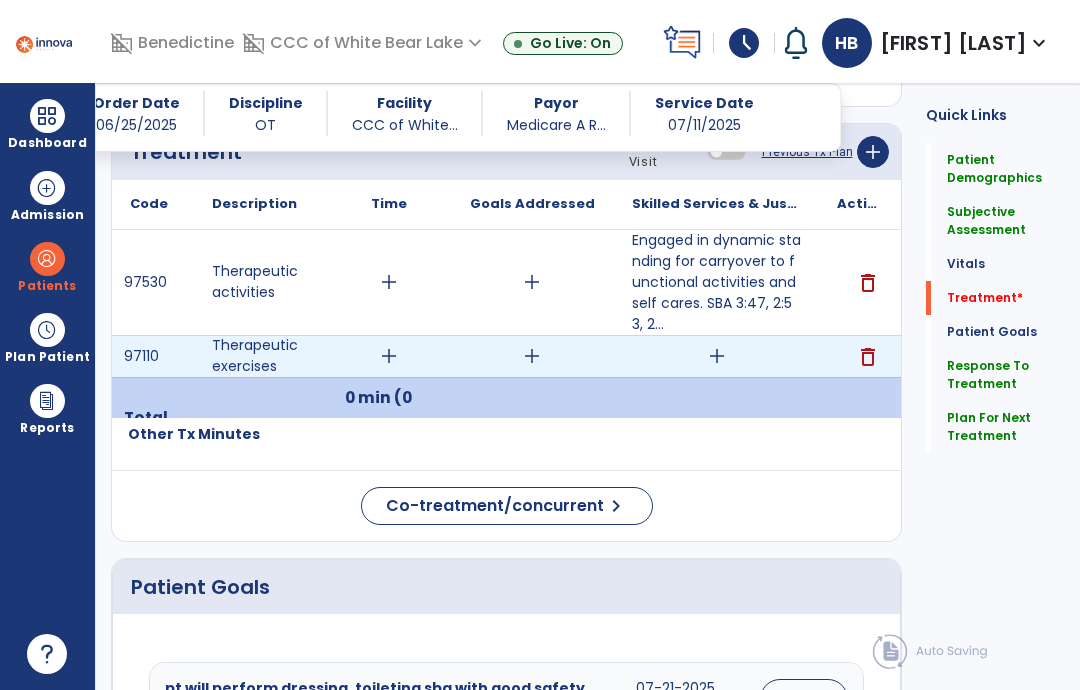 click on "delete" at bounding box center (868, 357) 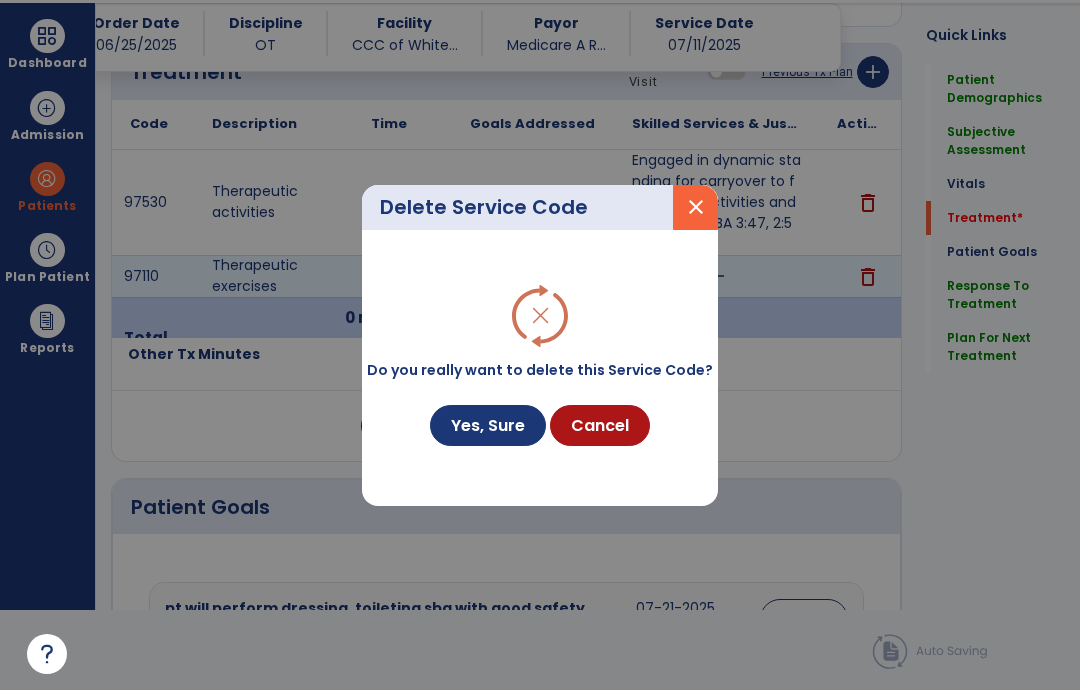 scroll, scrollTop: 0, scrollLeft: 0, axis: both 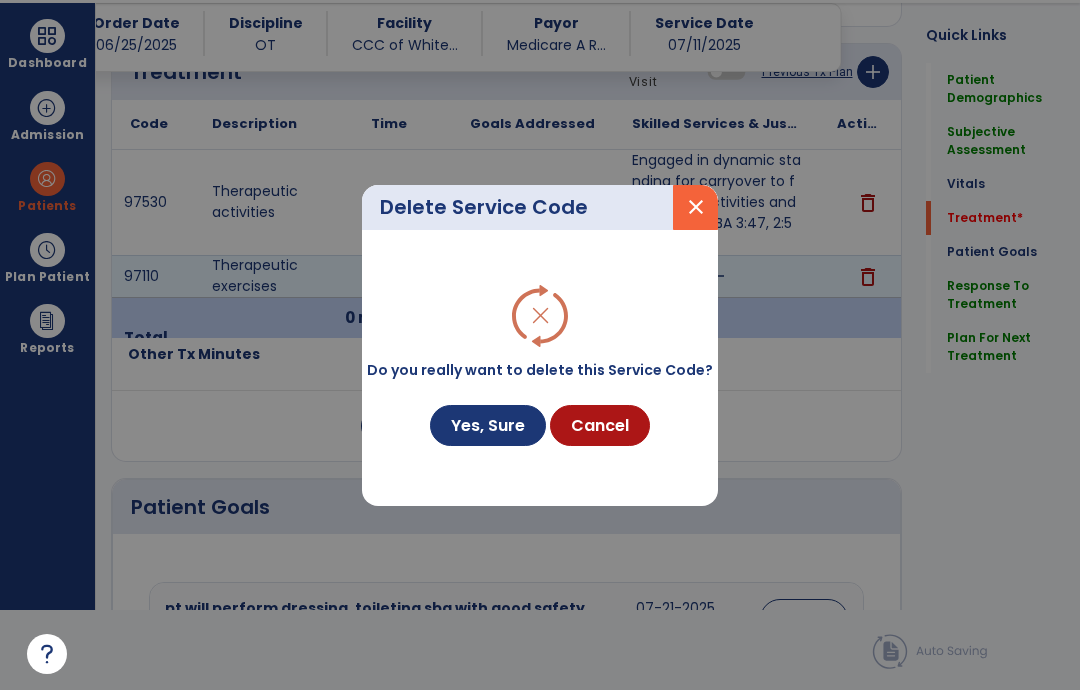 click on "Yes, Sure" at bounding box center (488, 425) 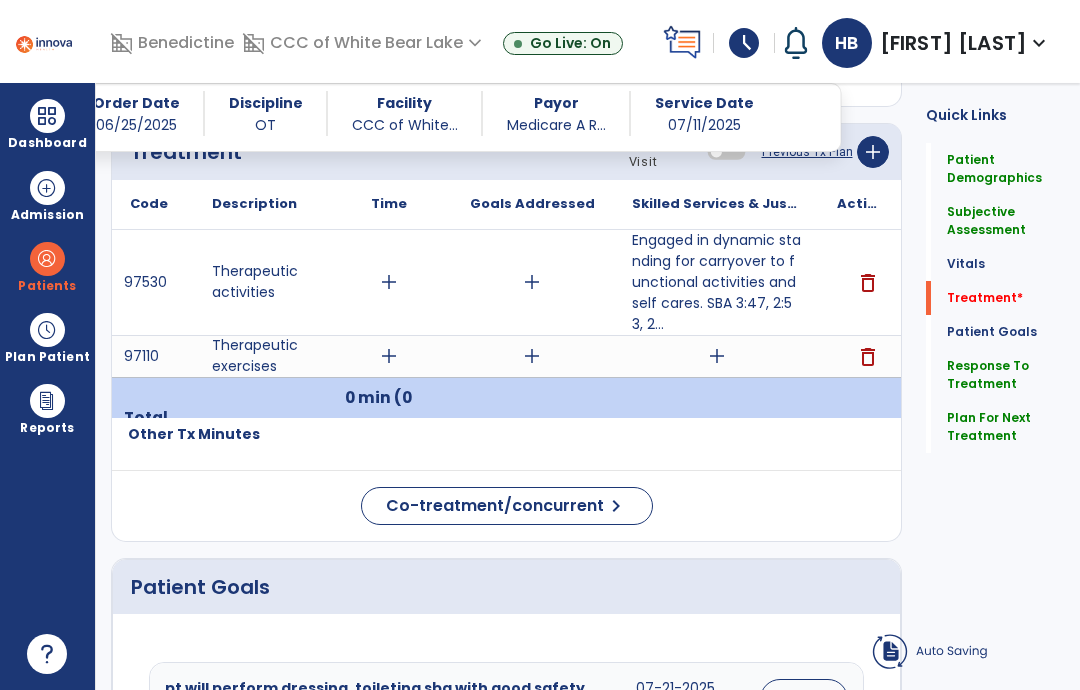 scroll, scrollTop: 80, scrollLeft: 0, axis: vertical 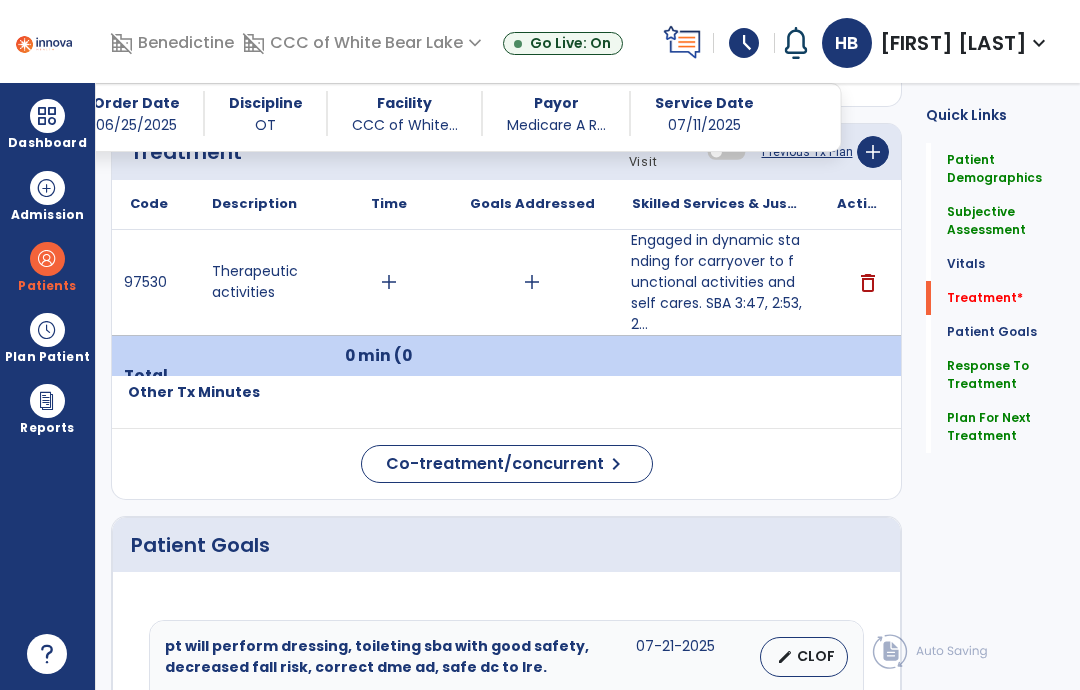 click on "Engaged in dynamic standing for carryover to functional activities and self cares. SBA 3:47, 2:53, 2..." at bounding box center [716, 282] 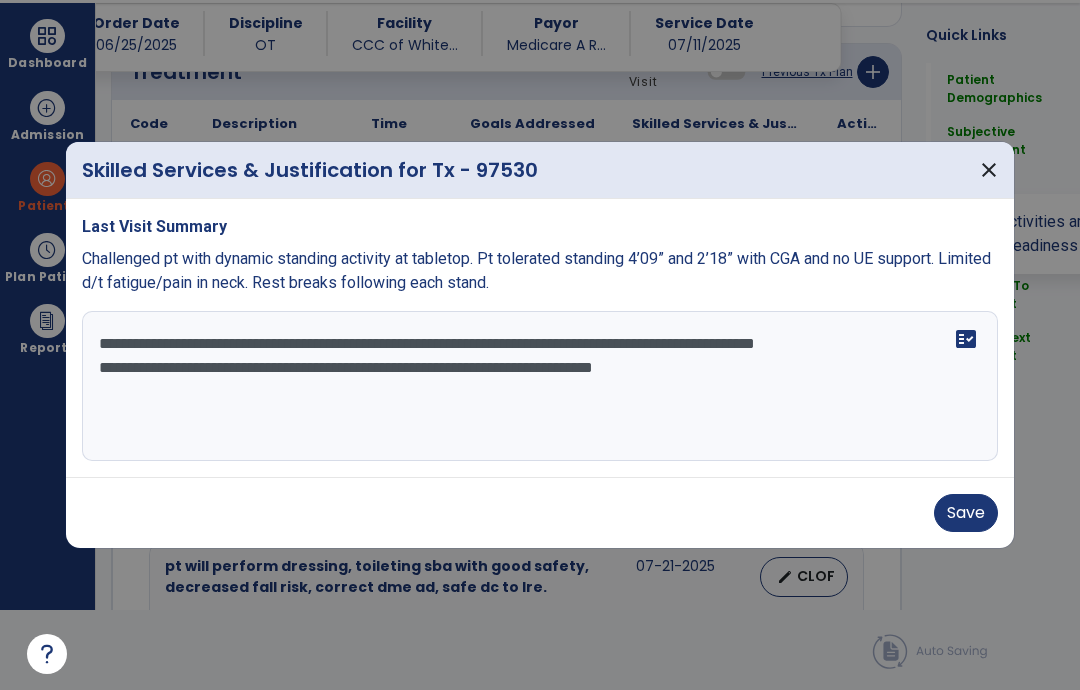 scroll, scrollTop: 0, scrollLeft: 0, axis: both 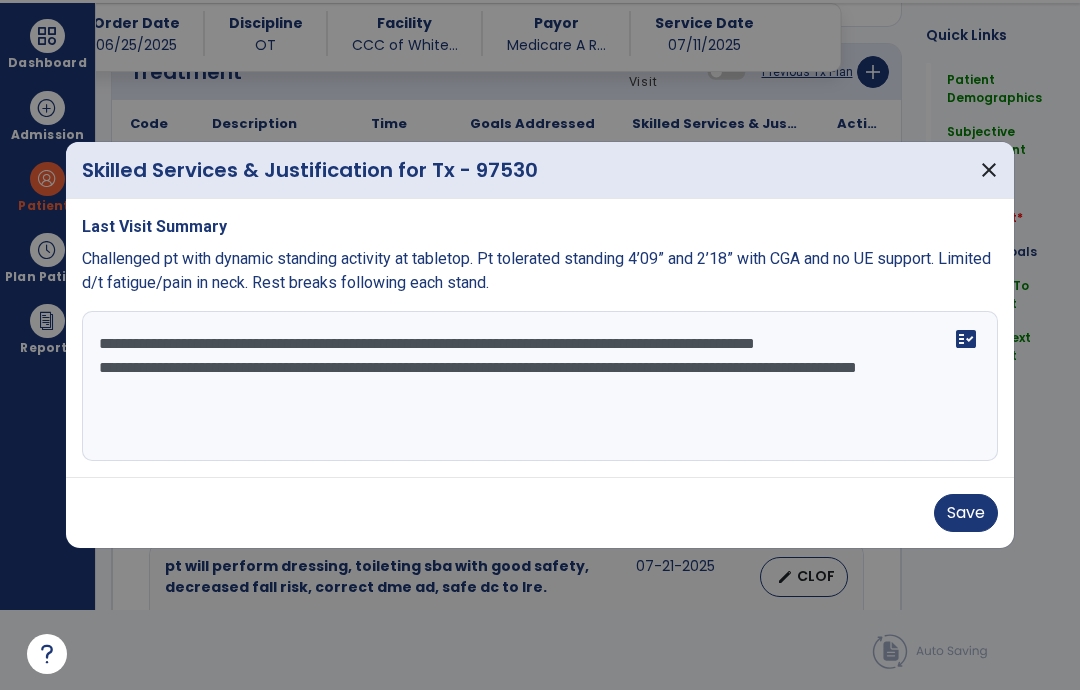 type on "**********" 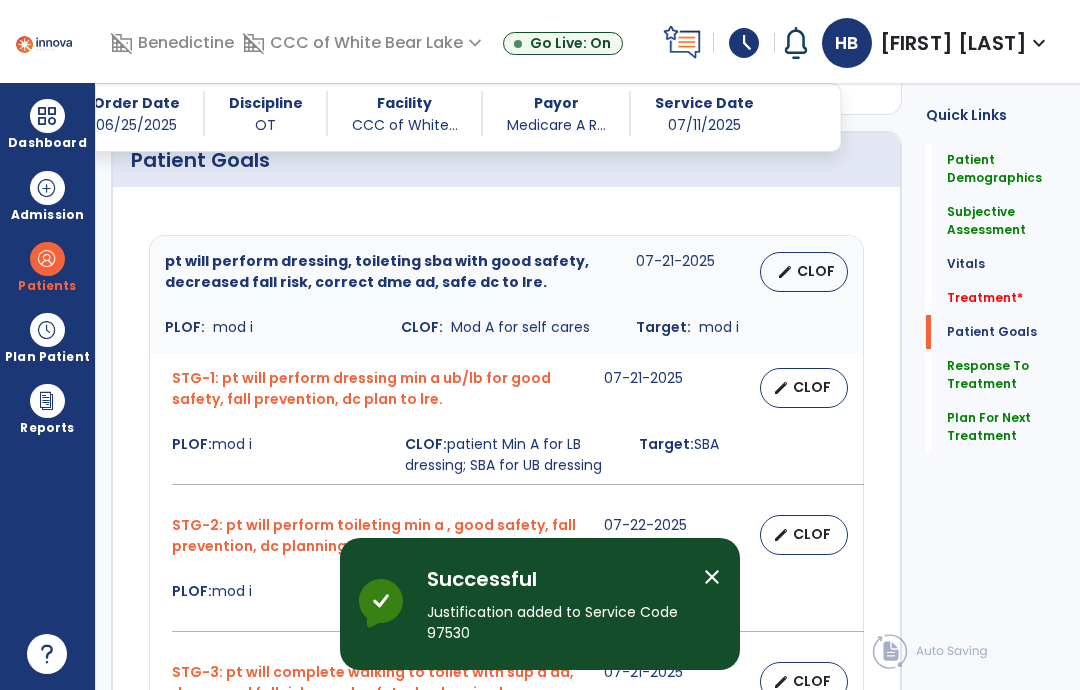 scroll, scrollTop: 80, scrollLeft: 0, axis: vertical 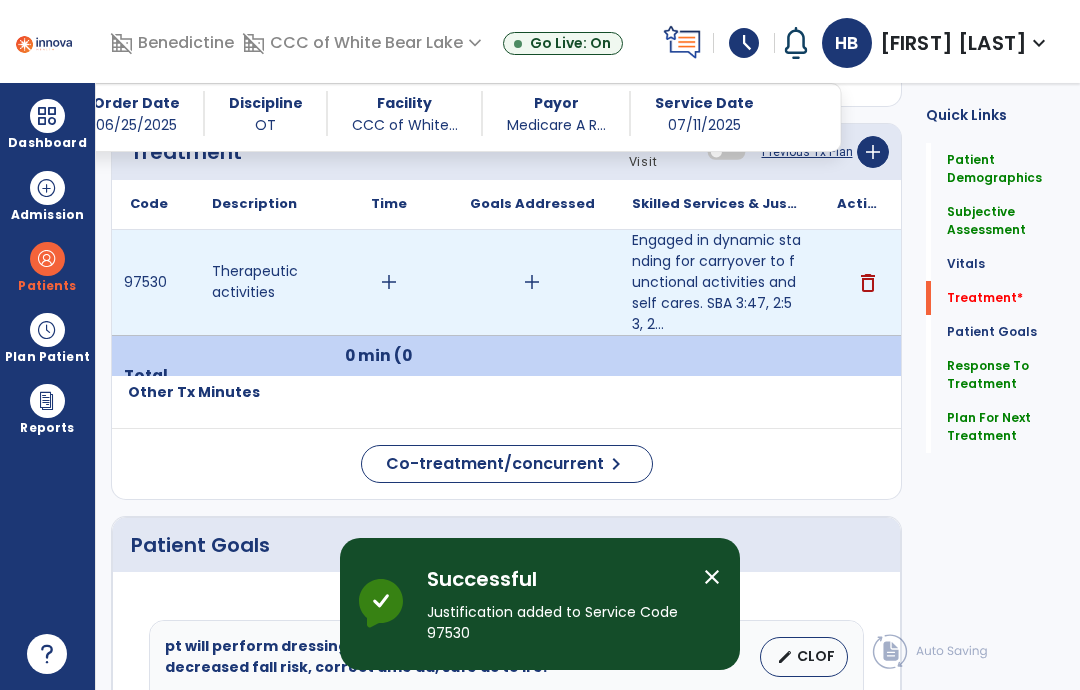 click on "add" at bounding box center [389, 282] 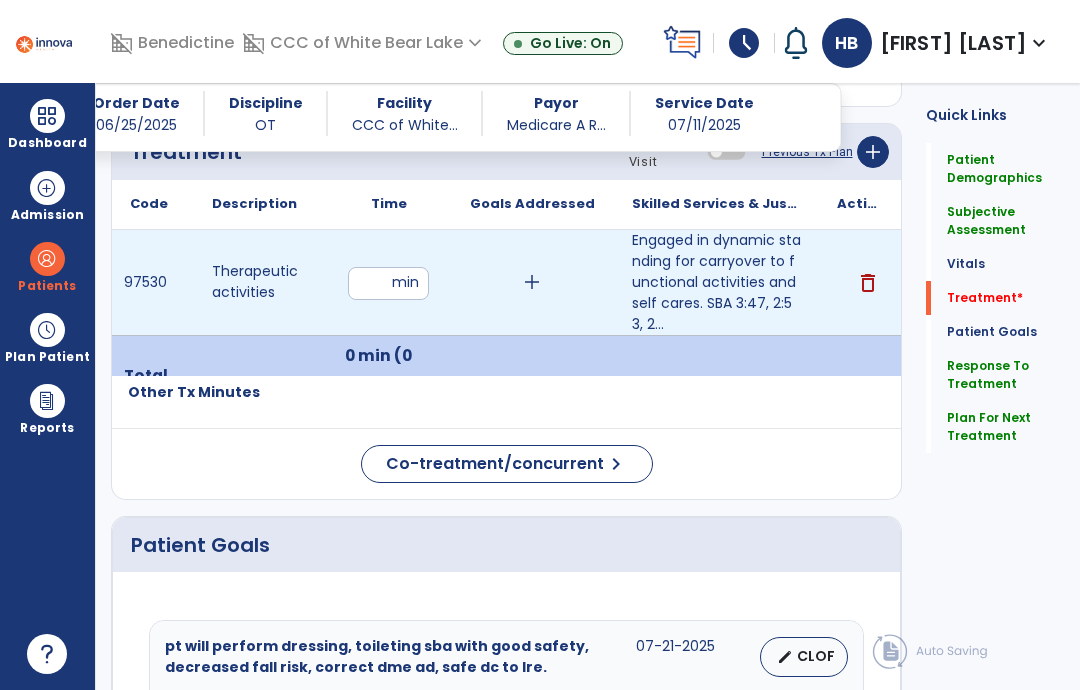 type on "**" 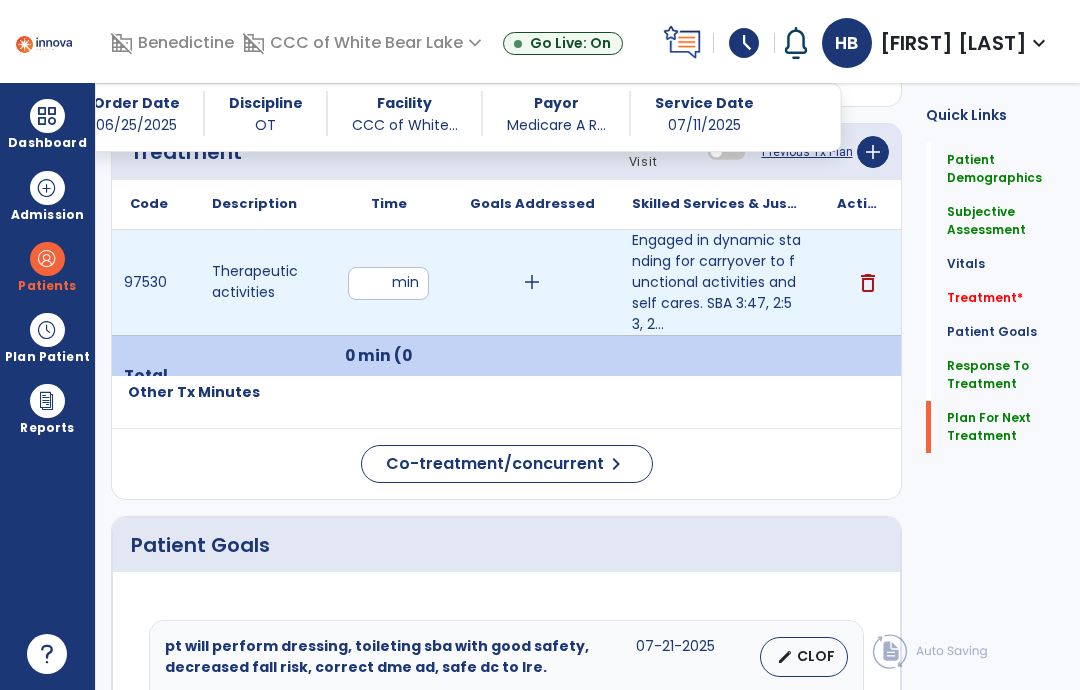 click on "Plan For Next Treatment" 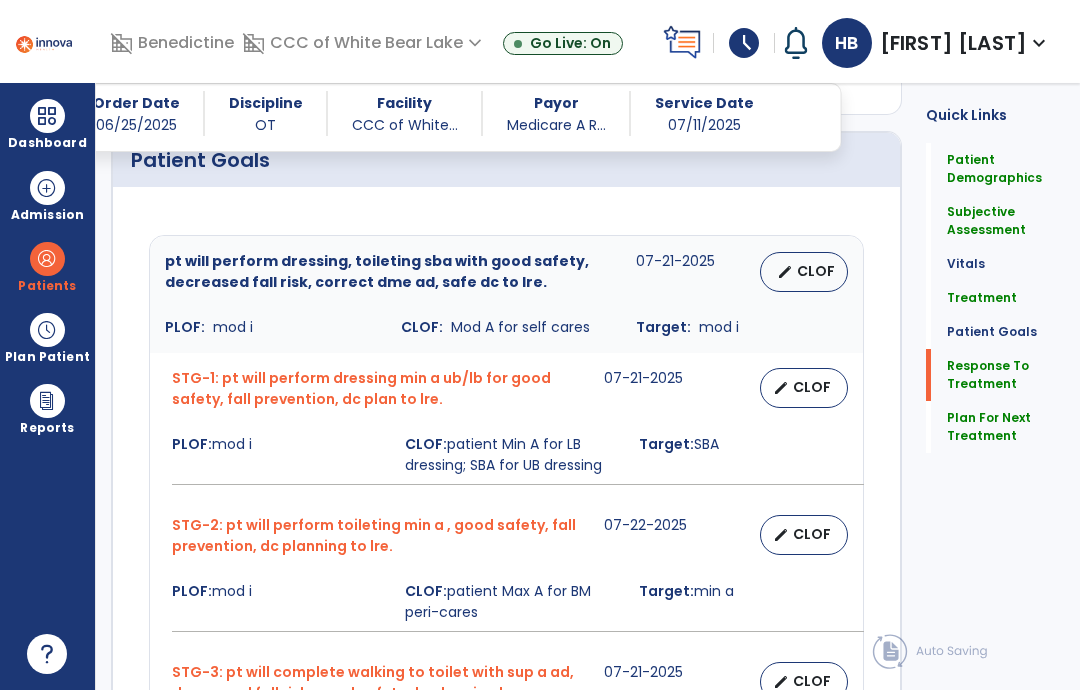 scroll, scrollTop: 2767, scrollLeft: 0, axis: vertical 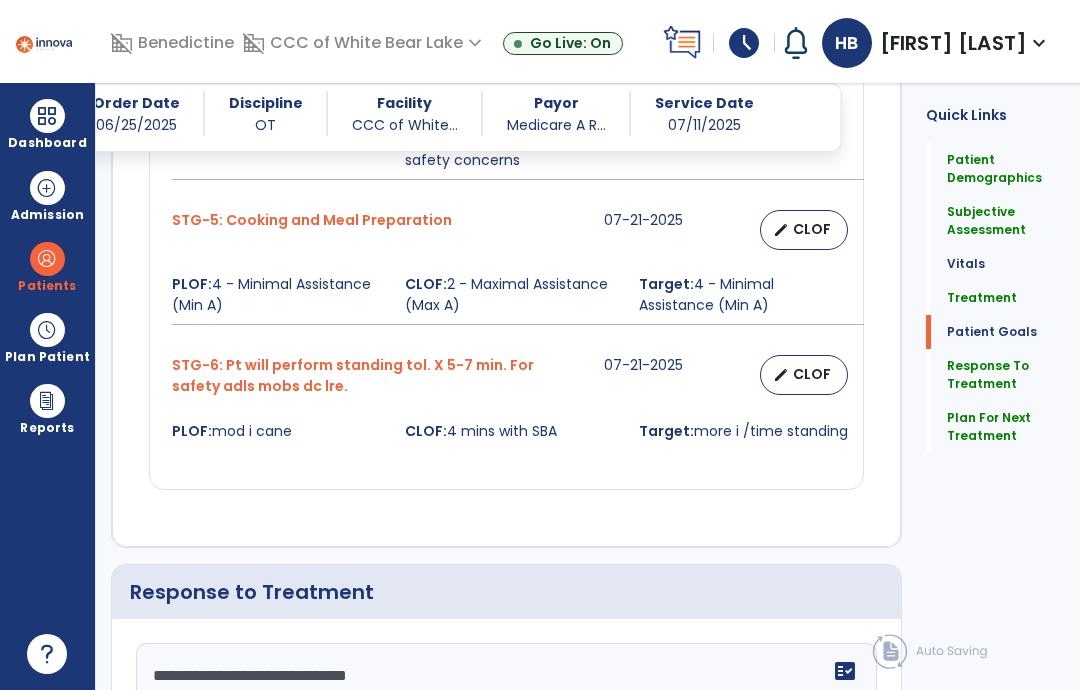 click on "**********" 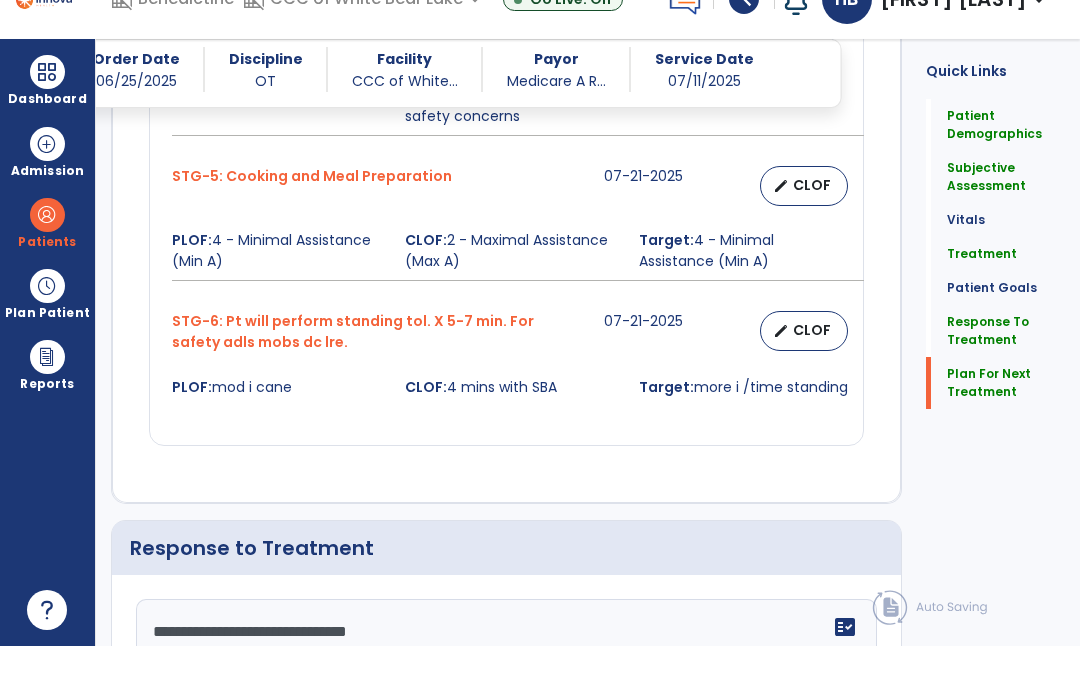 click on "Quick Links  Patient Demographics   Patient Demographics   Subjective Assessment   Subjective Assessment   Vitals   Vitals   Treatment   Treatment   Patient Goals   Patient Goals   Response To Treatment   Response To Treatment   Plan For Next Treatment   Plan For Next Treatment" 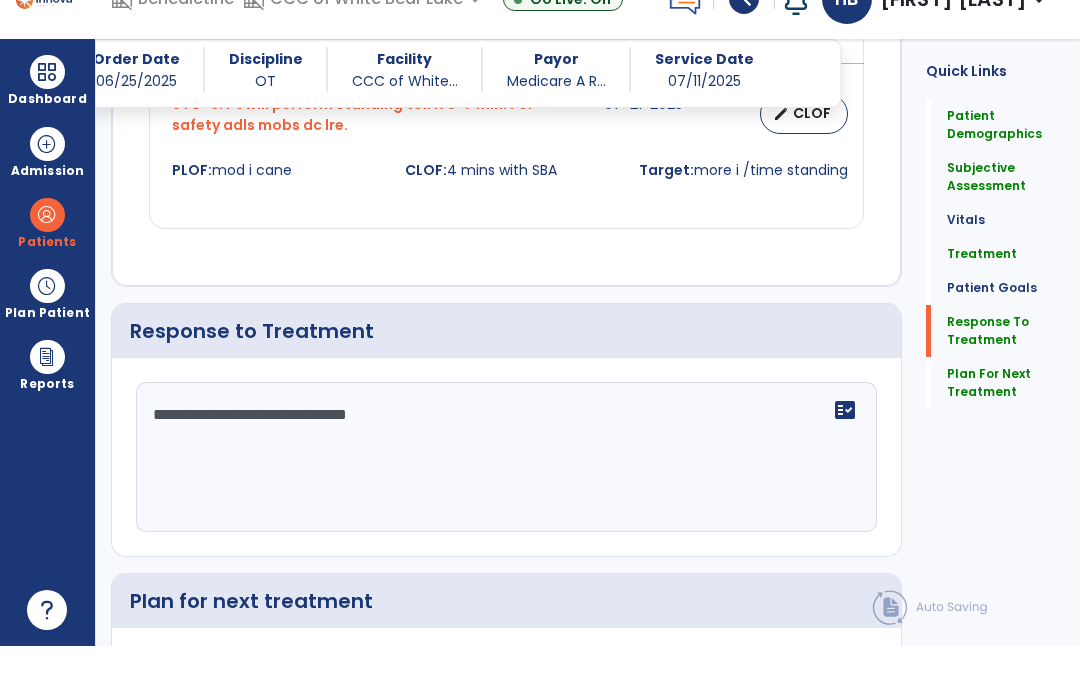 scroll, scrollTop: 3152, scrollLeft: 0, axis: vertical 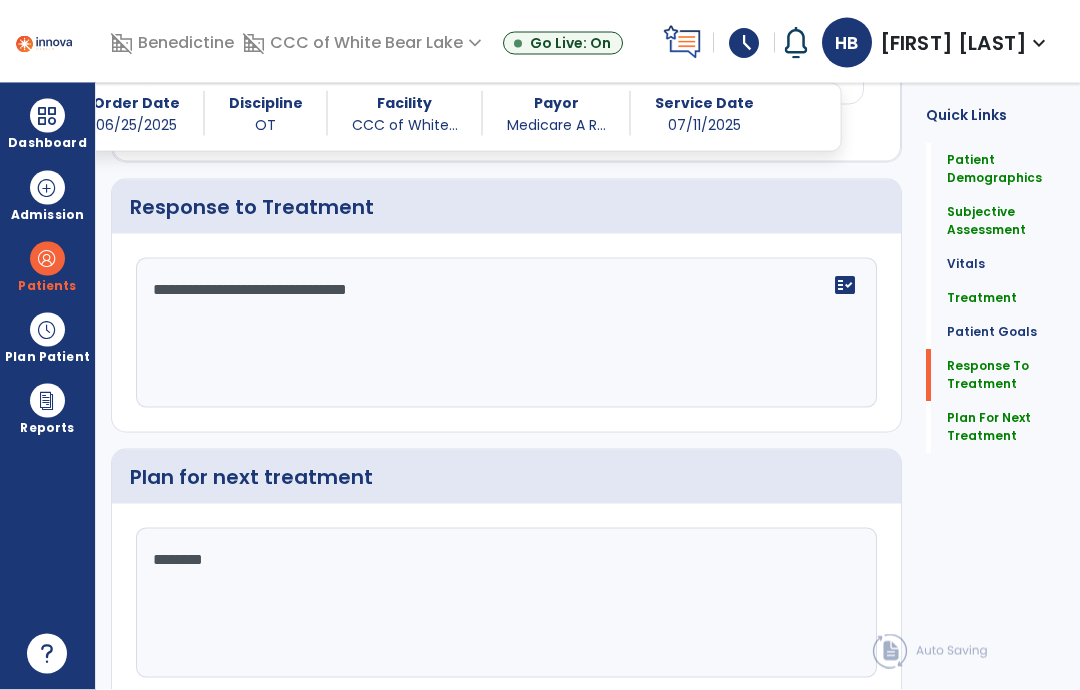 click on "chevron_right" 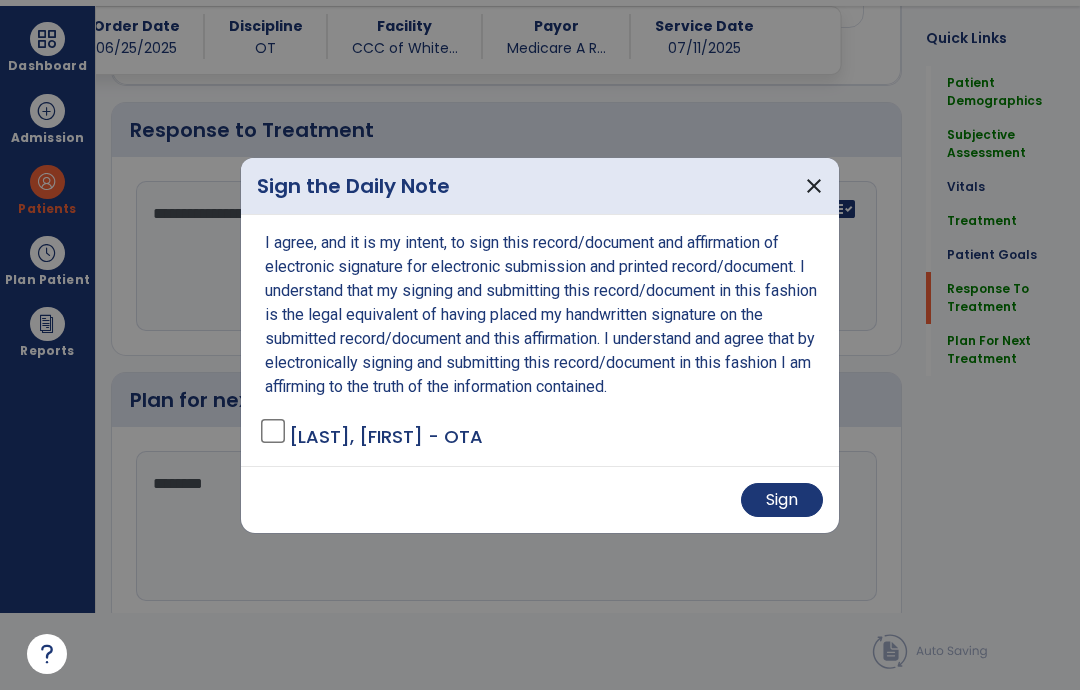 click on "Sign" at bounding box center [782, 500] 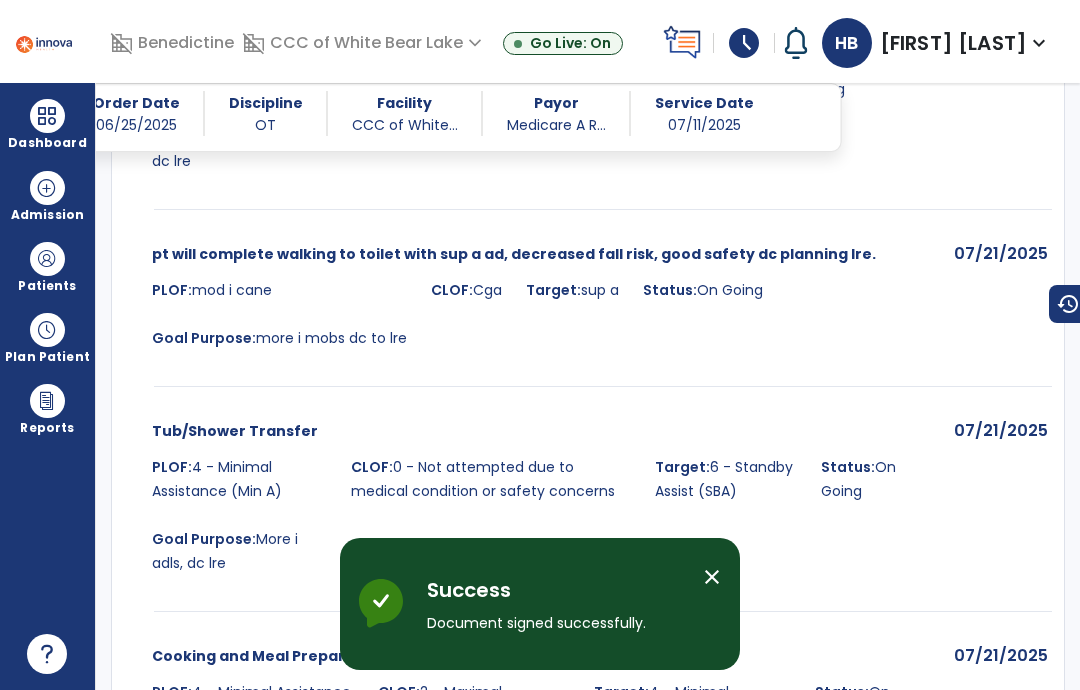 scroll, scrollTop: 77, scrollLeft: 0, axis: vertical 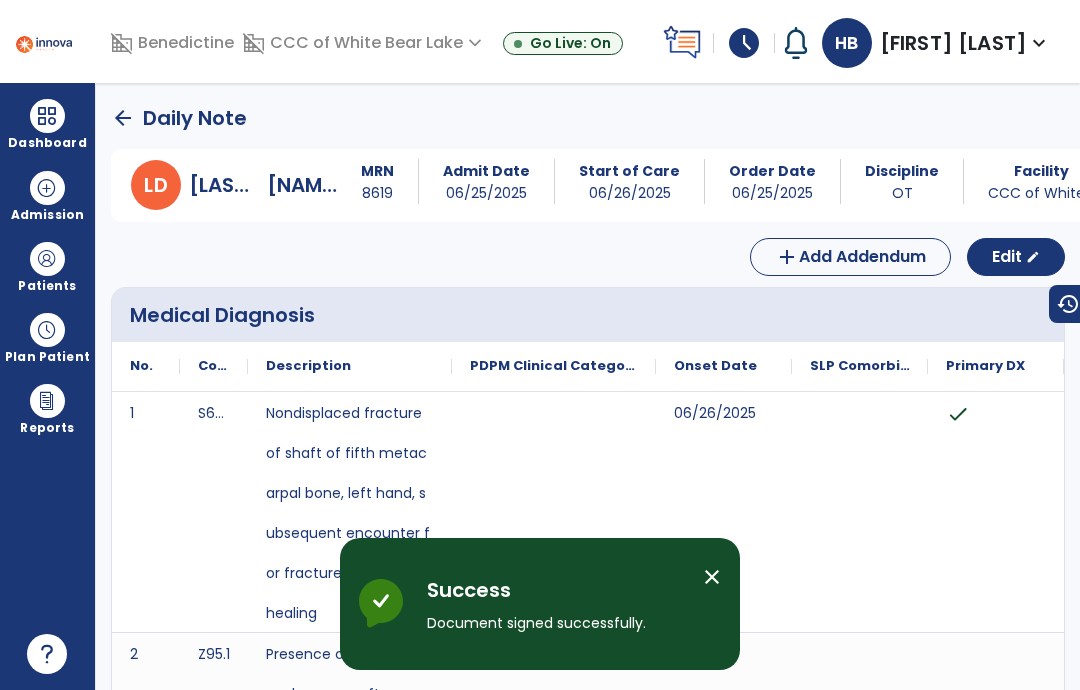 click on "arrow_back" 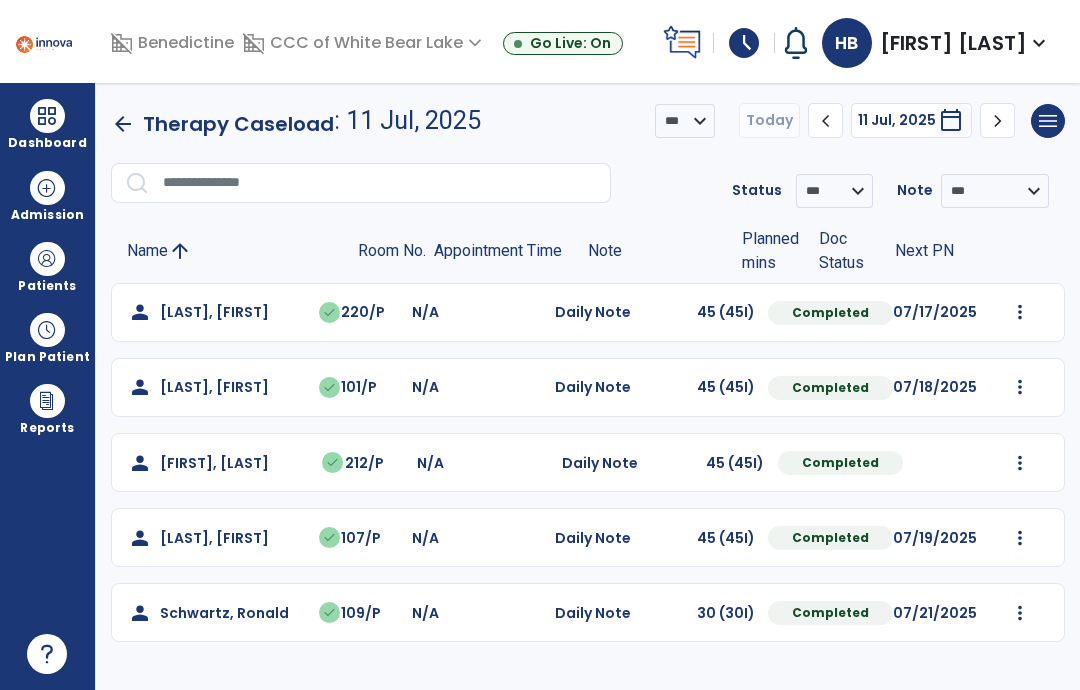 click at bounding box center (47, 116) 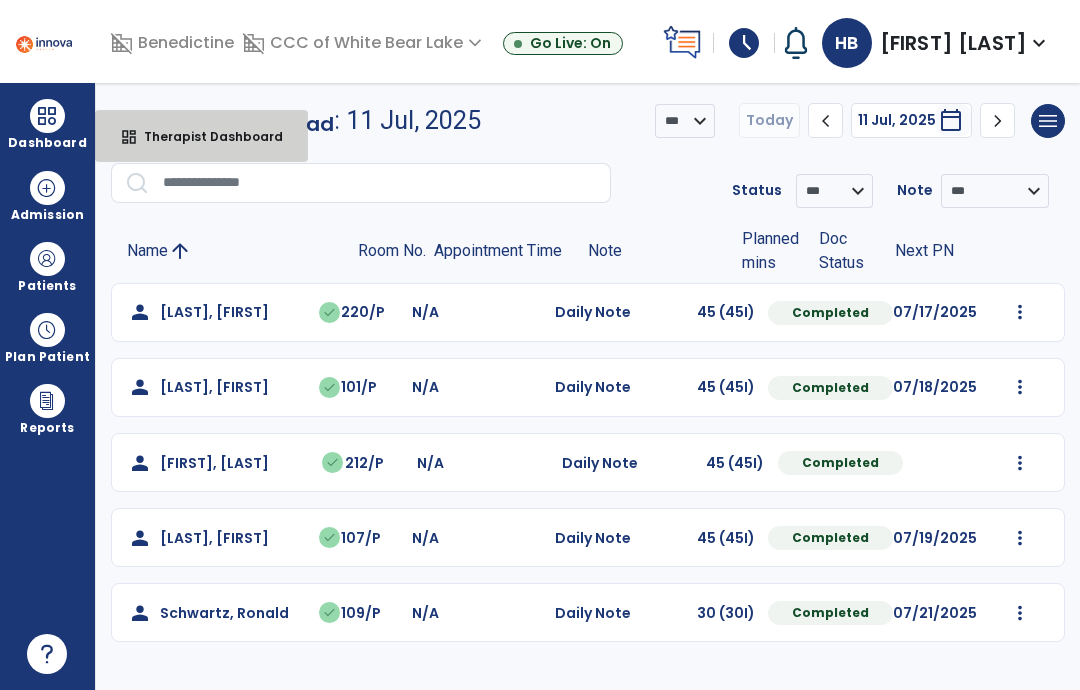 click on "Therapist Dashboard" at bounding box center [205, 136] 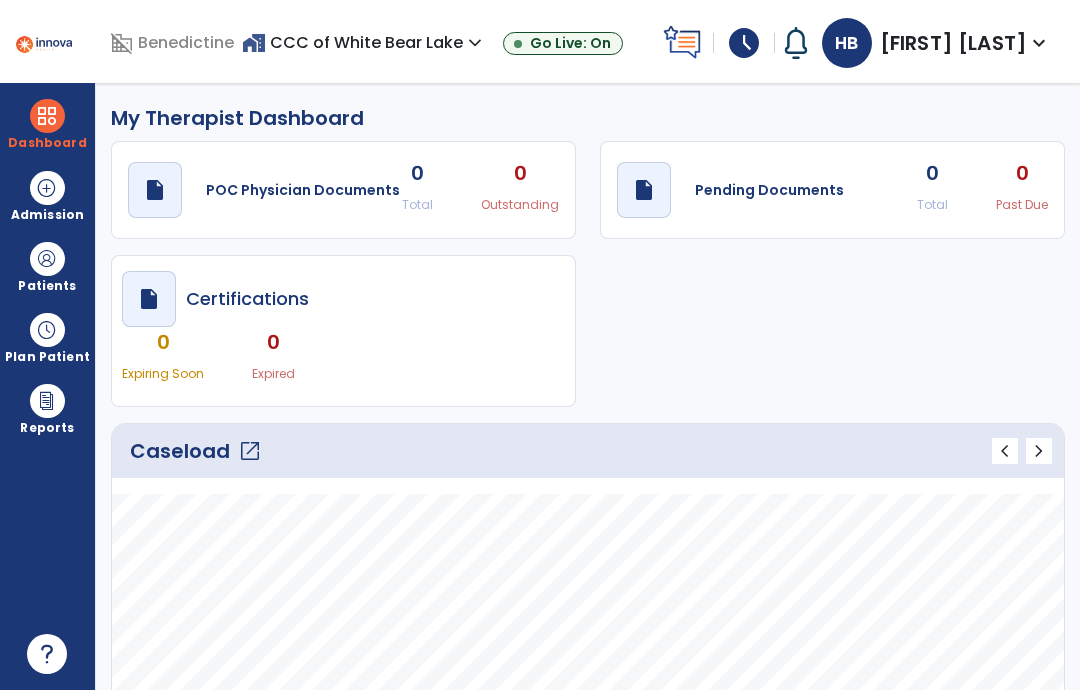 click on "open_in_new" 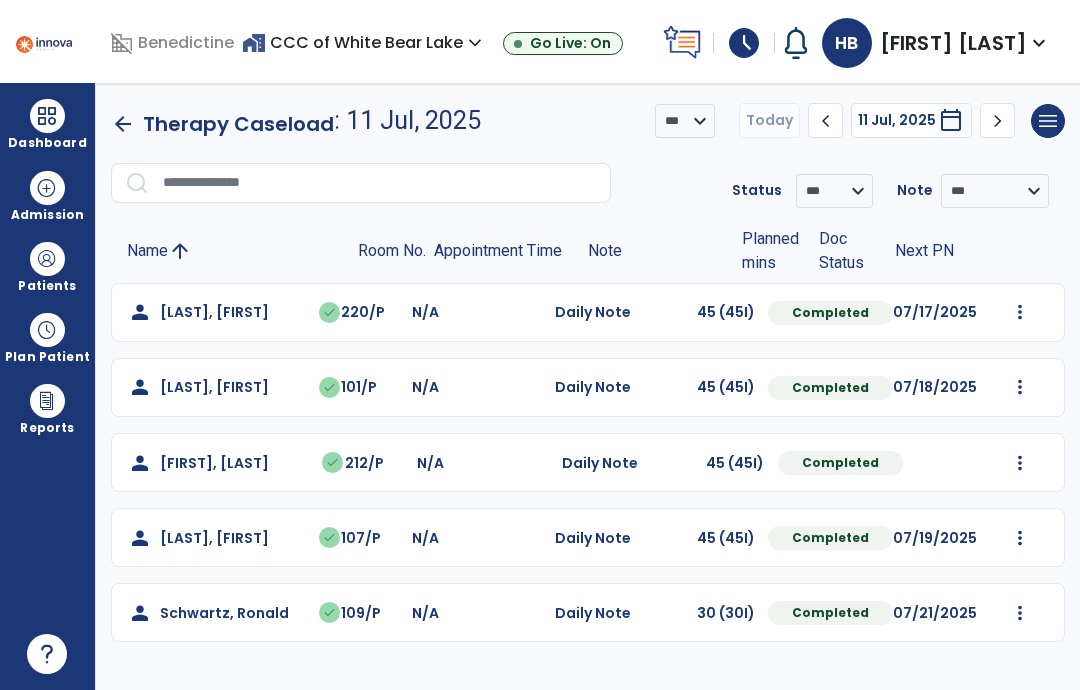 click on "arrow_back" 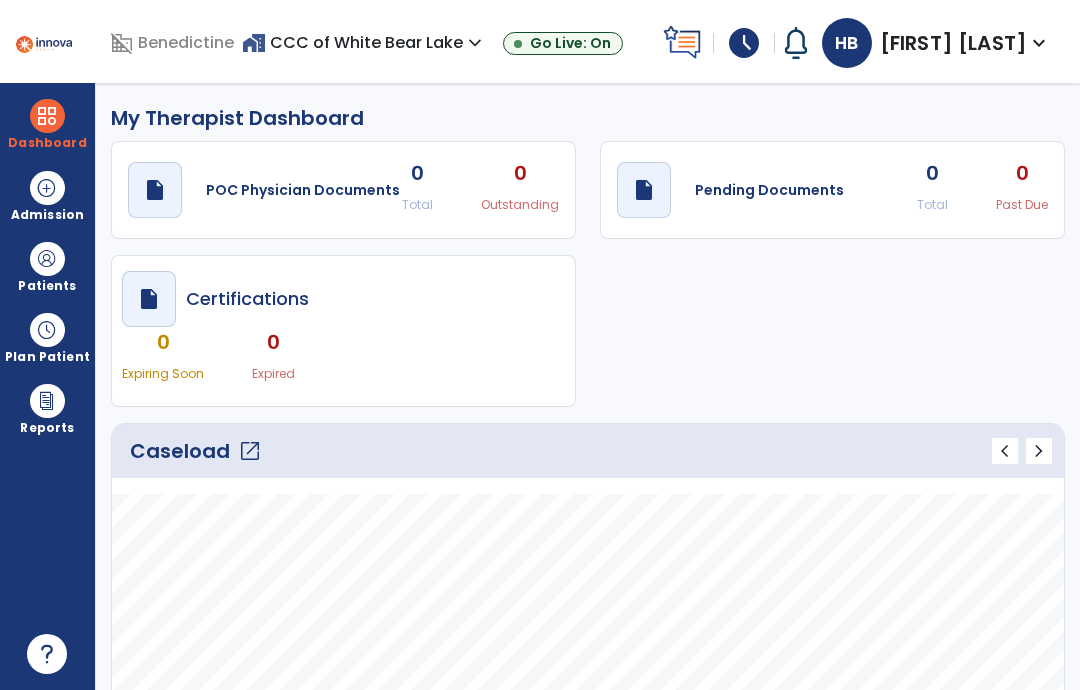 scroll, scrollTop: -1, scrollLeft: 0, axis: vertical 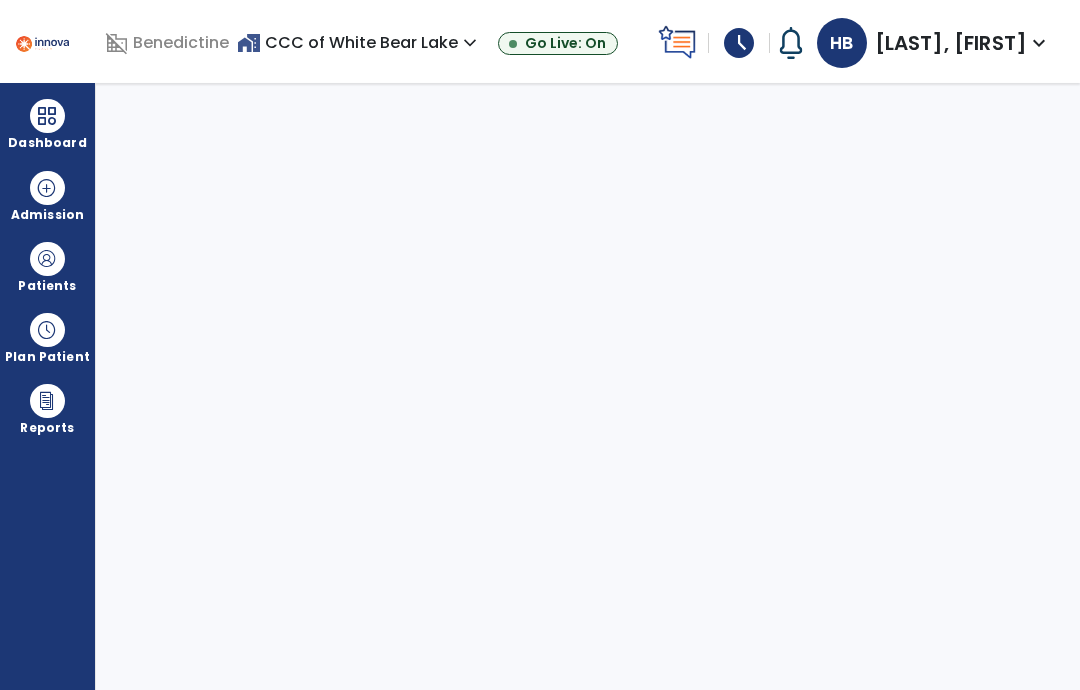 select on "****" 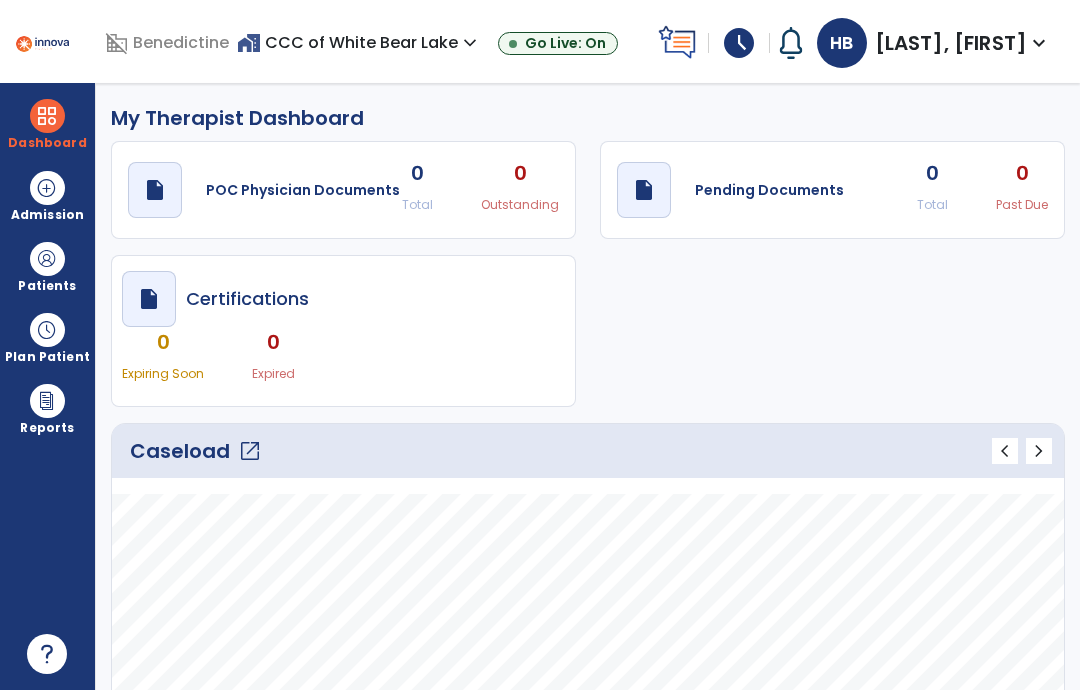 click on "schedule" at bounding box center [739, 43] 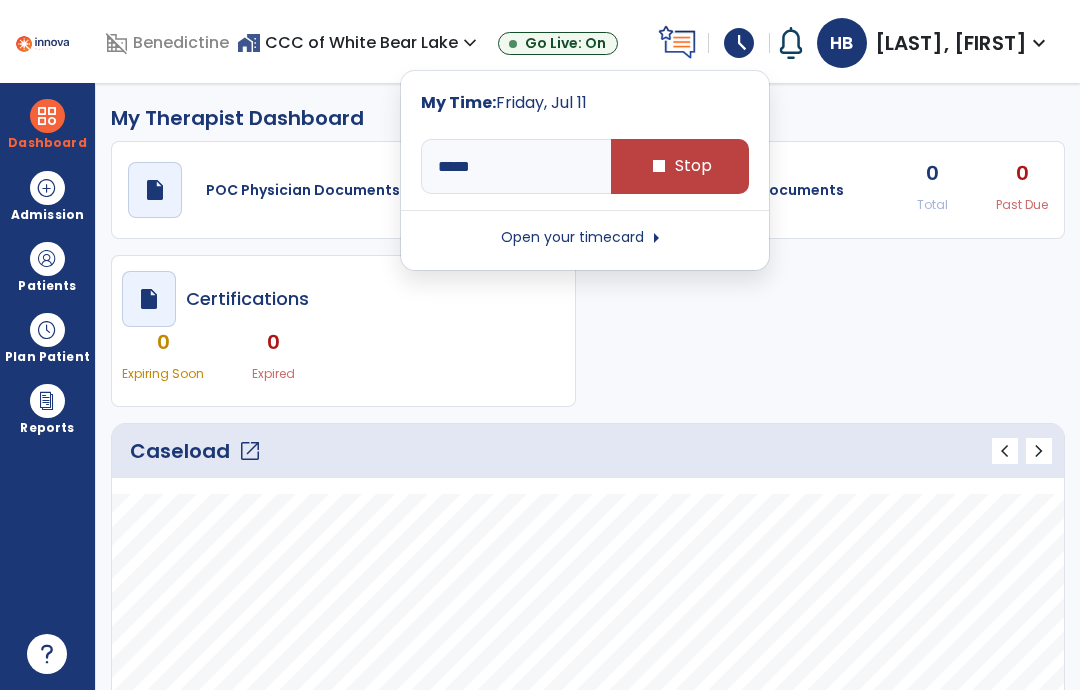 click on "stop  Stop" at bounding box center [680, 166] 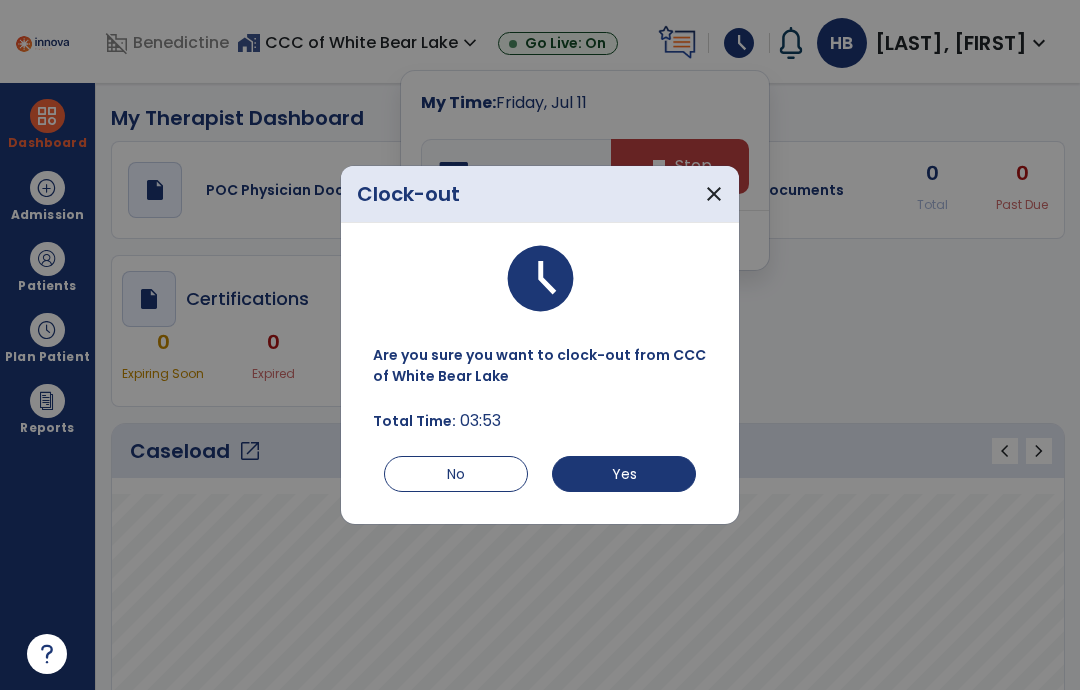 click on "Yes" at bounding box center (624, 474) 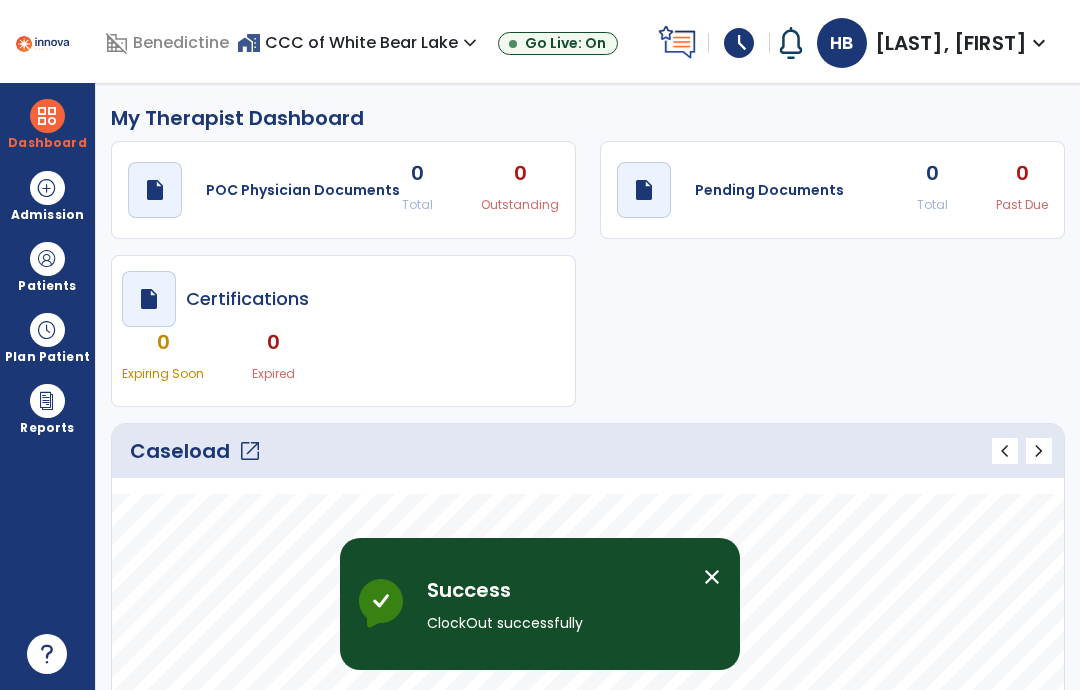 type on "****" 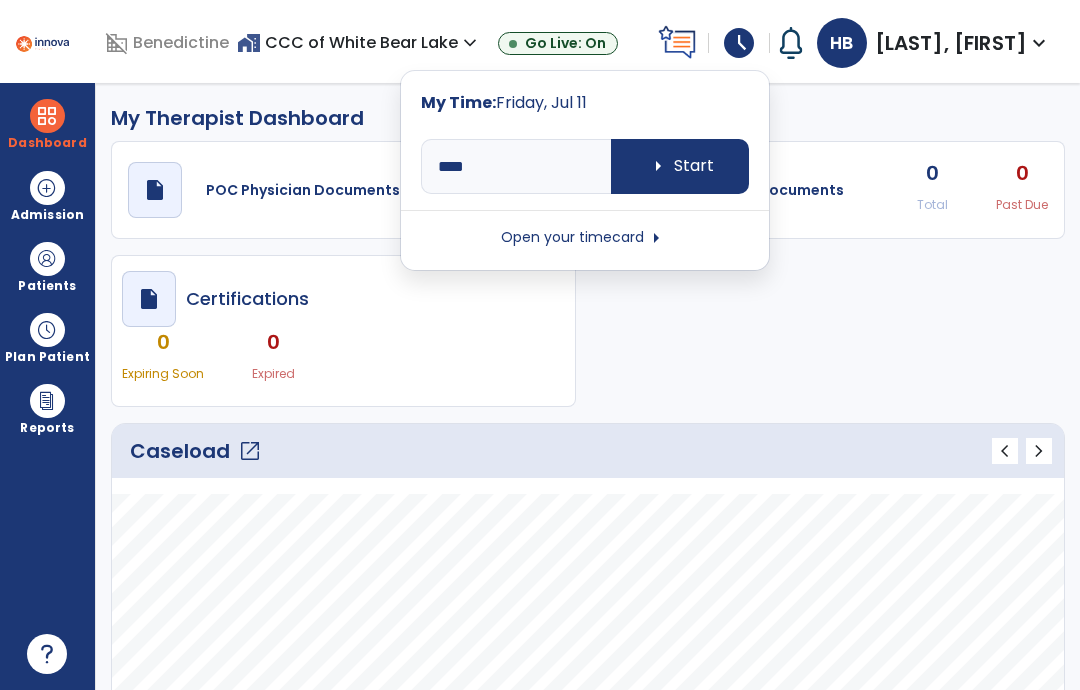 click on "Open your timecard  arrow_right" at bounding box center [585, 238] 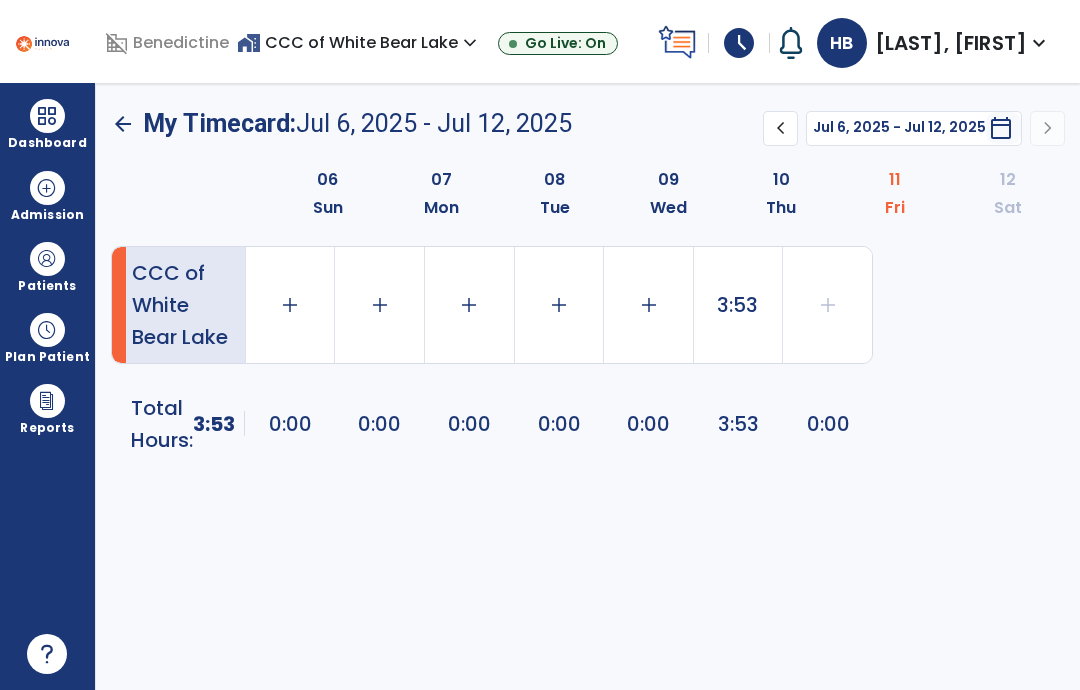 click on "3:53" 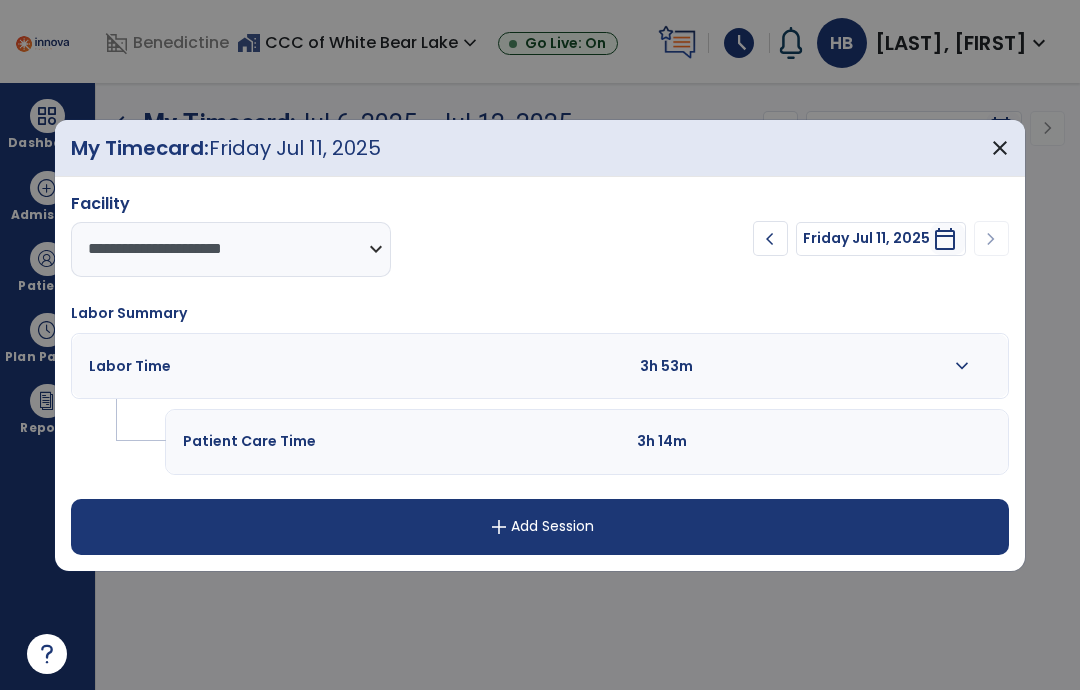 click at bounding box center (822, 366) 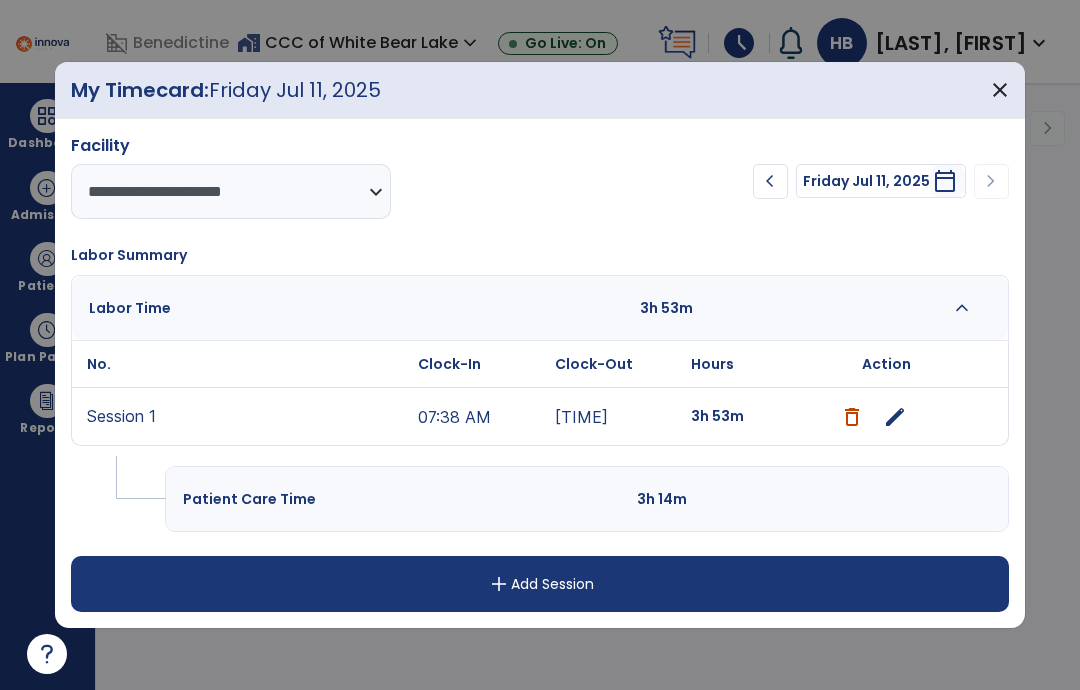 click on "edit" at bounding box center [895, 417] 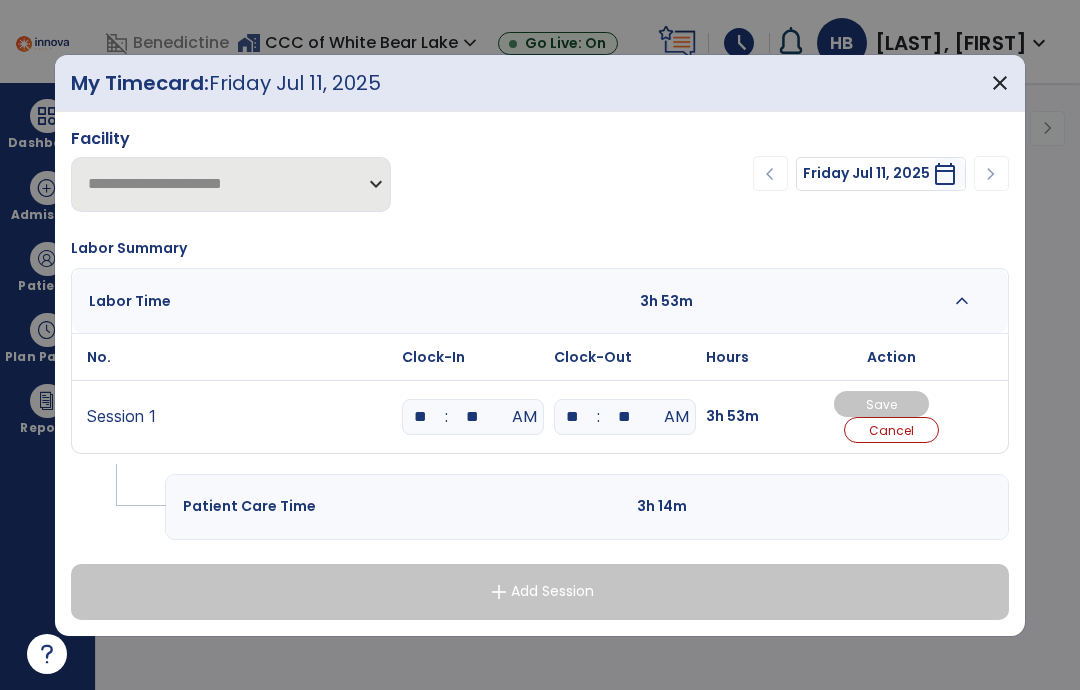 click on "**" at bounding box center [473, 417] 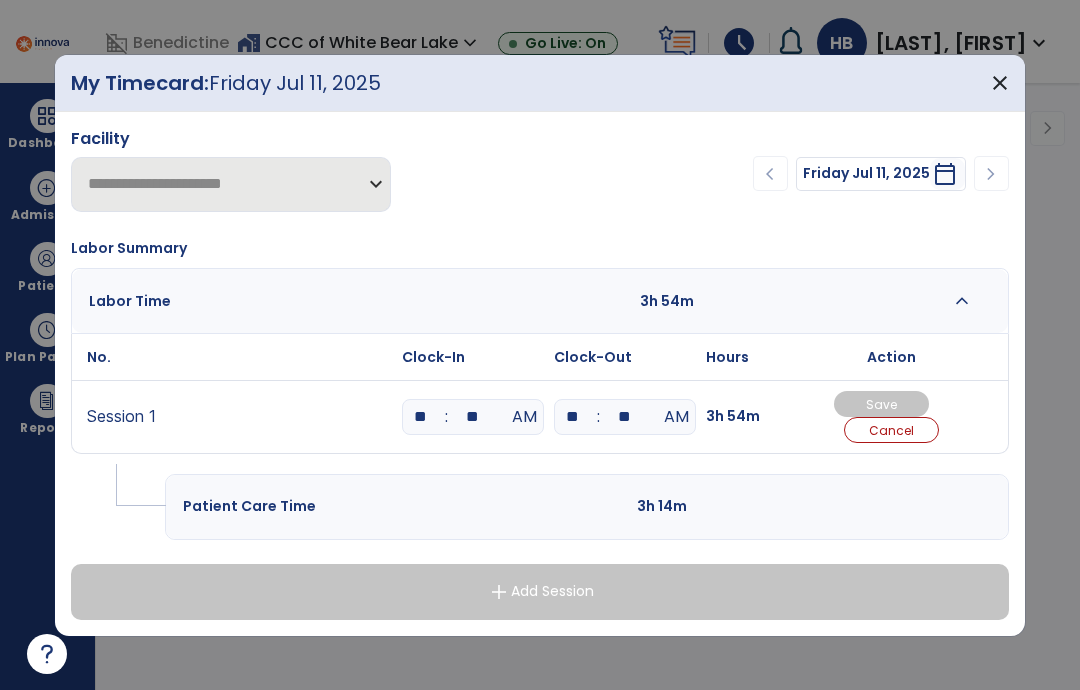 type on "**" 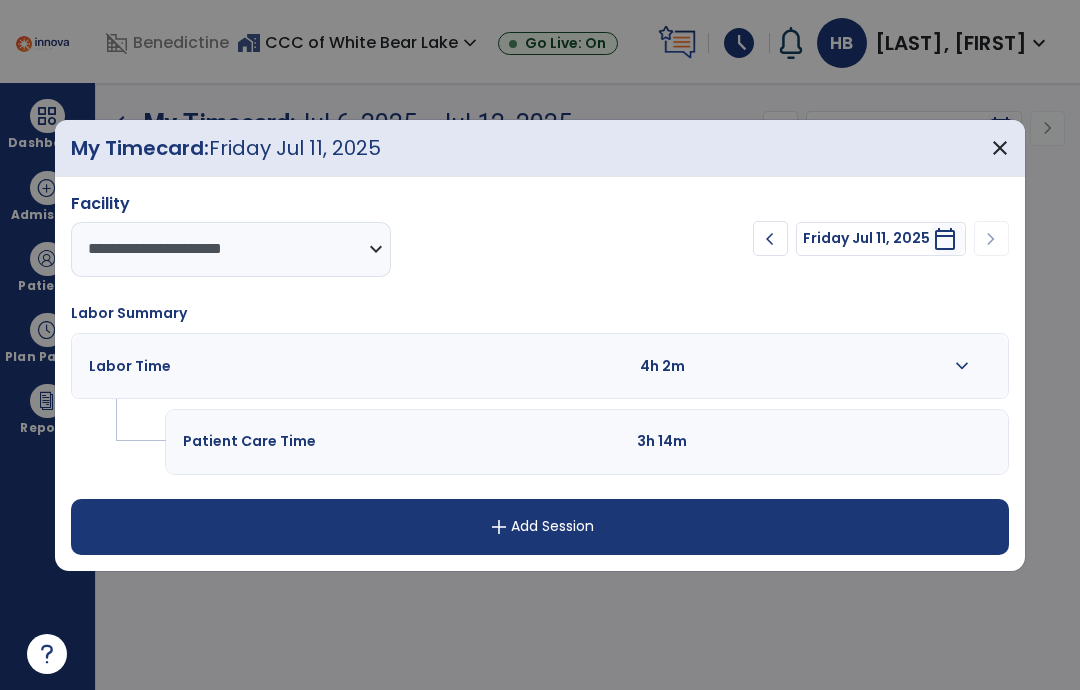 click at bounding box center [907, 441] 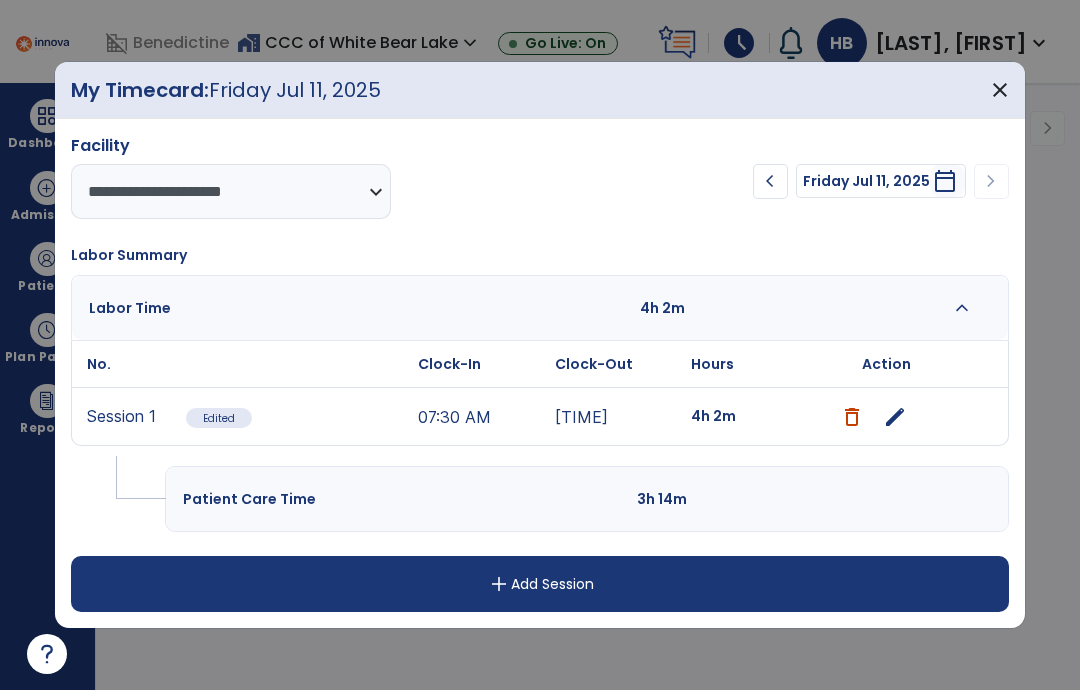 click on "close" at bounding box center (1000, 90) 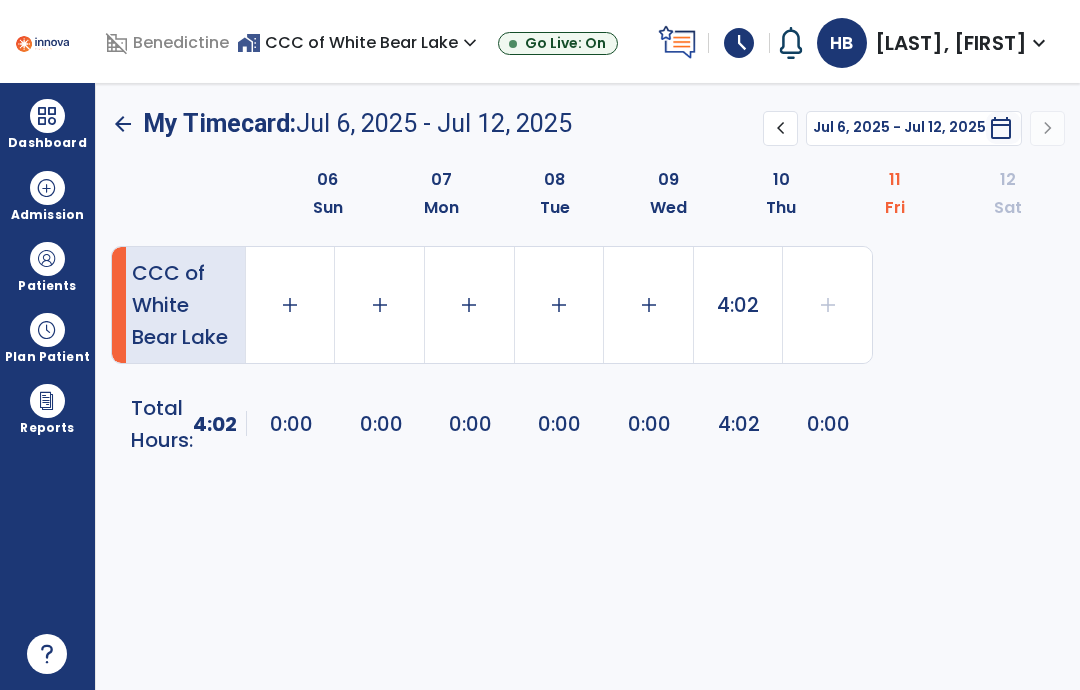 click on "arrow_back" 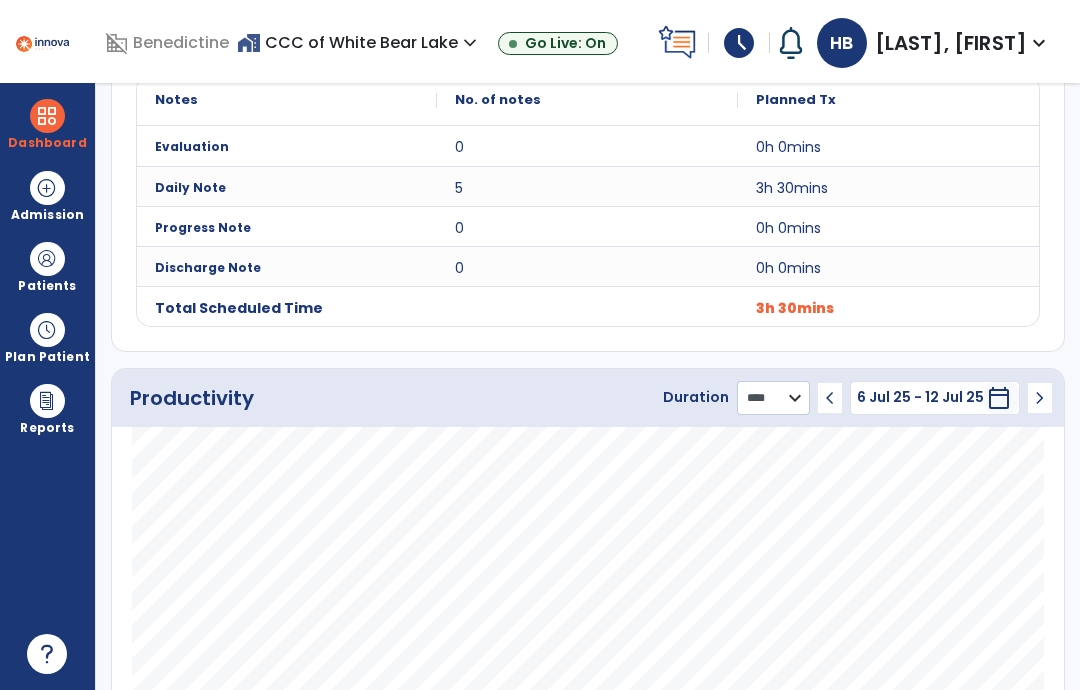 click on "******** **** ***" 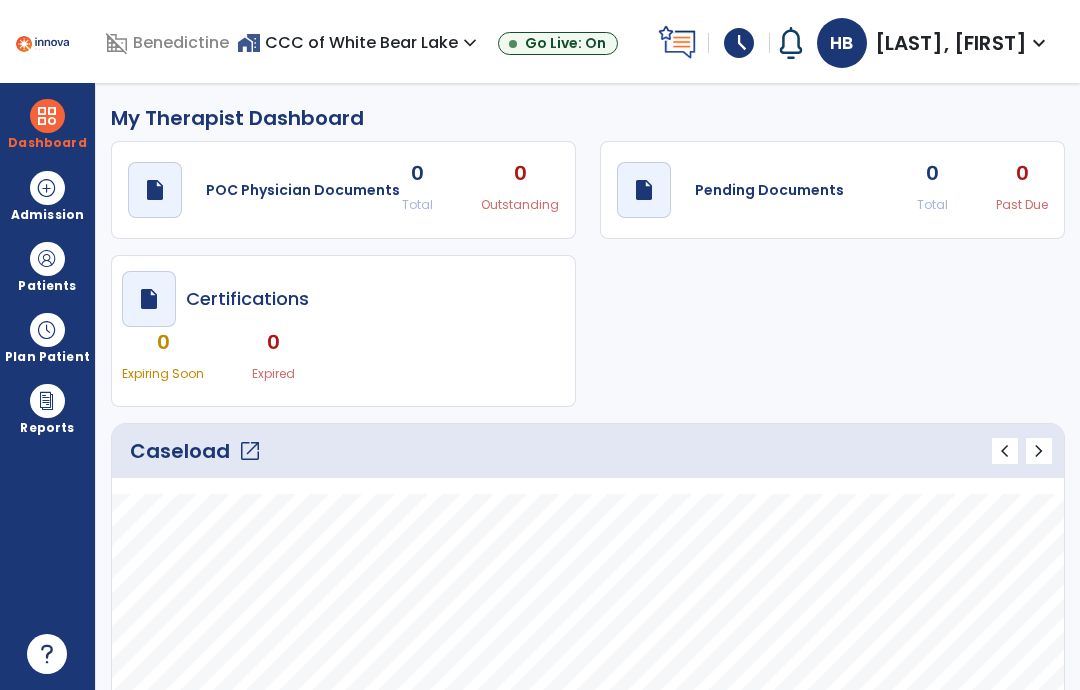 scroll, scrollTop: -1, scrollLeft: 0, axis: vertical 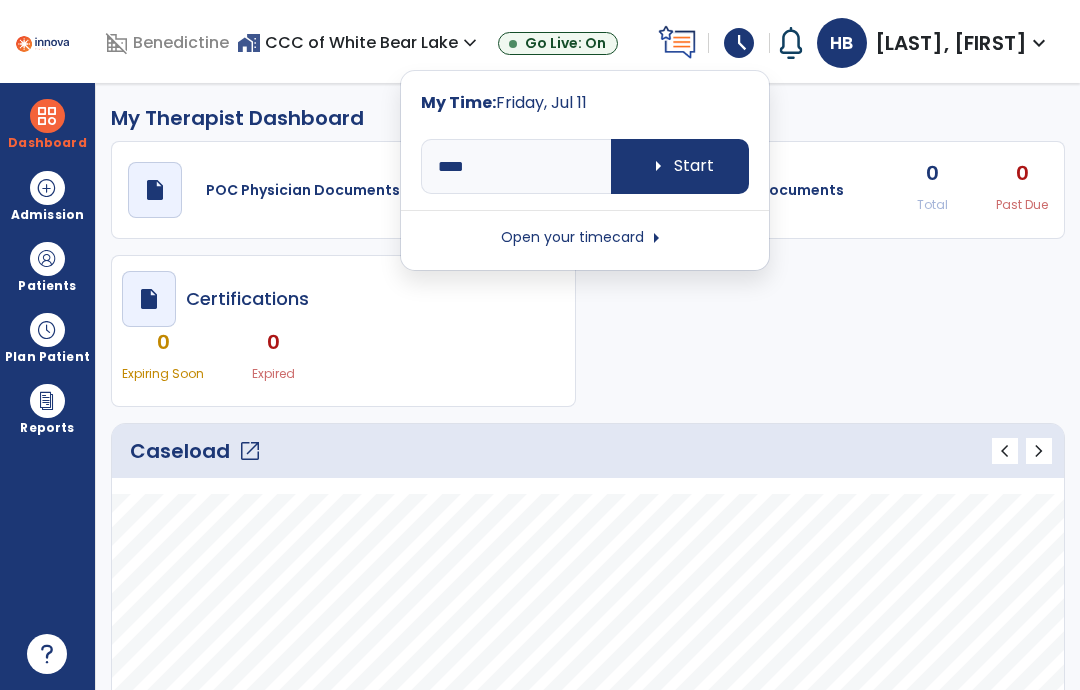 click on "arrow_right" at bounding box center [656, 238] 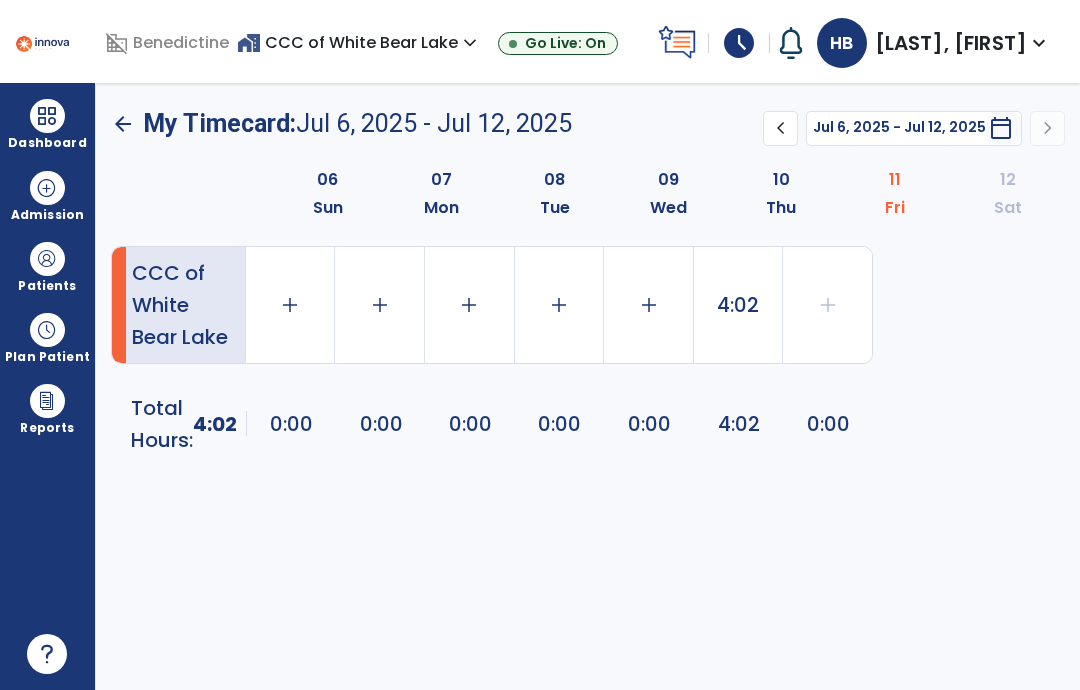 click on "4:02" 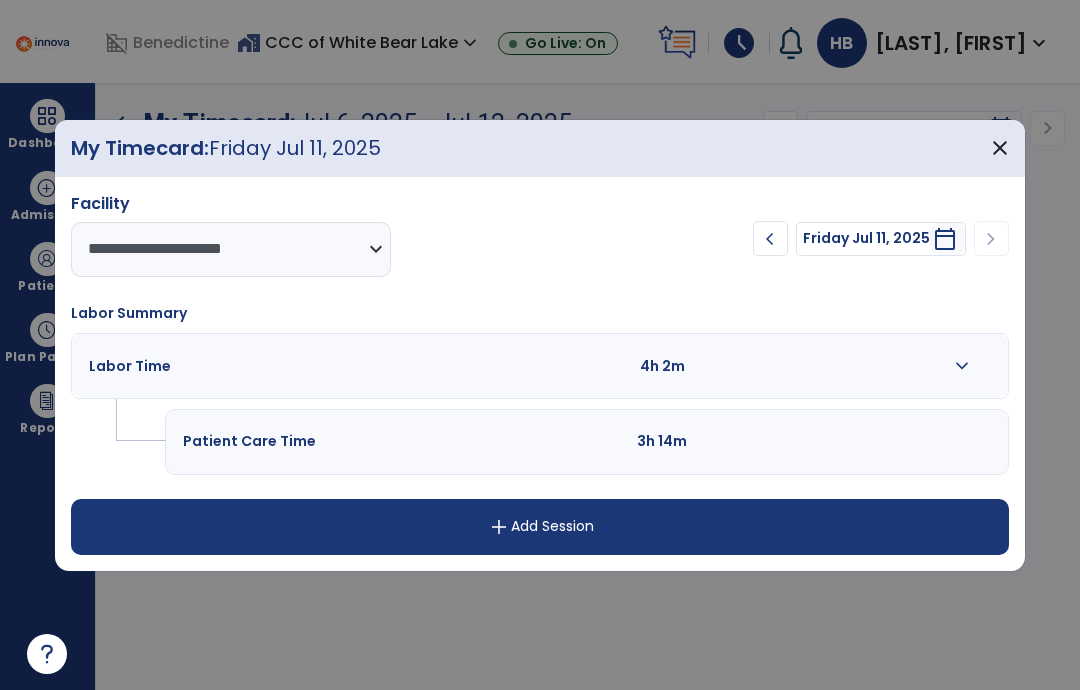 click on "Labor Time  4h 2m   expand_more" at bounding box center (540, 366) 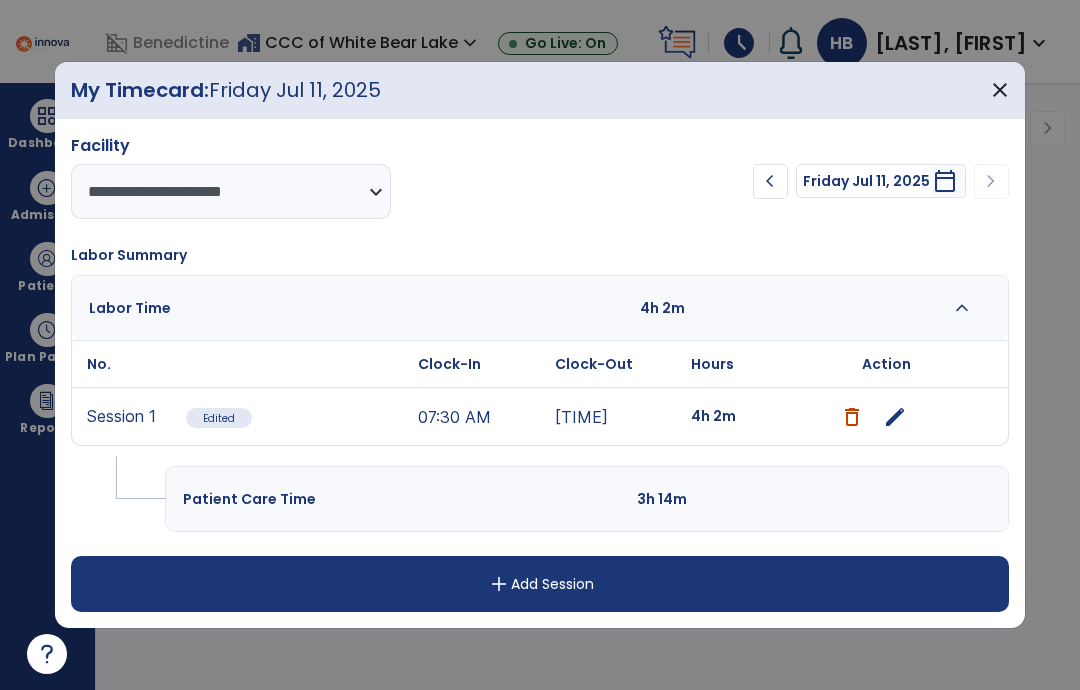 click on "edit" at bounding box center [895, 417] 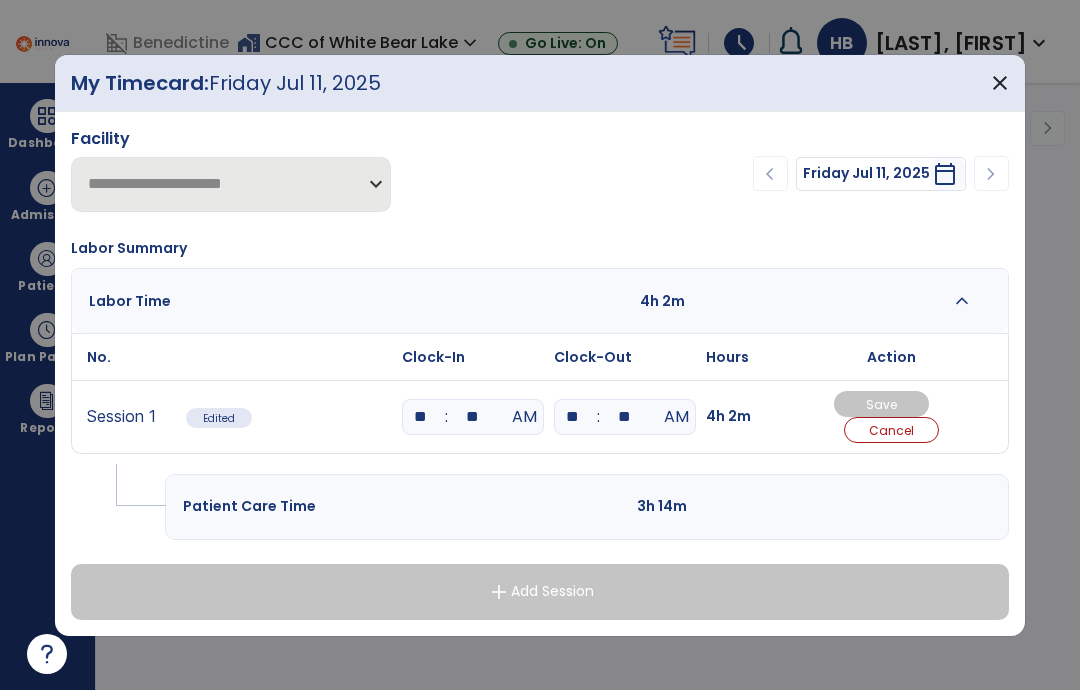 click on "**" at bounding box center (625, 417) 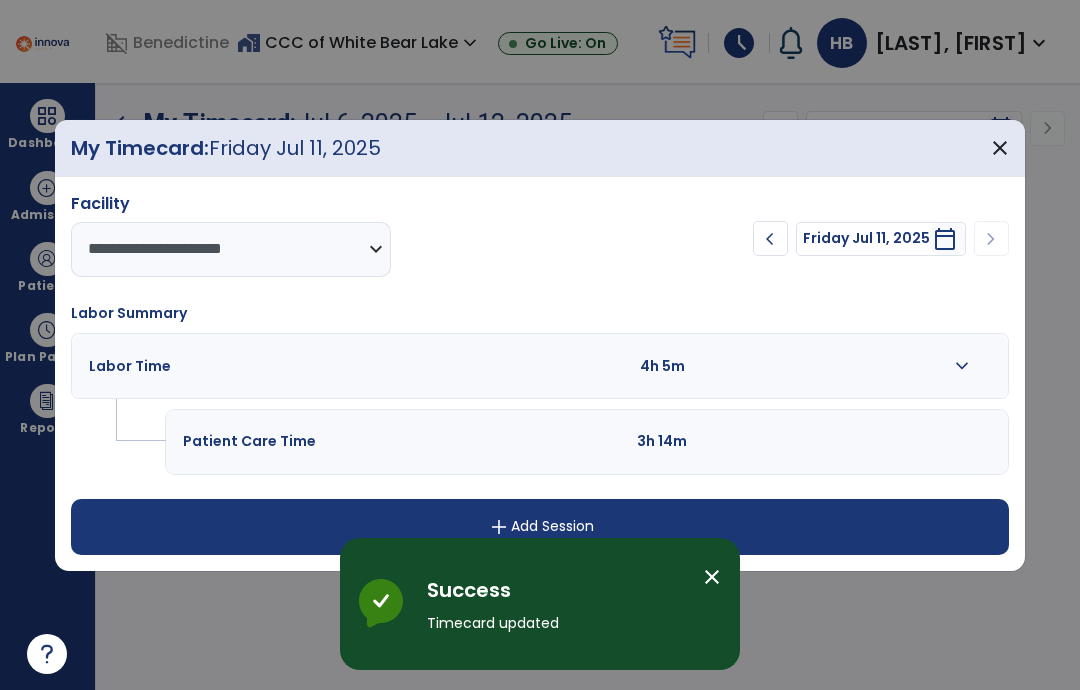 click on "close" at bounding box center (1000, 148) 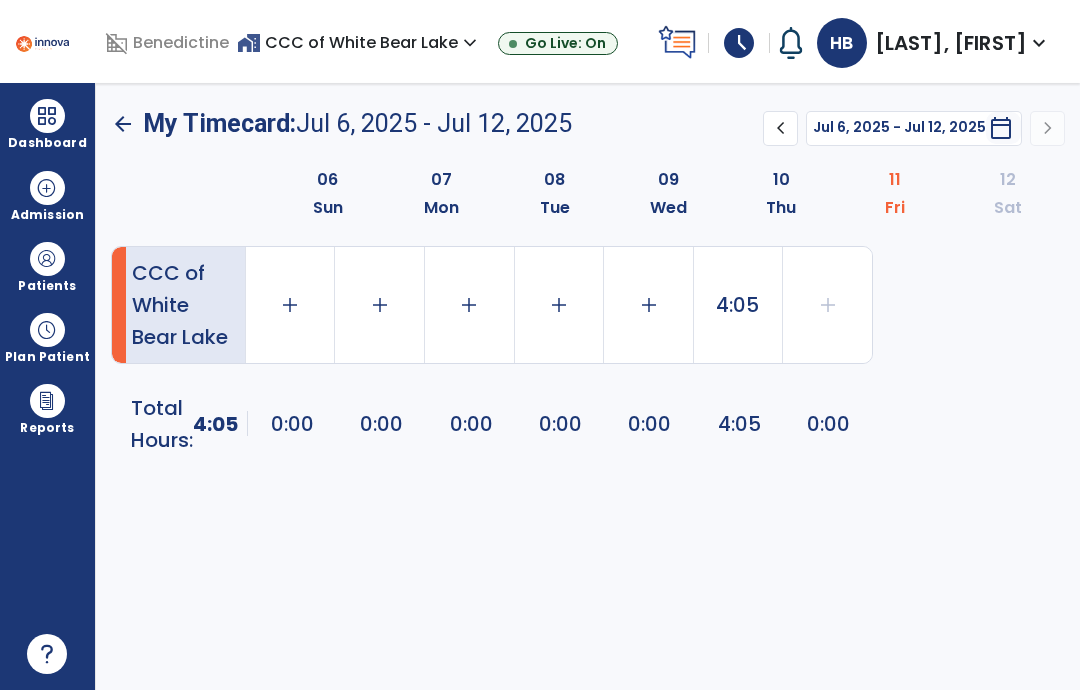 click on "arrow_back     My Timecard:  Jul 6, 2025 - Jul 12, 2025 ******** **** chevron_left Jul 6, 2025 - Jul 12, 2025  *********  calendar_today  chevron_right  06  Sun  07  Mon  08  Tue  09  Wed  10  Thu  11  Fri  12  Sat  CCC of White Bear Lake   add   0:00   add   0:00   add   0:00   add   0:00   add   0:00   4:05   add   0:00   Total Hours:      4:05  0:00   0:00   0:00   0:00   0:00   4:05   0:00" at bounding box center [588, 386] 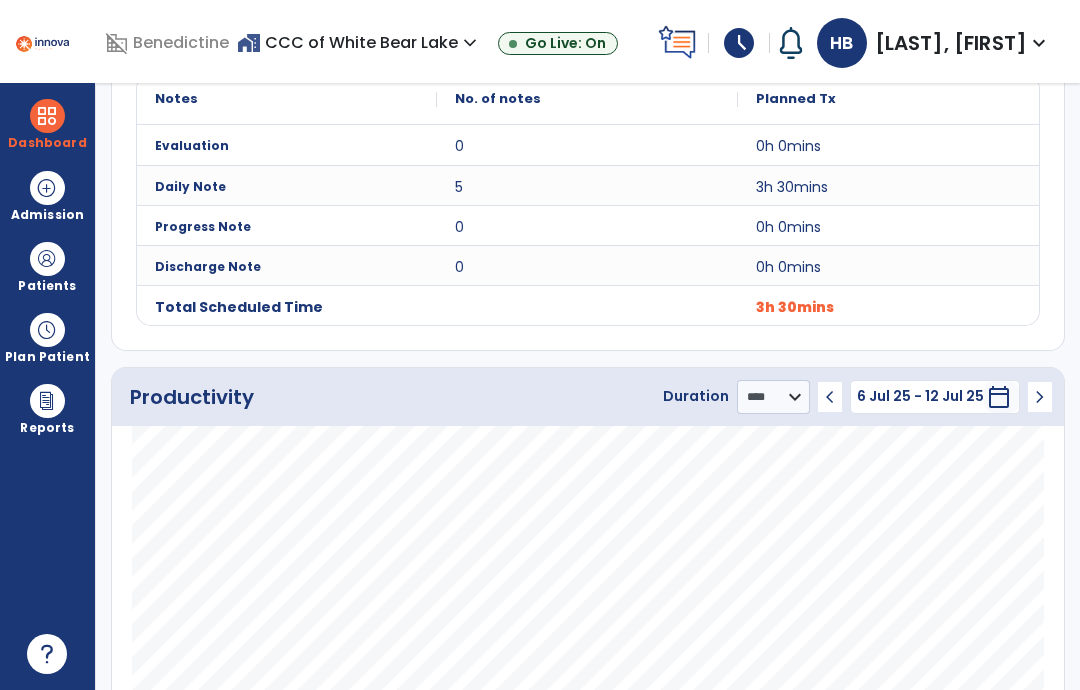 scroll, scrollTop: 835, scrollLeft: 0, axis: vertical 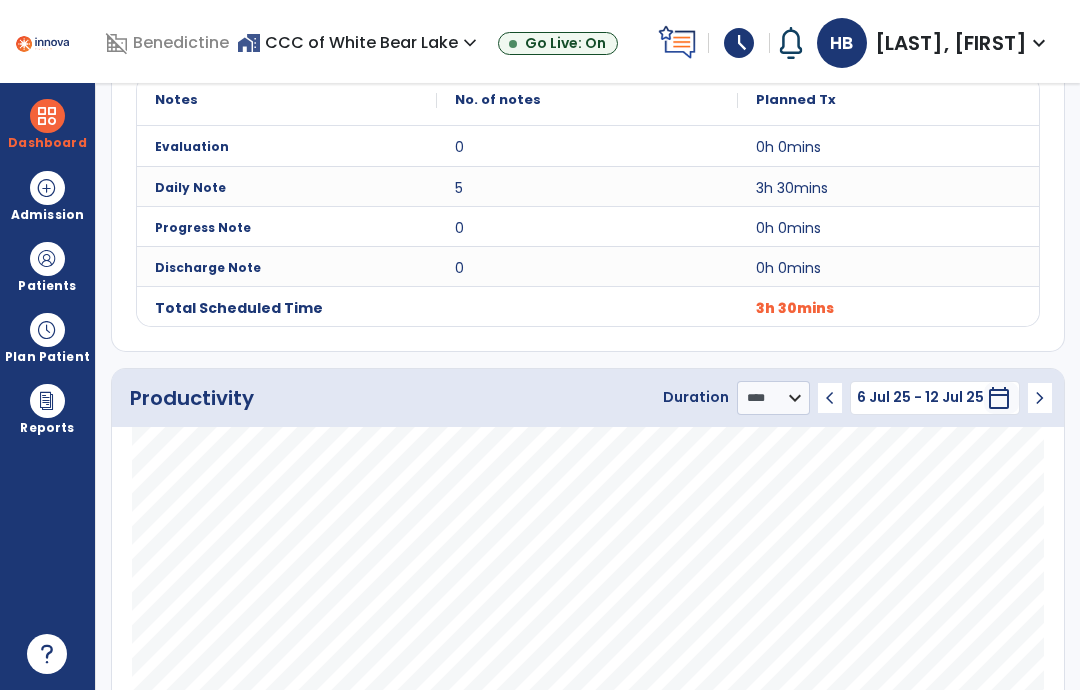 click on "******** **** ***" 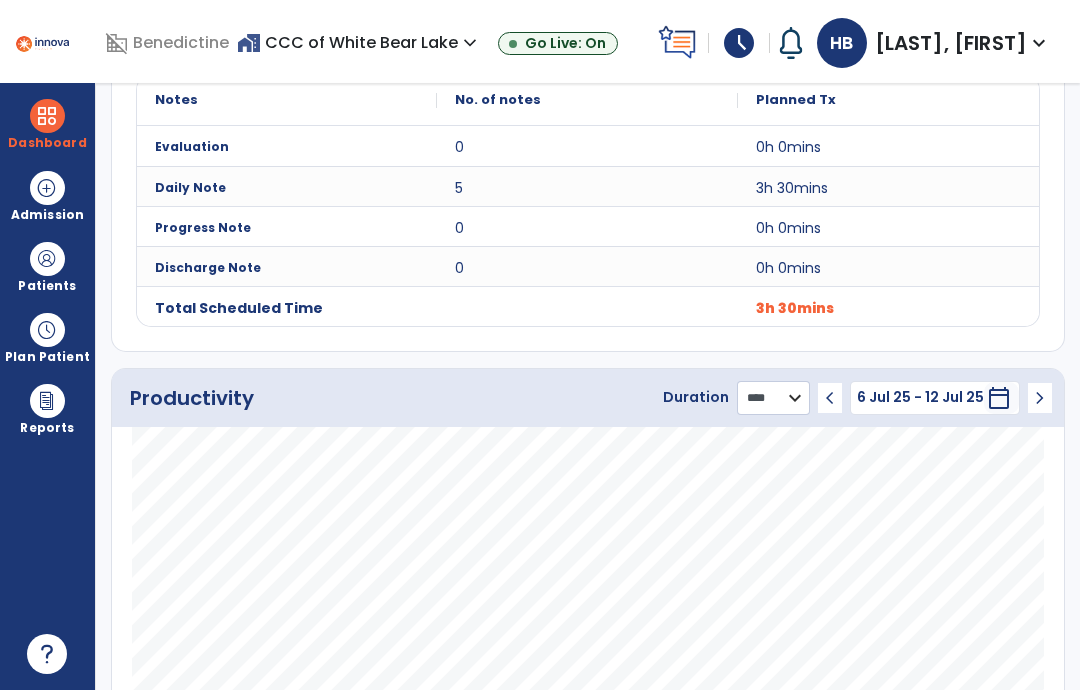 select on "***" 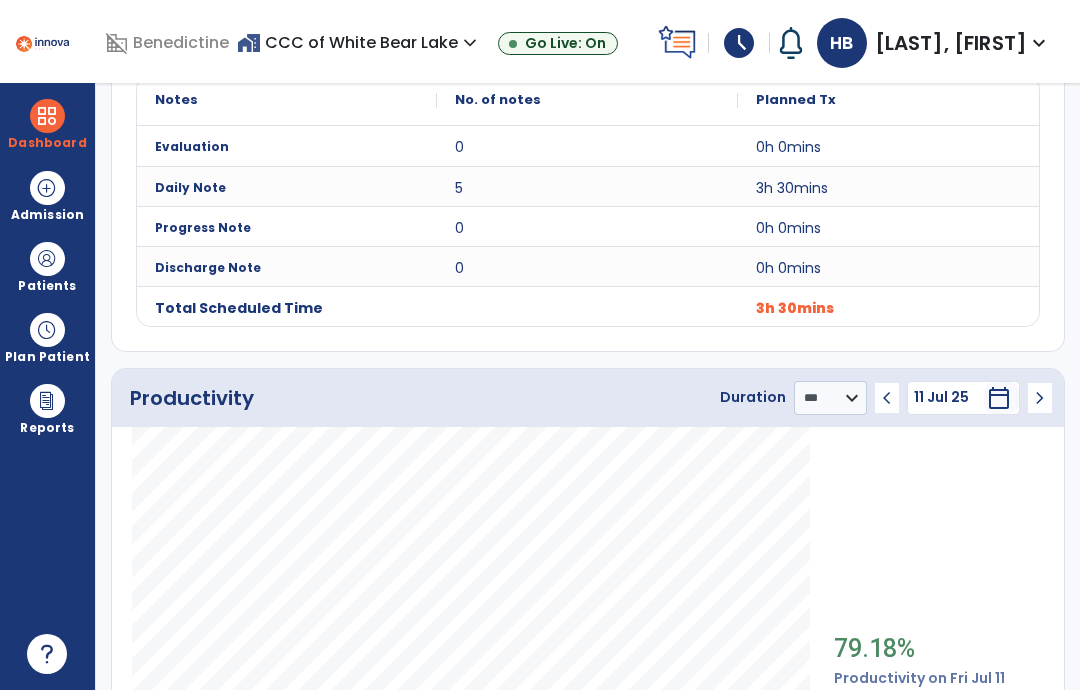 click on "HB   Barrett-ring, Holly   expand_more" at bounding box center (934, 43) 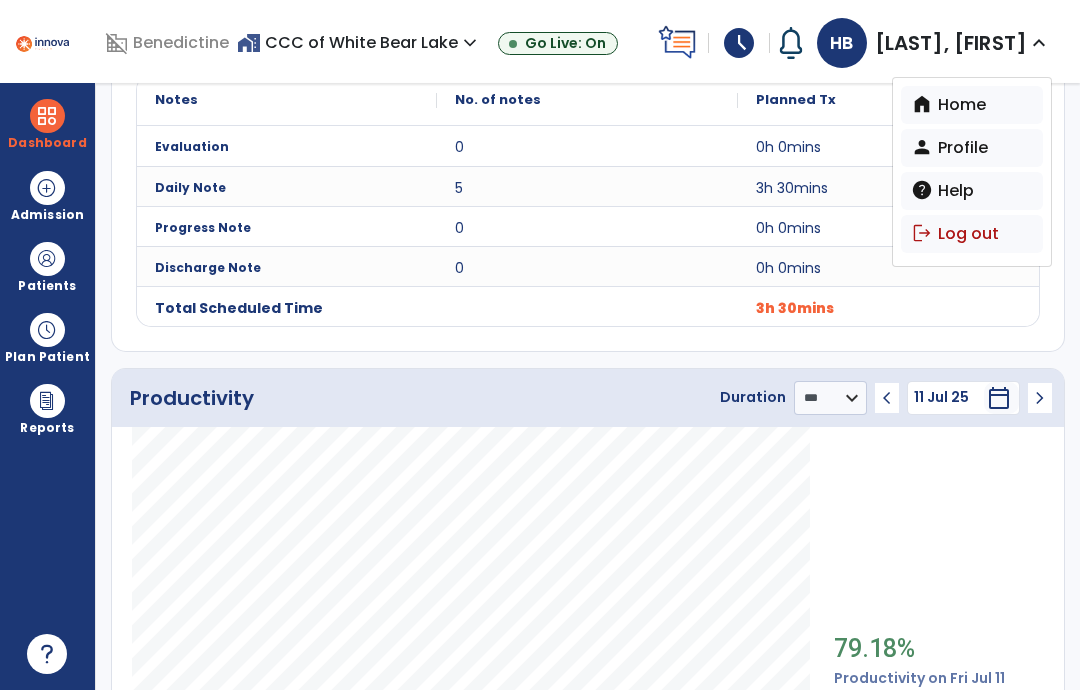 click on "logout   Log out" at bounding box center (972, 234) 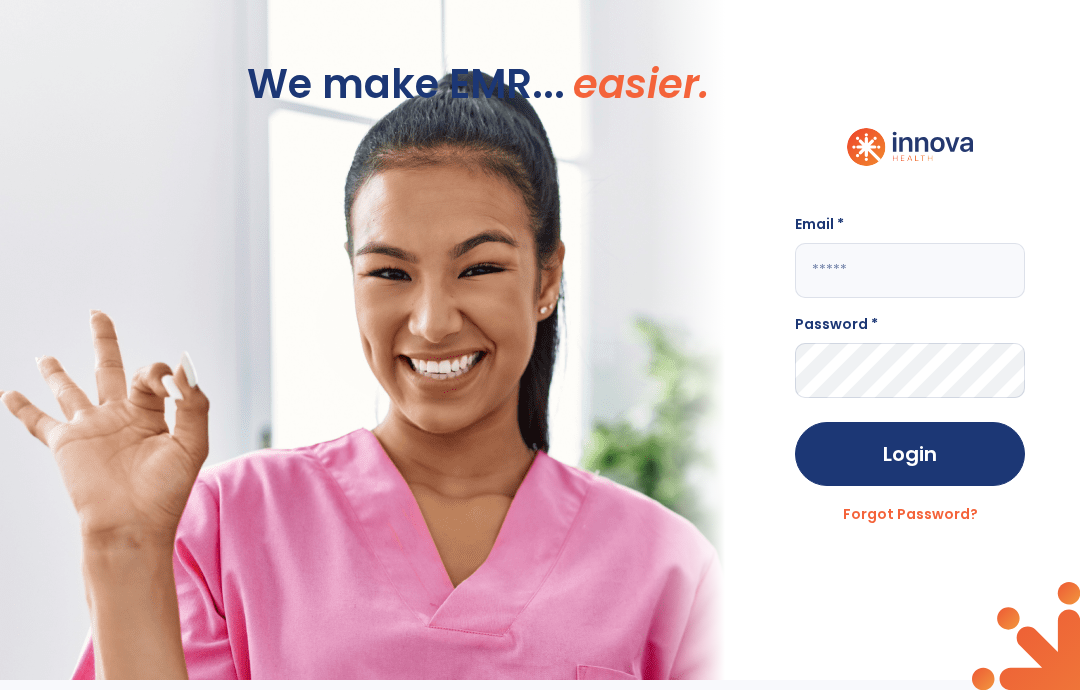scroll, scrollTop: 0, scrollLeft: 0, axis: both 